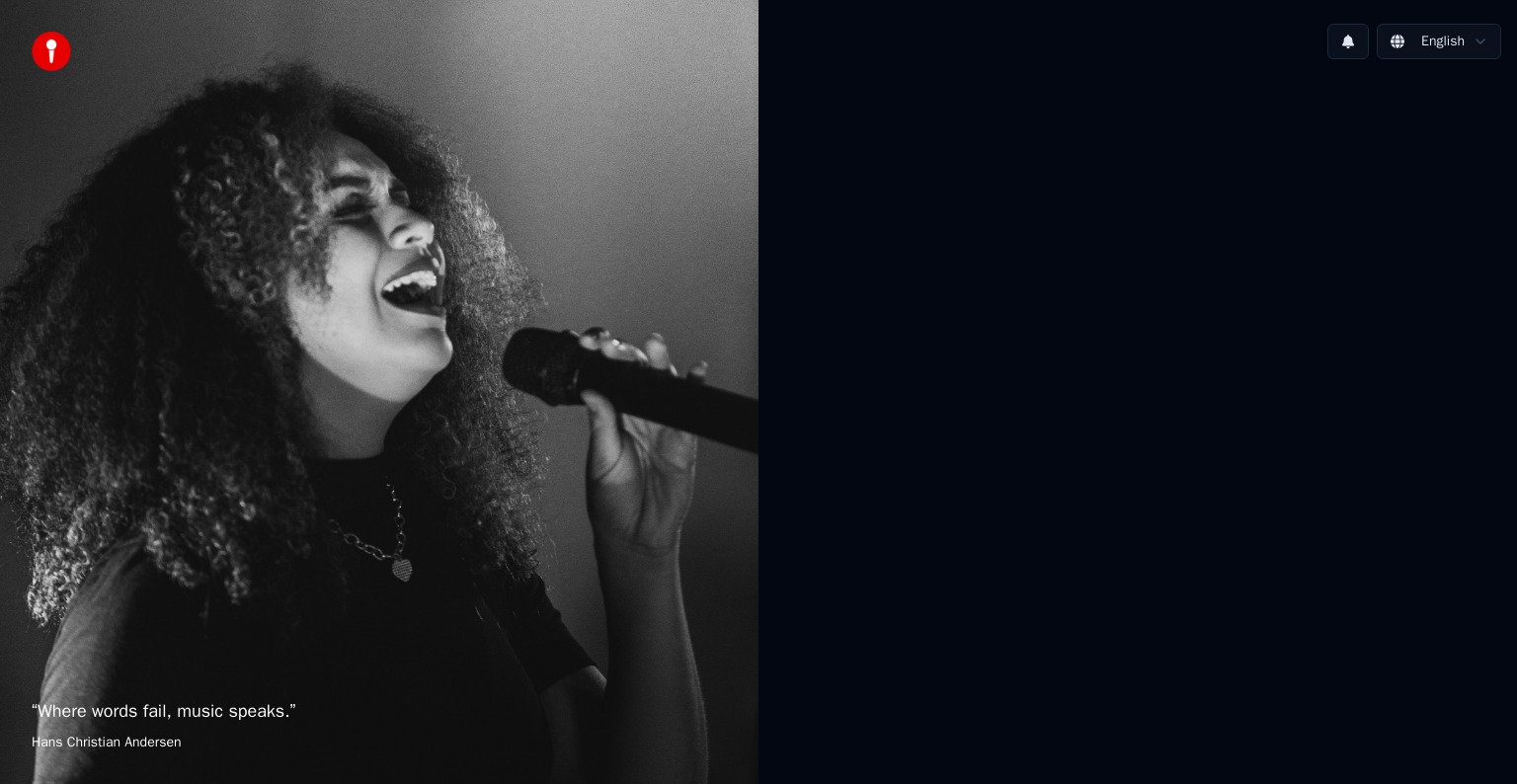 scroll, scrollTop: 0, scrollLeft: 0, axis: both 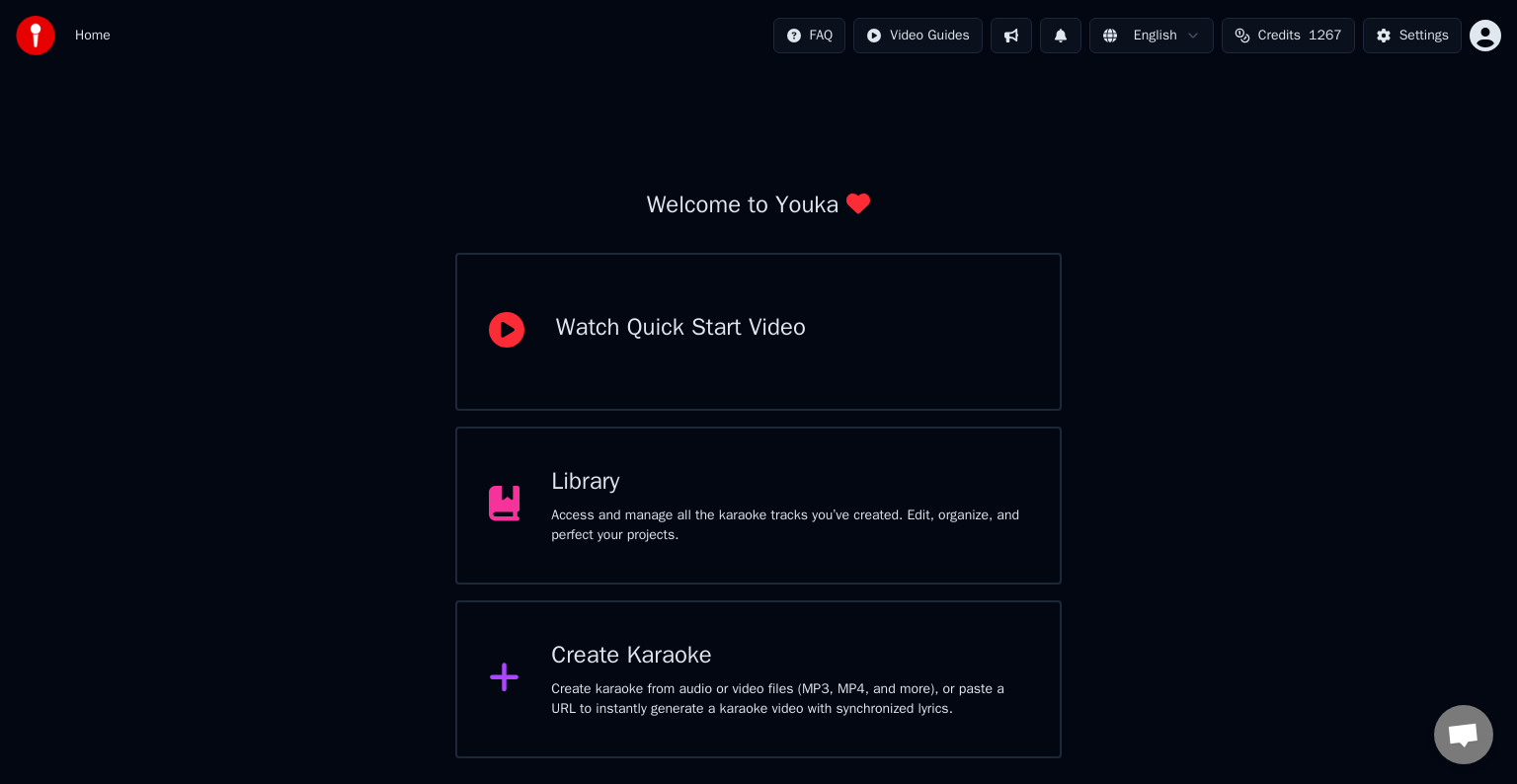 click on "Credits 1267" at bounding box center (1288, 36) 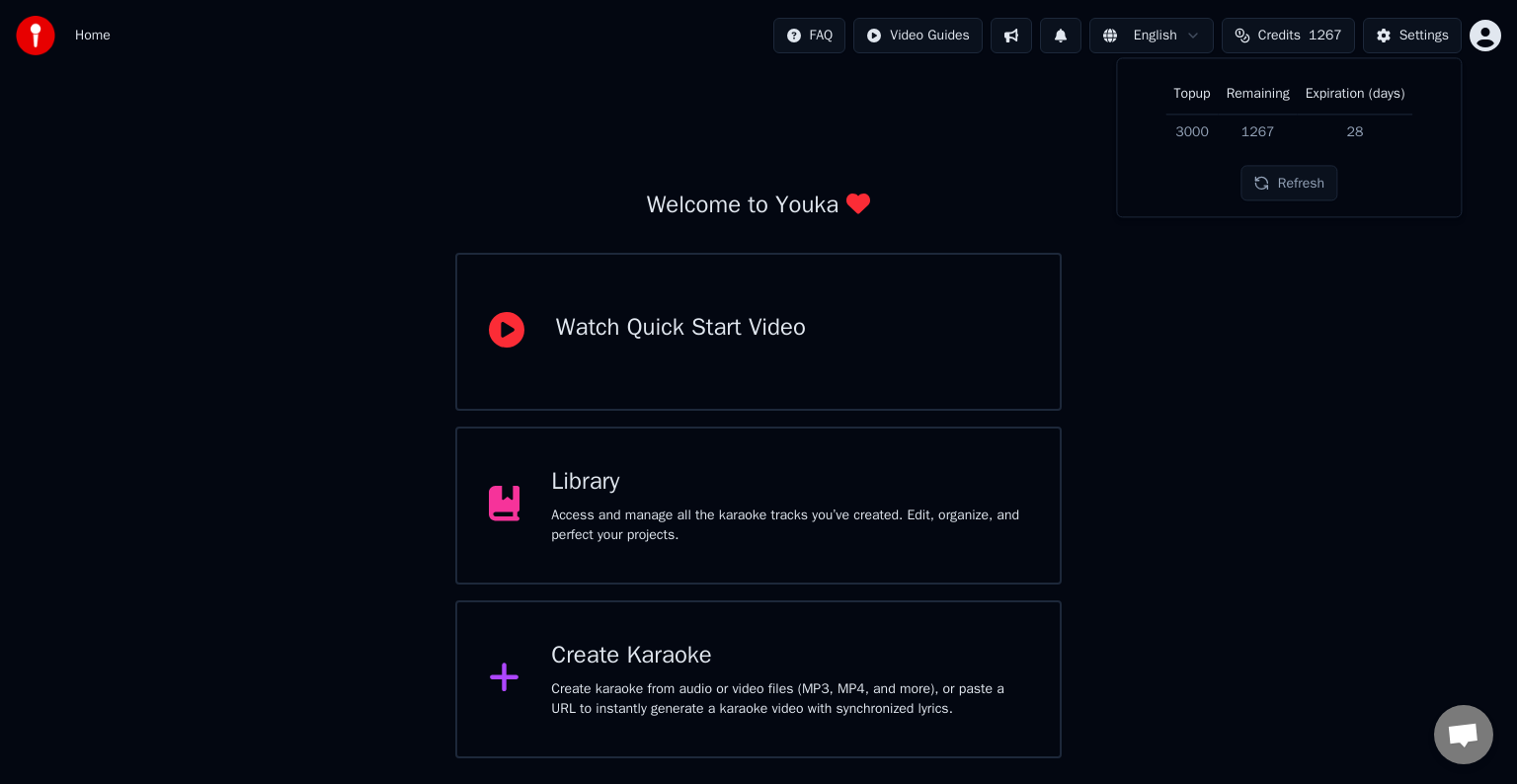 click on "Credits" at bounding box center [1279, 36] 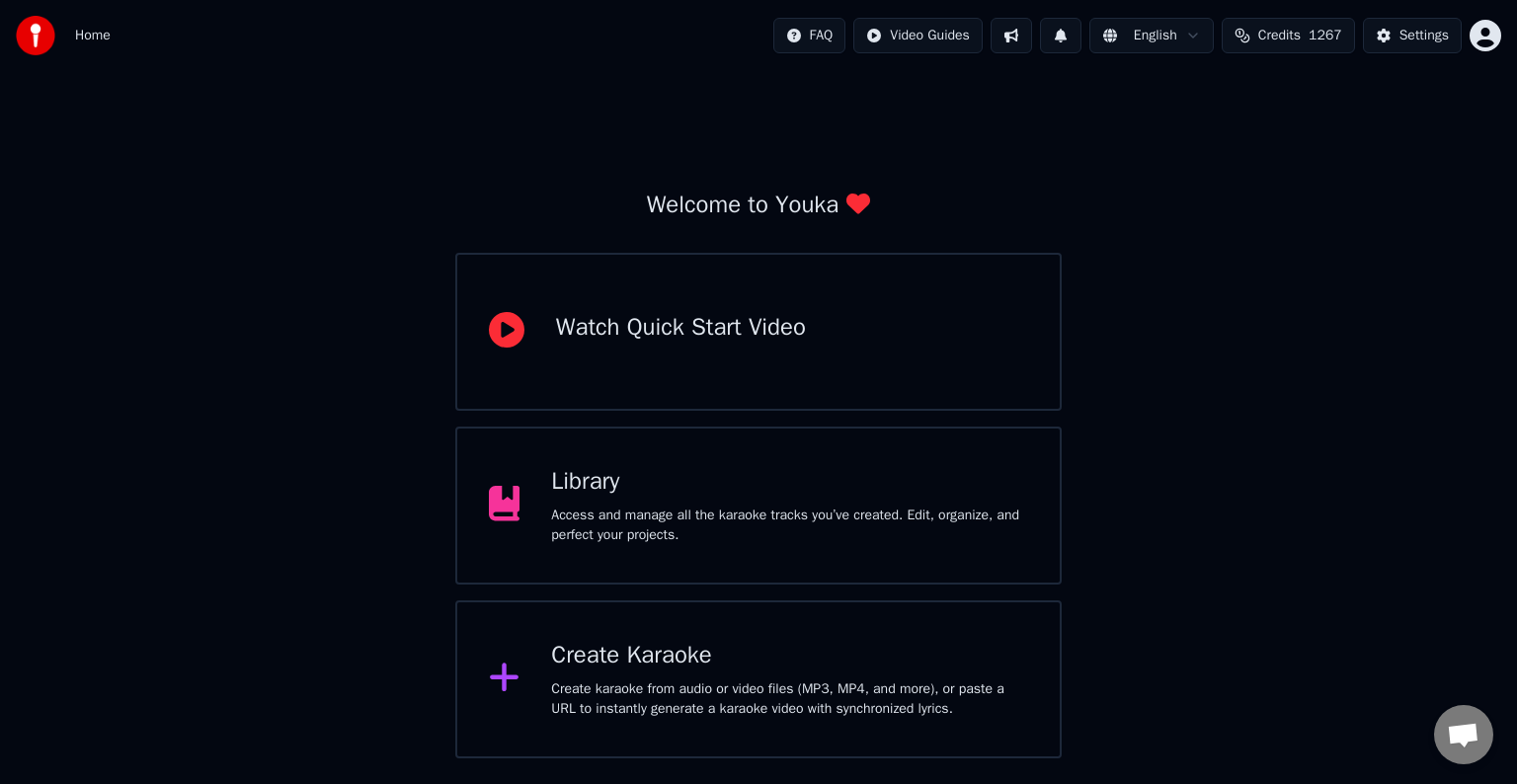 click on "Welcome to Youka Watch Quick Start Video Library Access and manage all the karaoke tracks you’ve created. Edit, organize, and perfect your projects. Create Karaoke Create karaoke from audio or video files (MP3, MP4, and more), or paste a URL to instantly generate a karaoke video with synchronized lyrics." at bounding box center (758, 415) 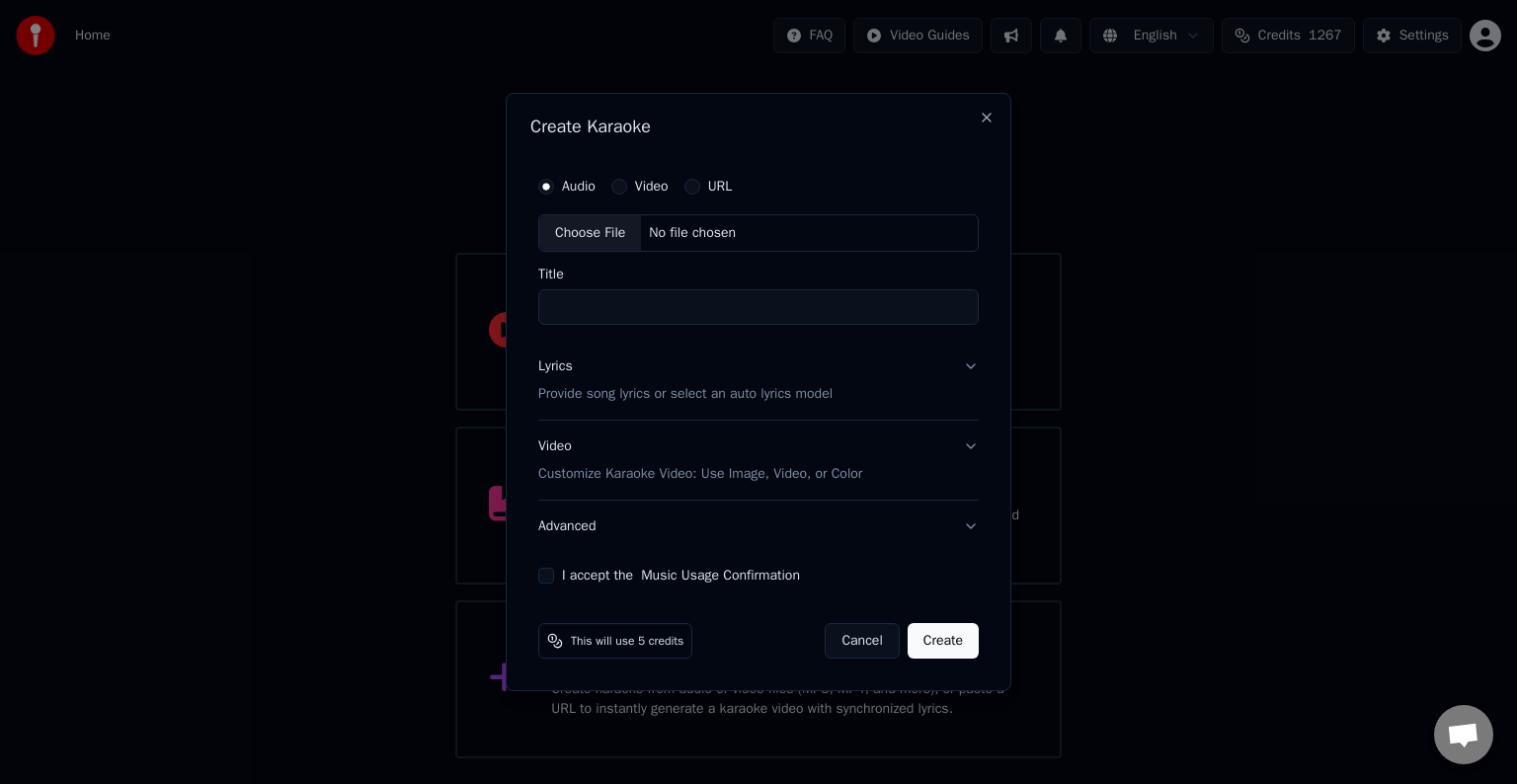 click on "Choose File" at bounding box center (590, 233) 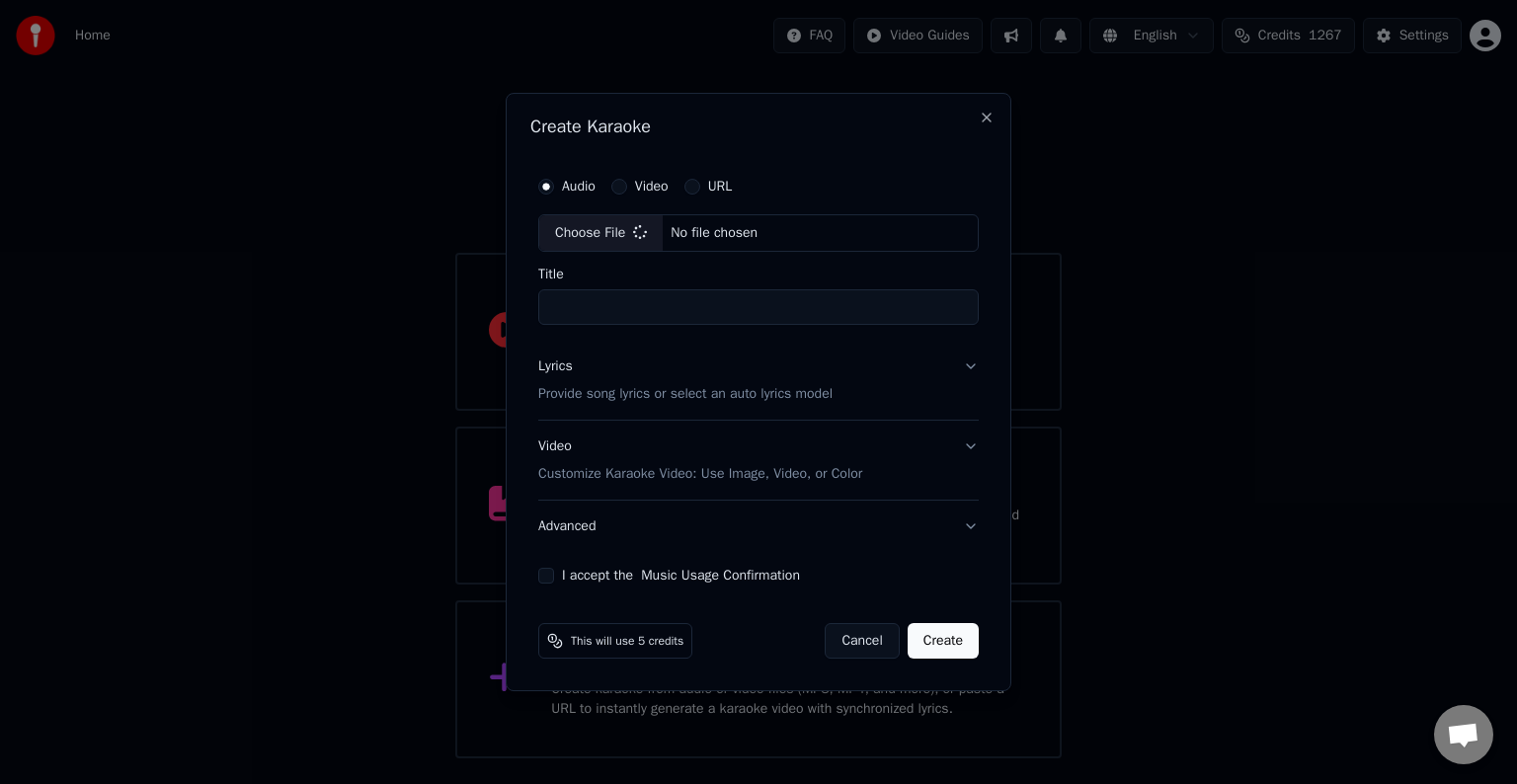 type on "**********" 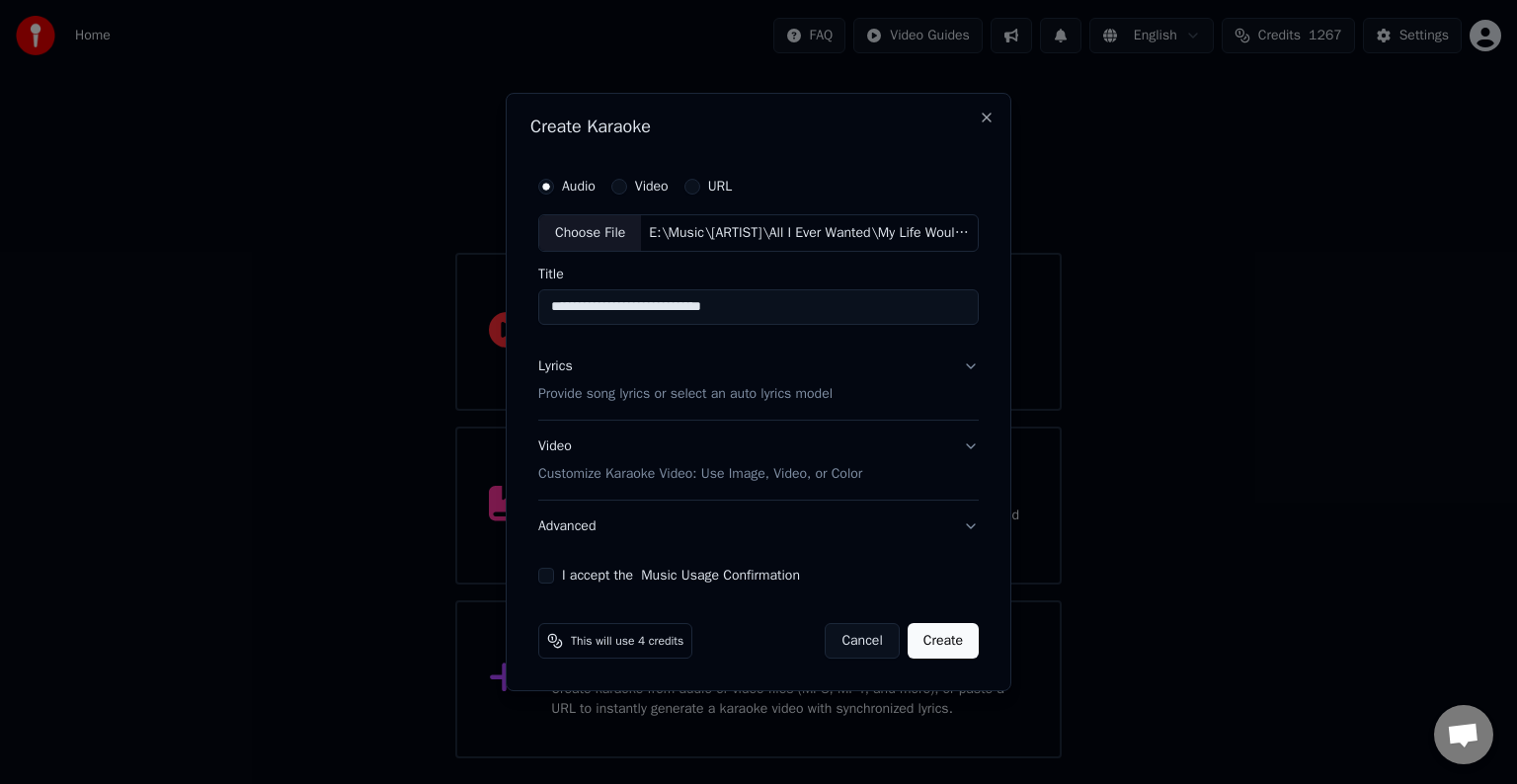 click on "Lyrics Provide song lyrics or select an auto lyrics model" at bounding box center [758, 380] 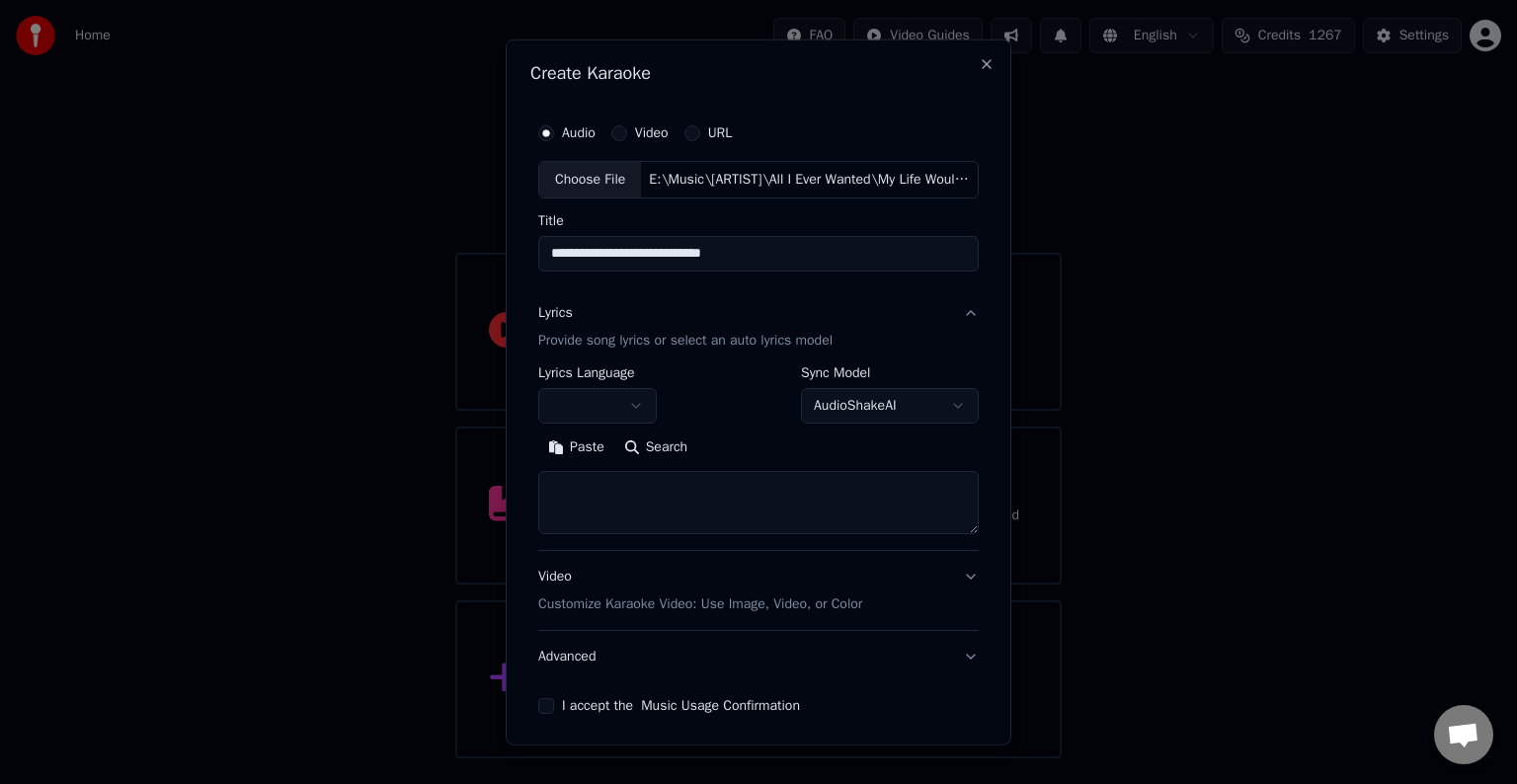 click at bounding box center (758, 503) 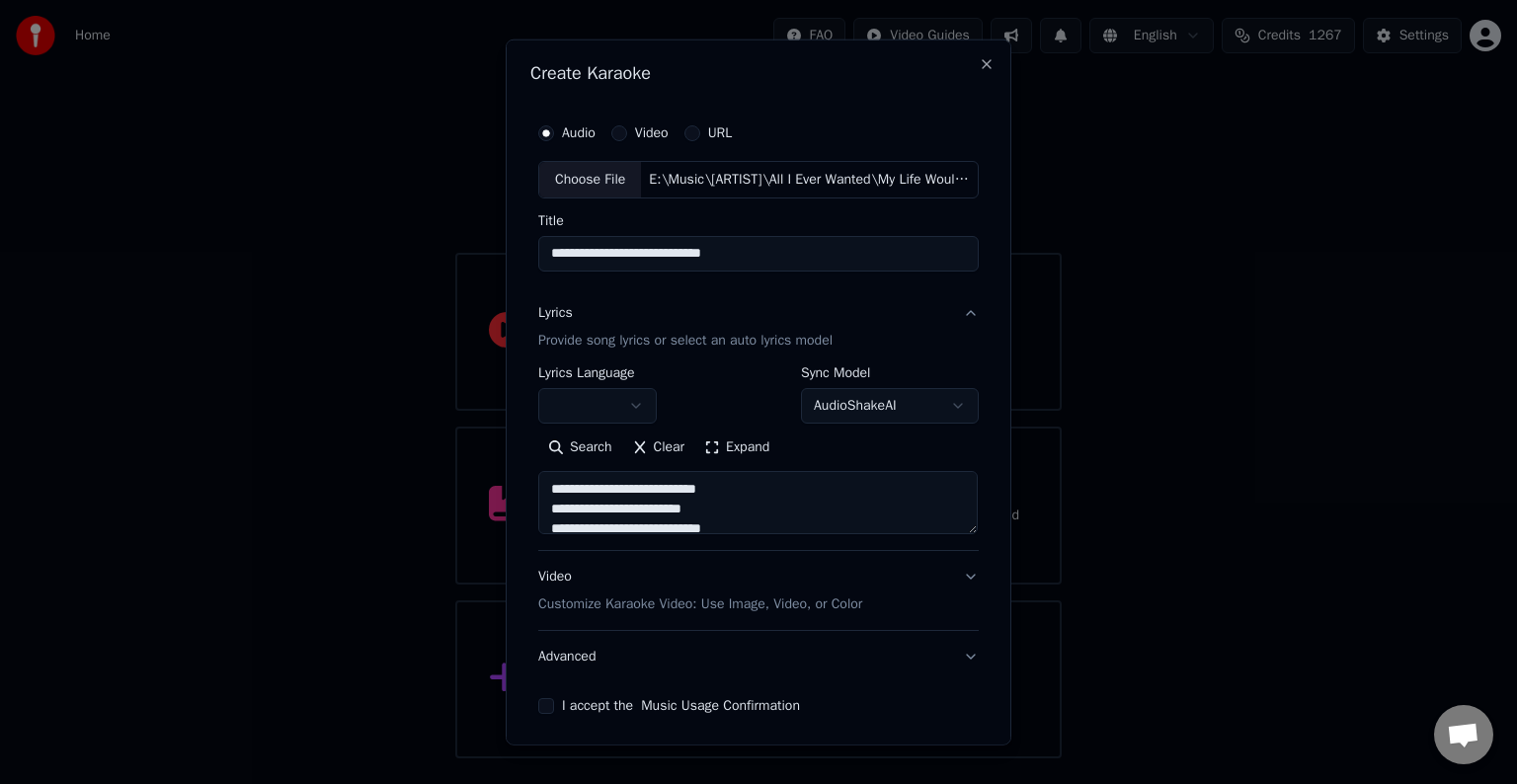 scroll, scrollTop: 122, scrollLeft: 0, axis: vertical 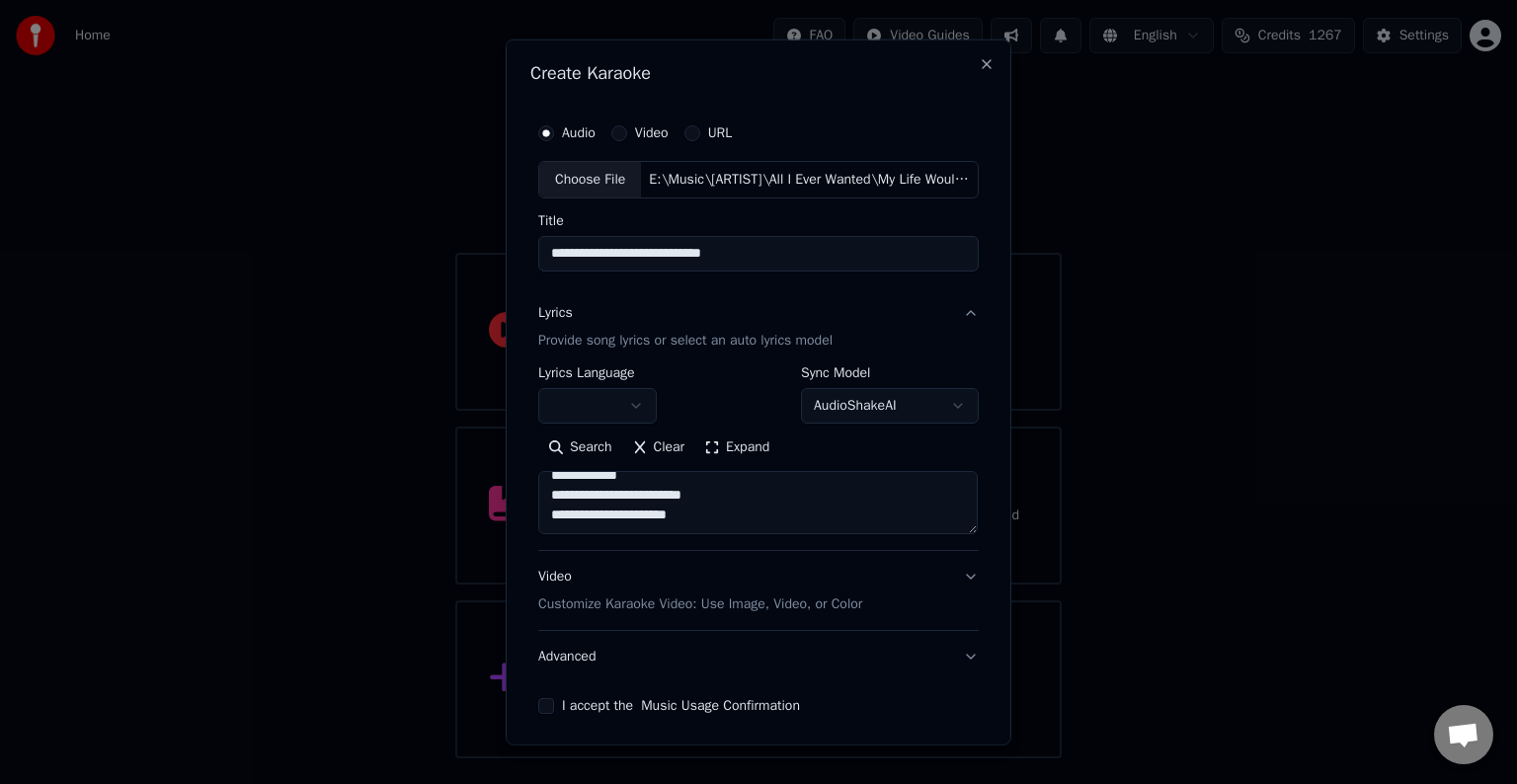 paste on "**********" 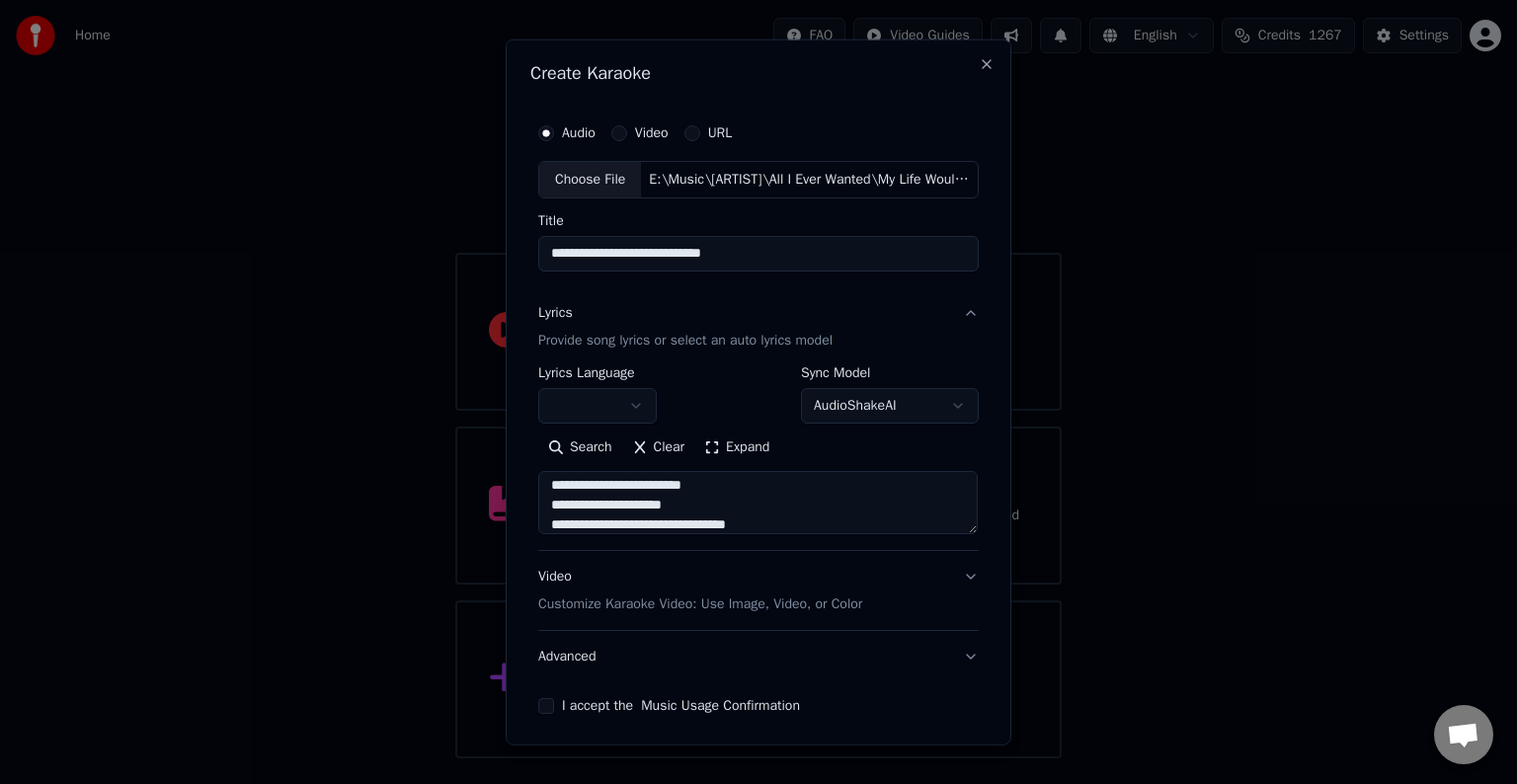 scroll, scrollTop: 241, scrollLeft: 0, axis: vertical 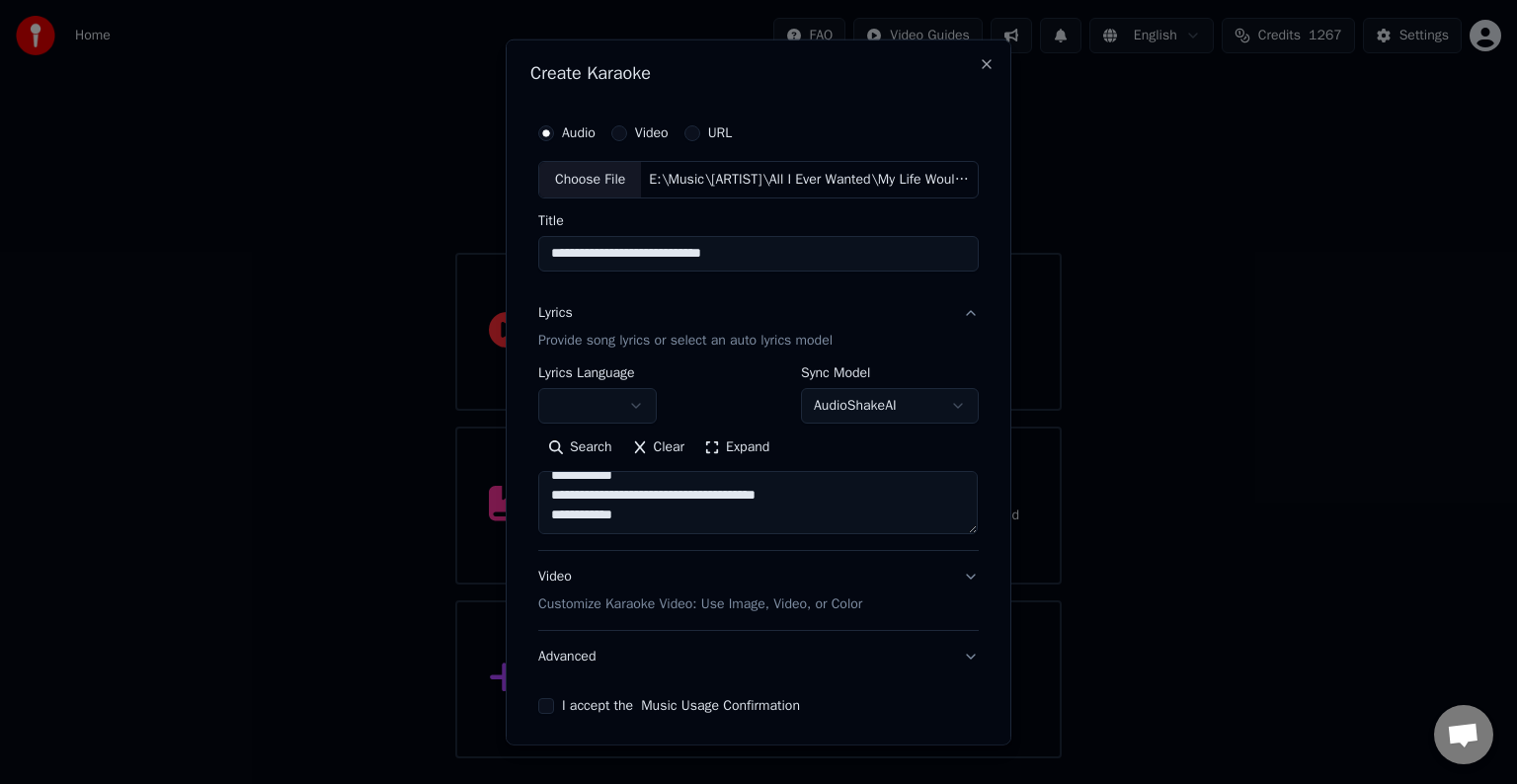 paste on "**********" 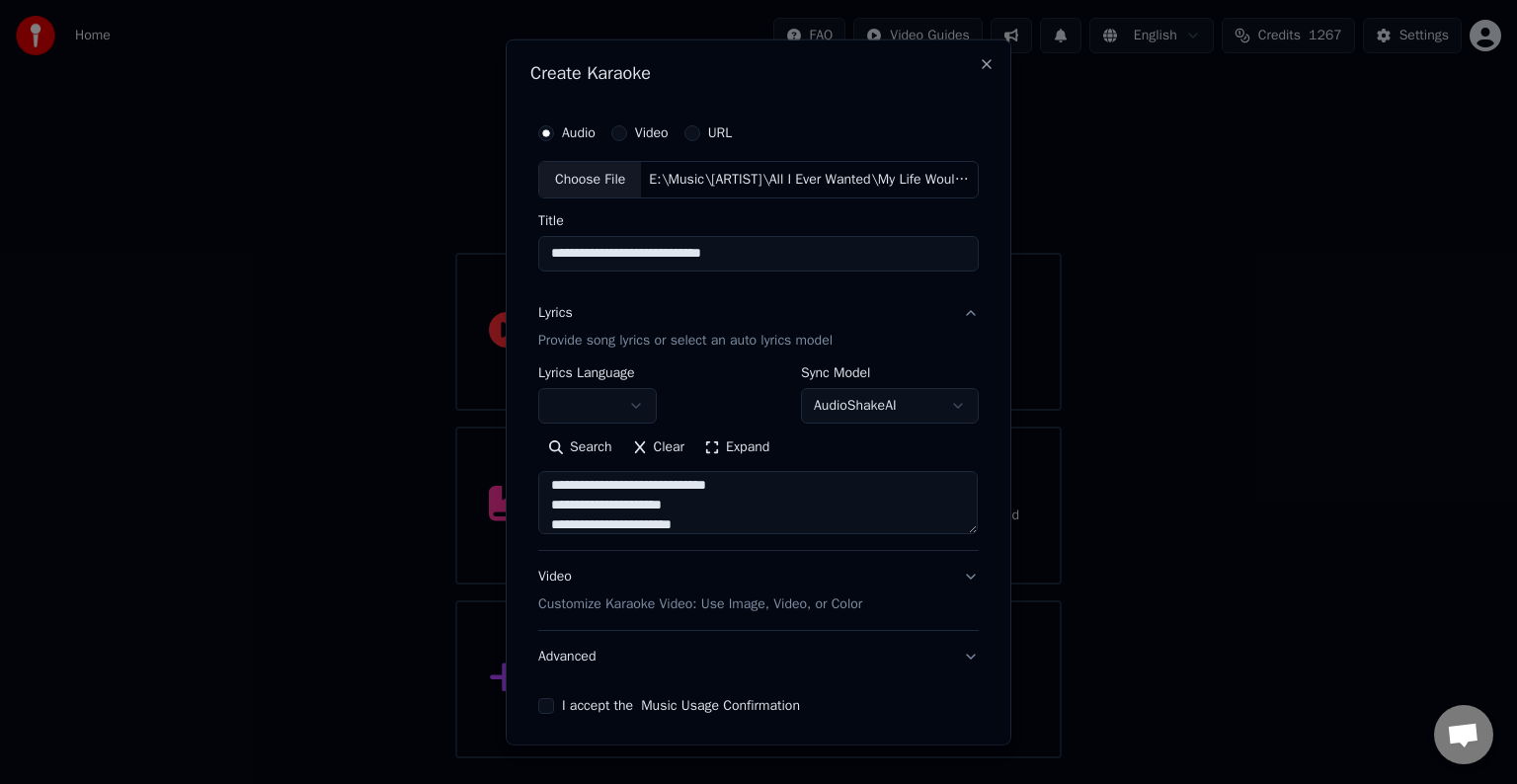 scroll, scrollTop: 399, scrollLeft: 0, axis: vertical 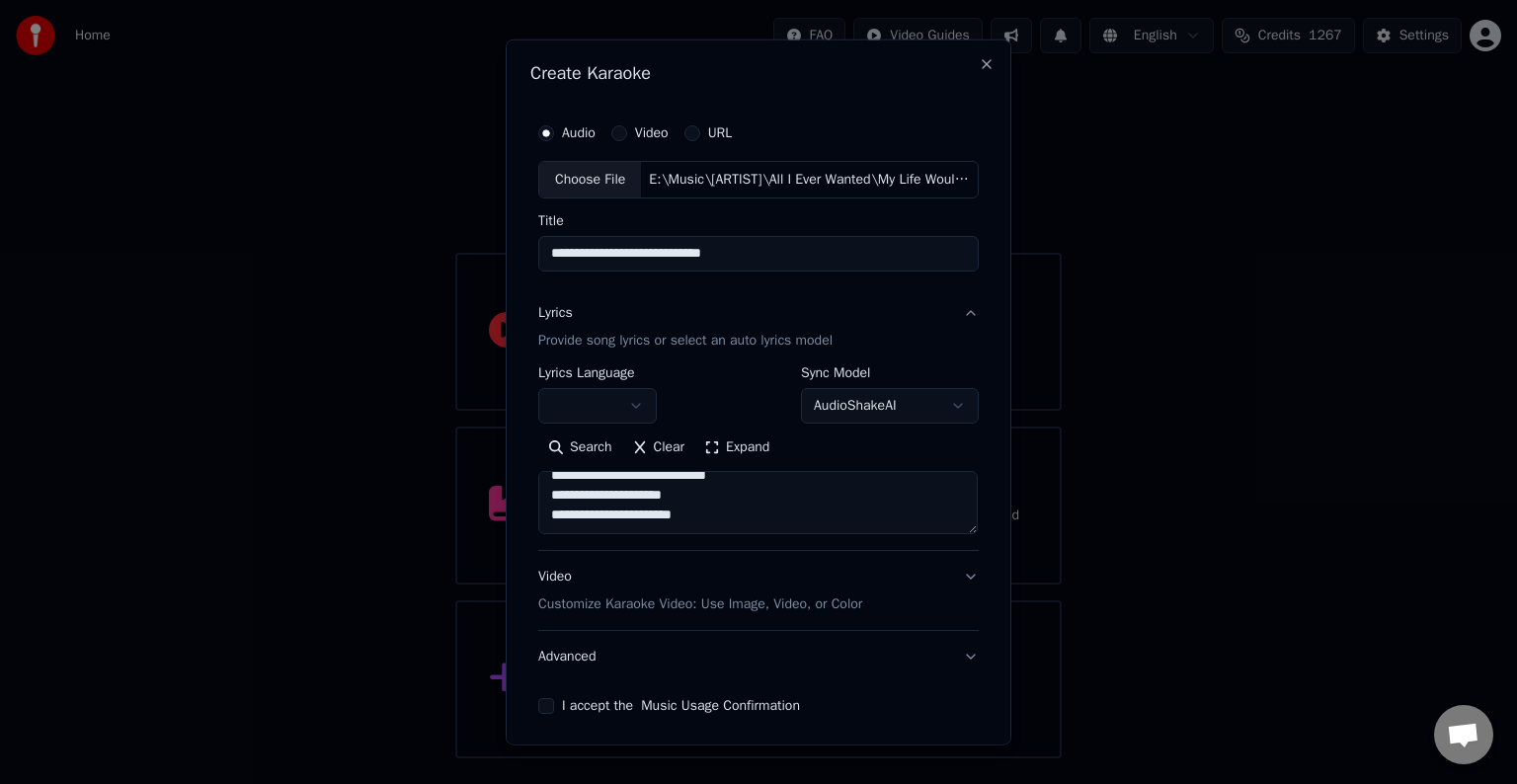paste on "**********" 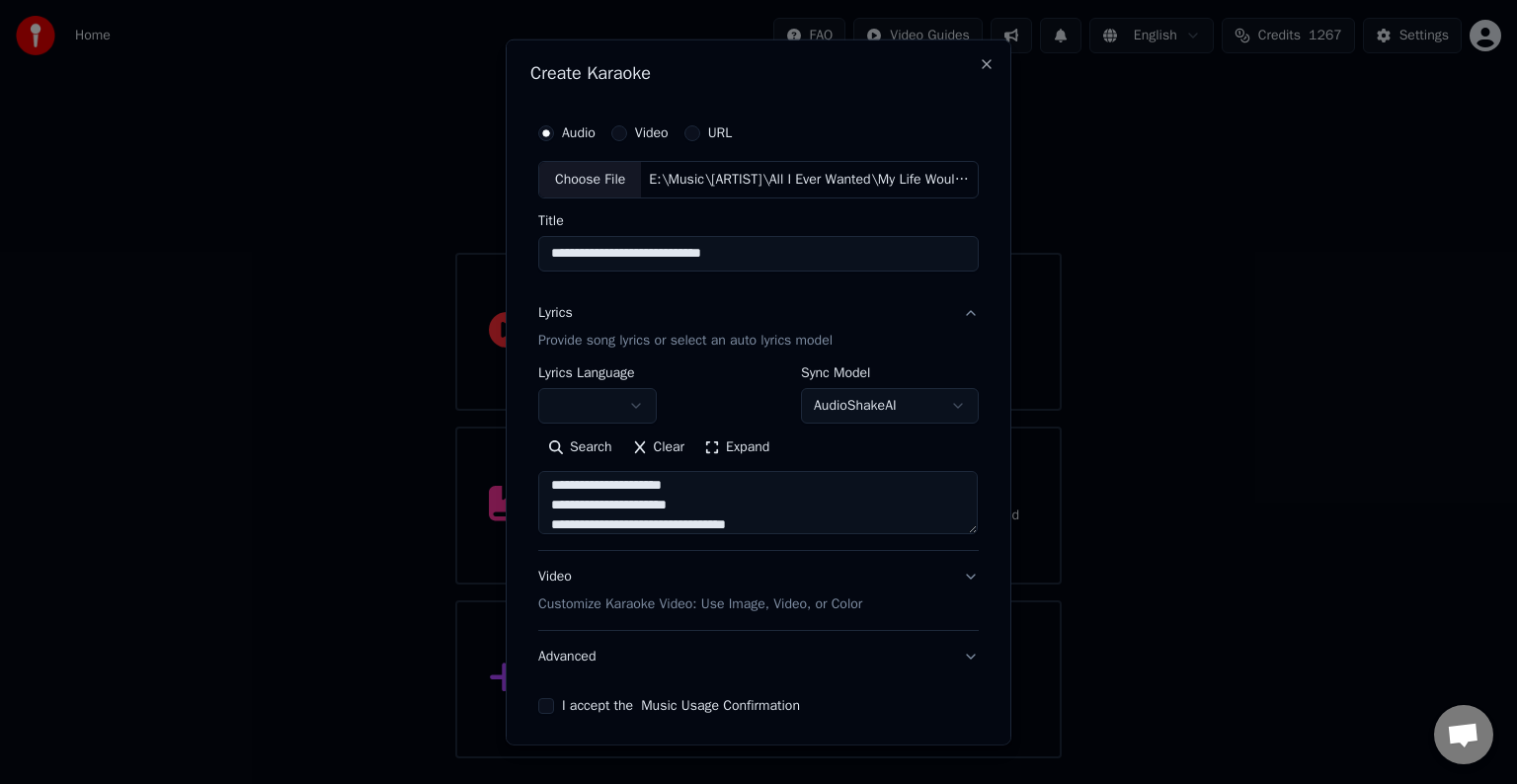 scroll, scrollTop: 517, scrollLeft: 0, axis: vertical 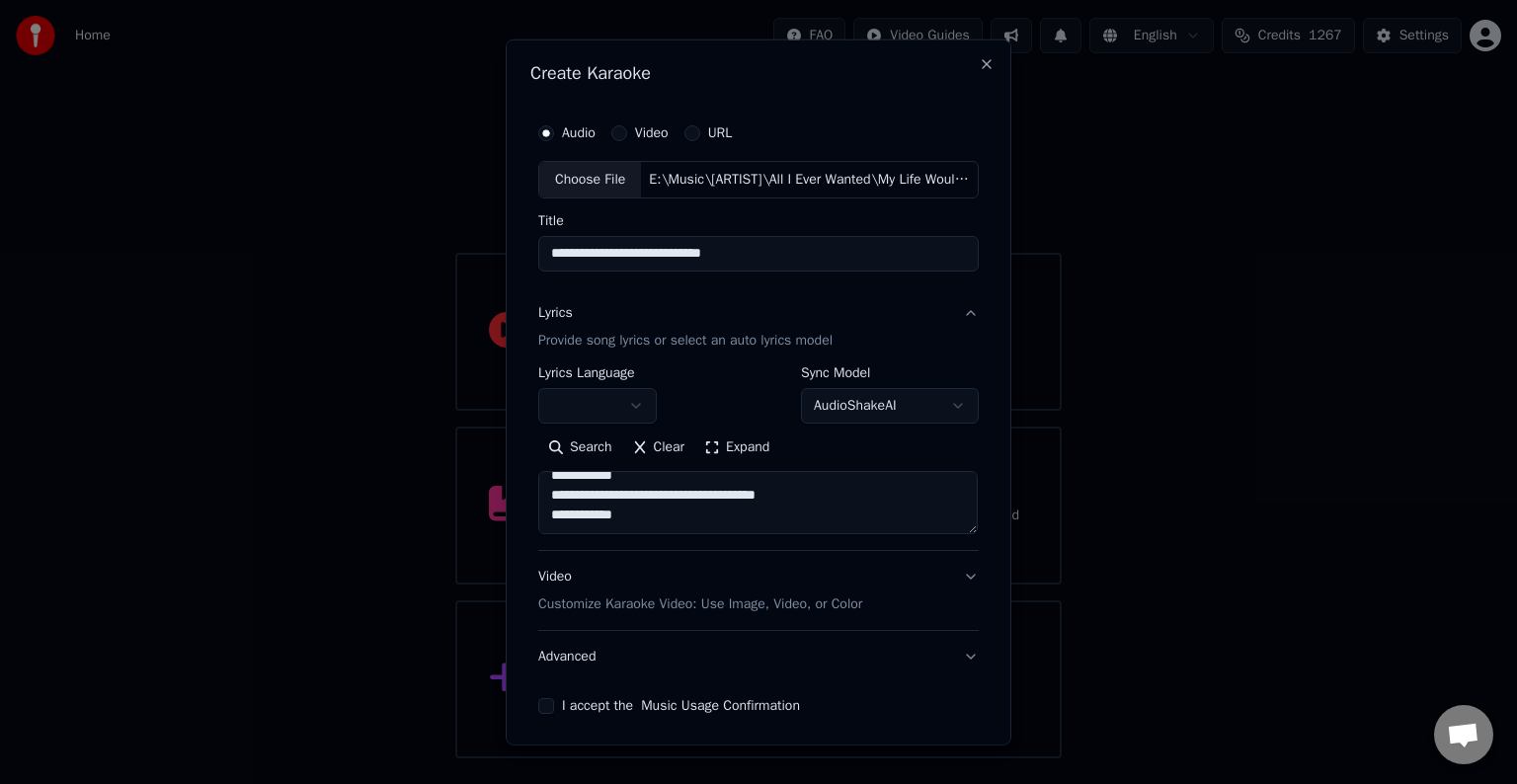 paste on "**********" 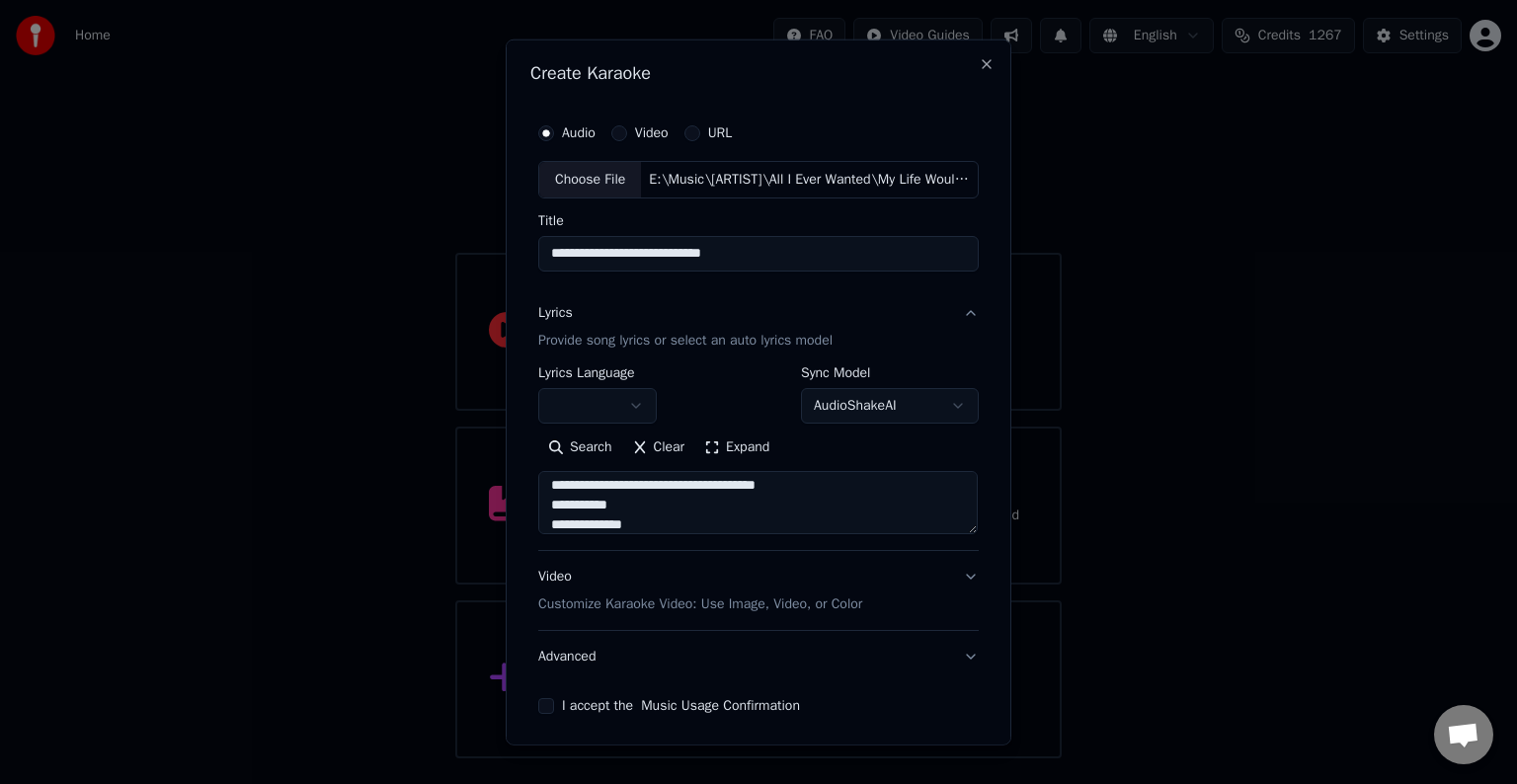 scroll, scrollTop: 596, scrollLeft: 0, axis: vertical 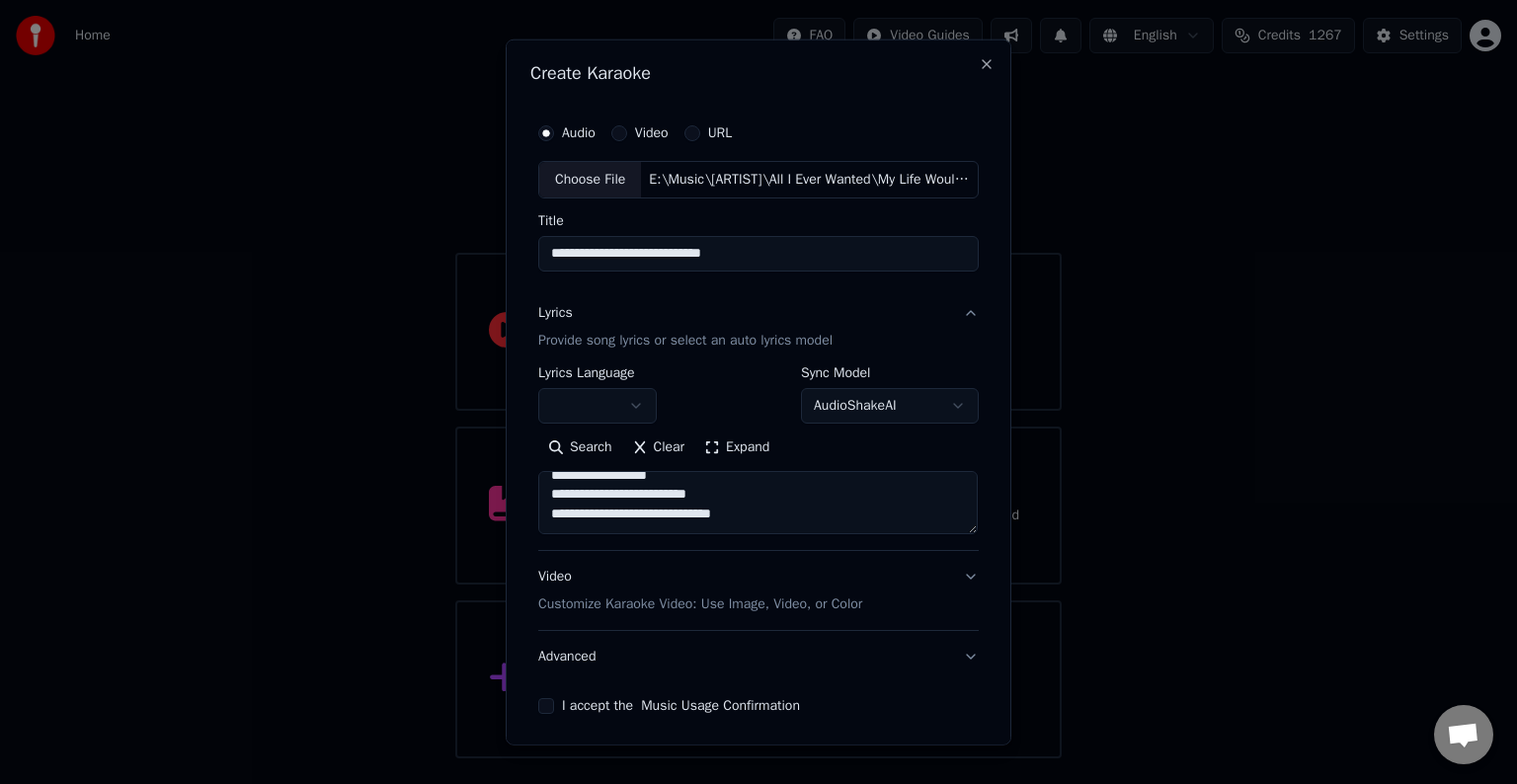 paste on "**********" 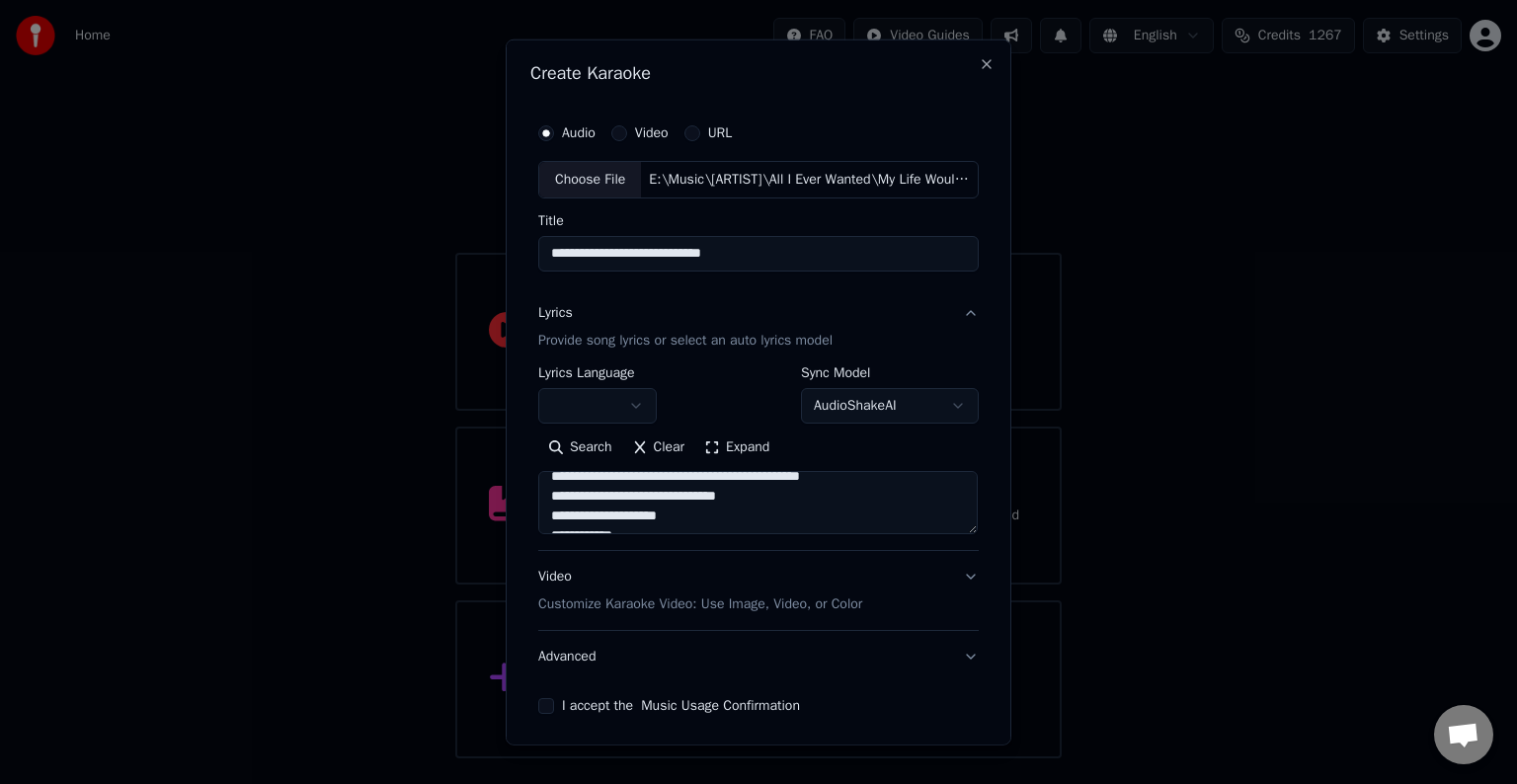 scroll, scrollTop: 752, scrollLeft: 0, axis: vertical 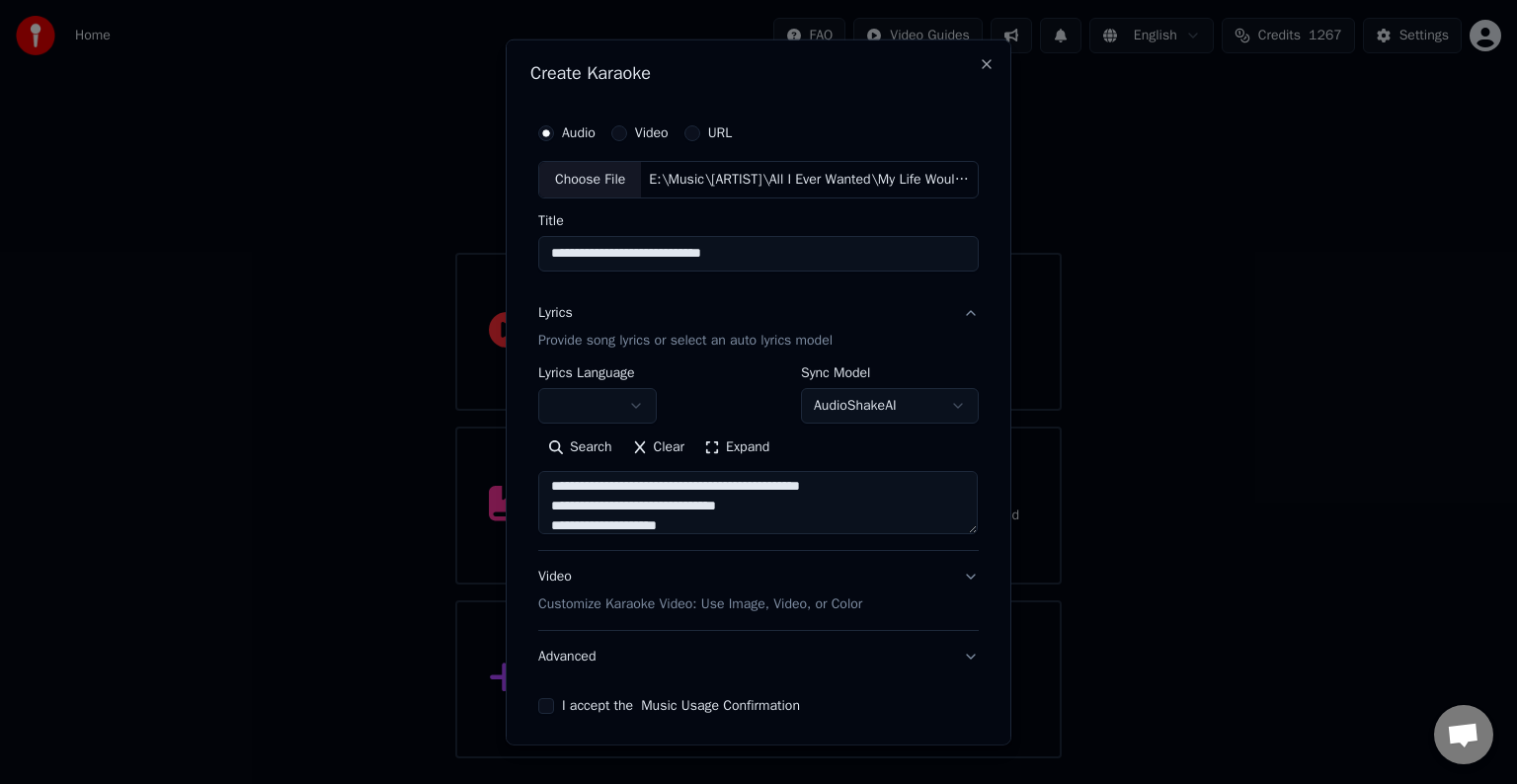 drag, startPoint x: 876, startPoint y: 498, endPoint x: 867, endPoint y: 493, distance: 10.29563 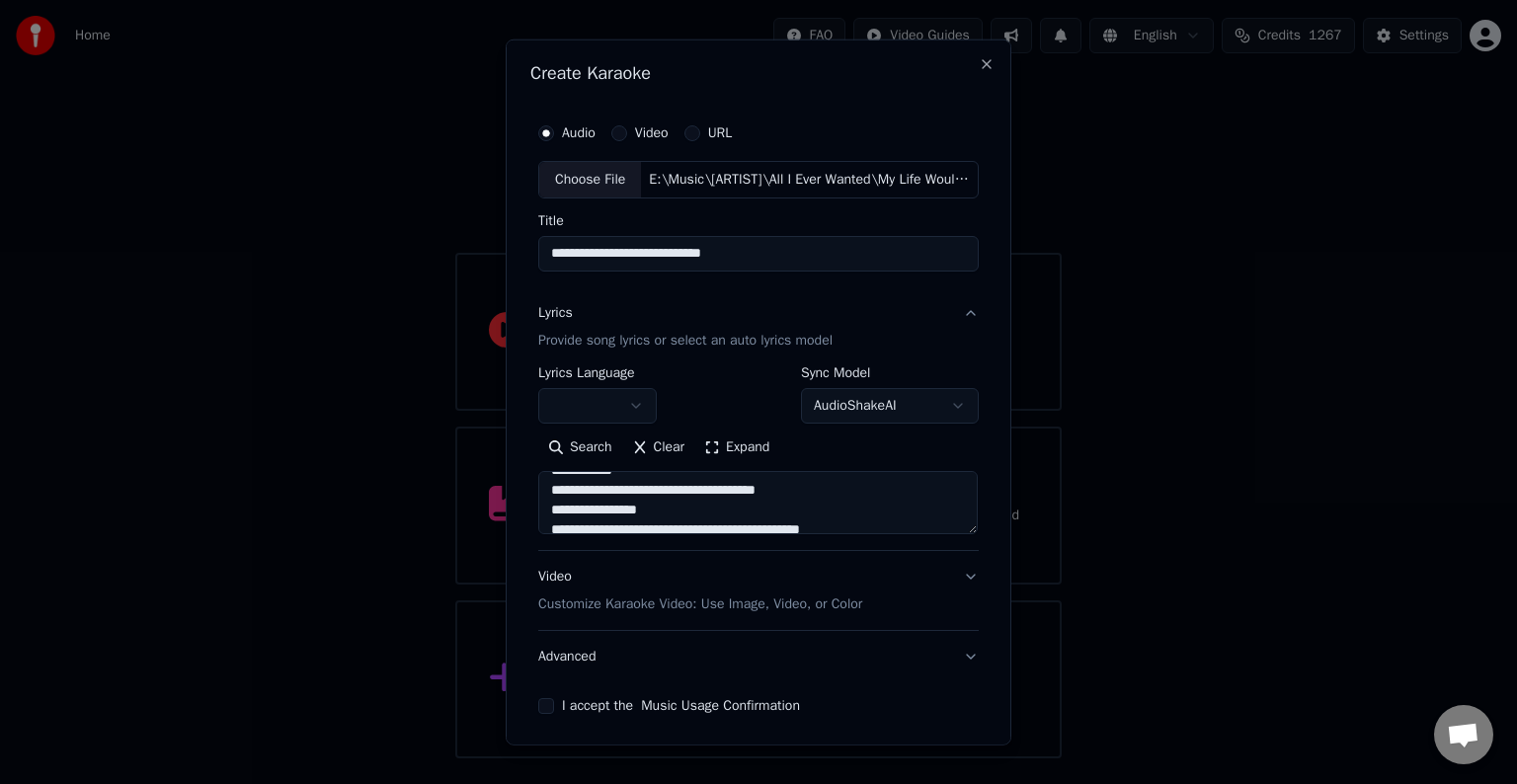 drag, startPoint x: 873, startPoint y: 485, endPoint x: 794, endPoint y: 502, distance: 80.80842 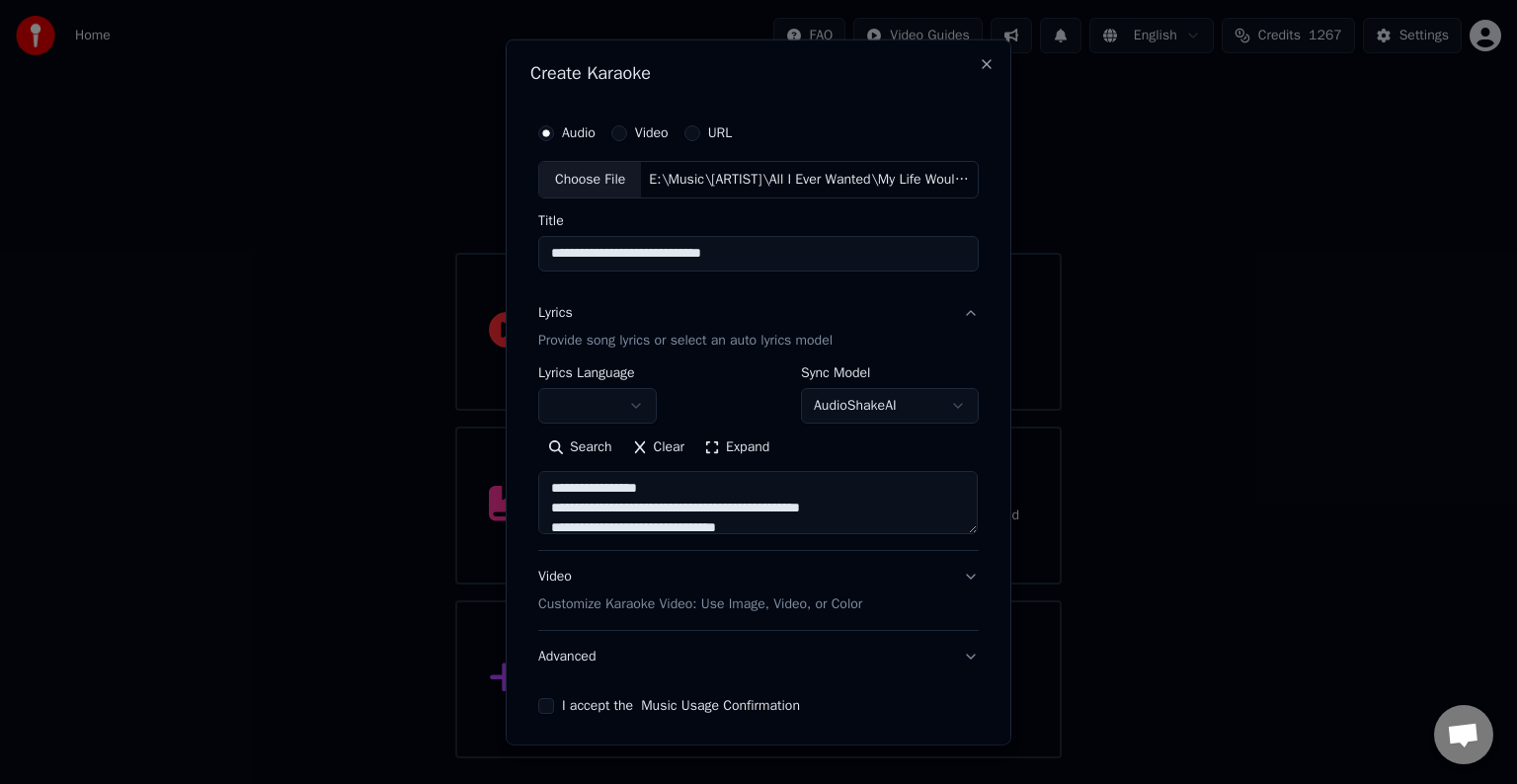 scroll, scrollTop: 731, scrollLeft: 0, axis: vertical 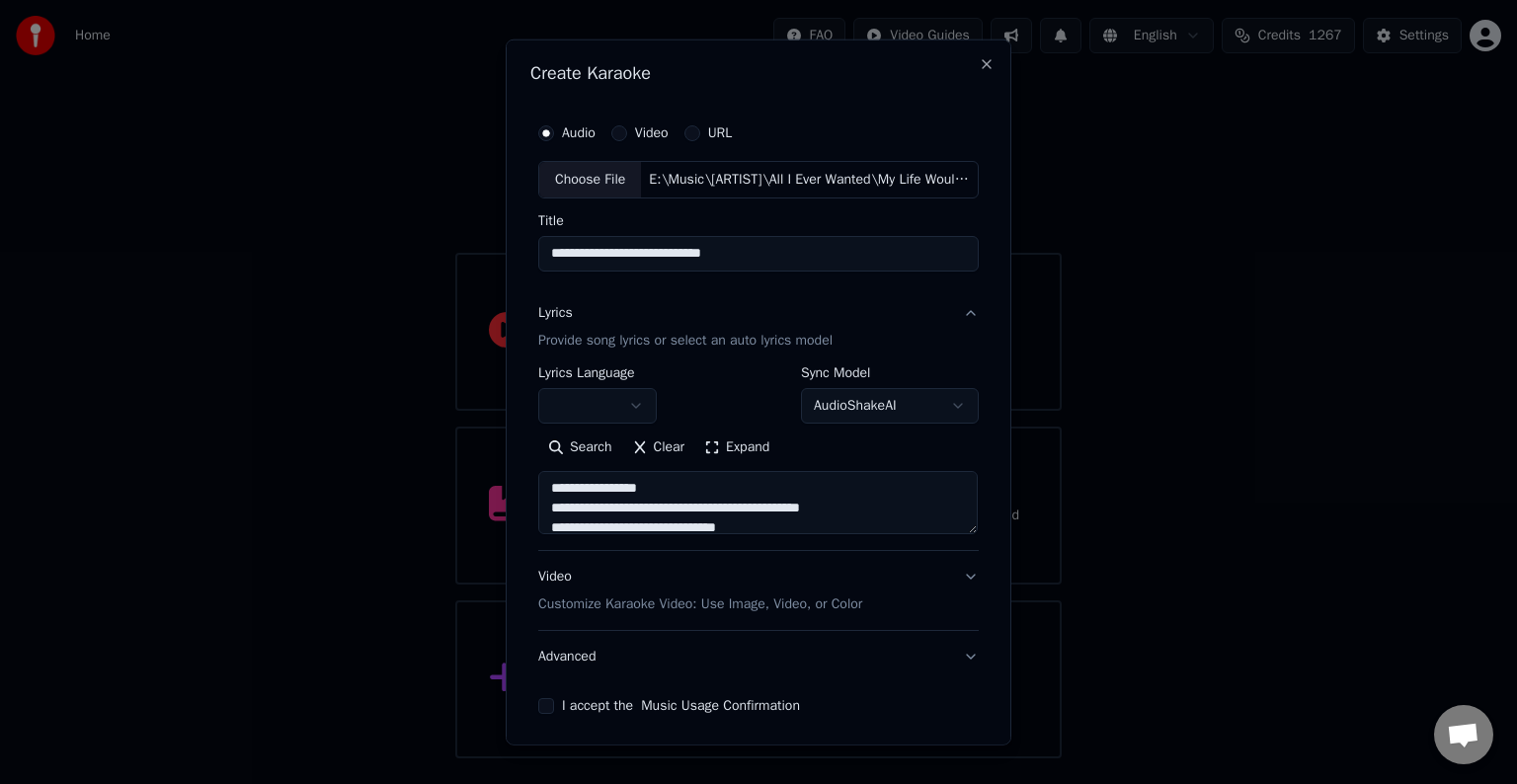drag, startPoint x: 773, startPoint y: 505, endPoint x: 869, endPoint y: 510, distance: 96.13012 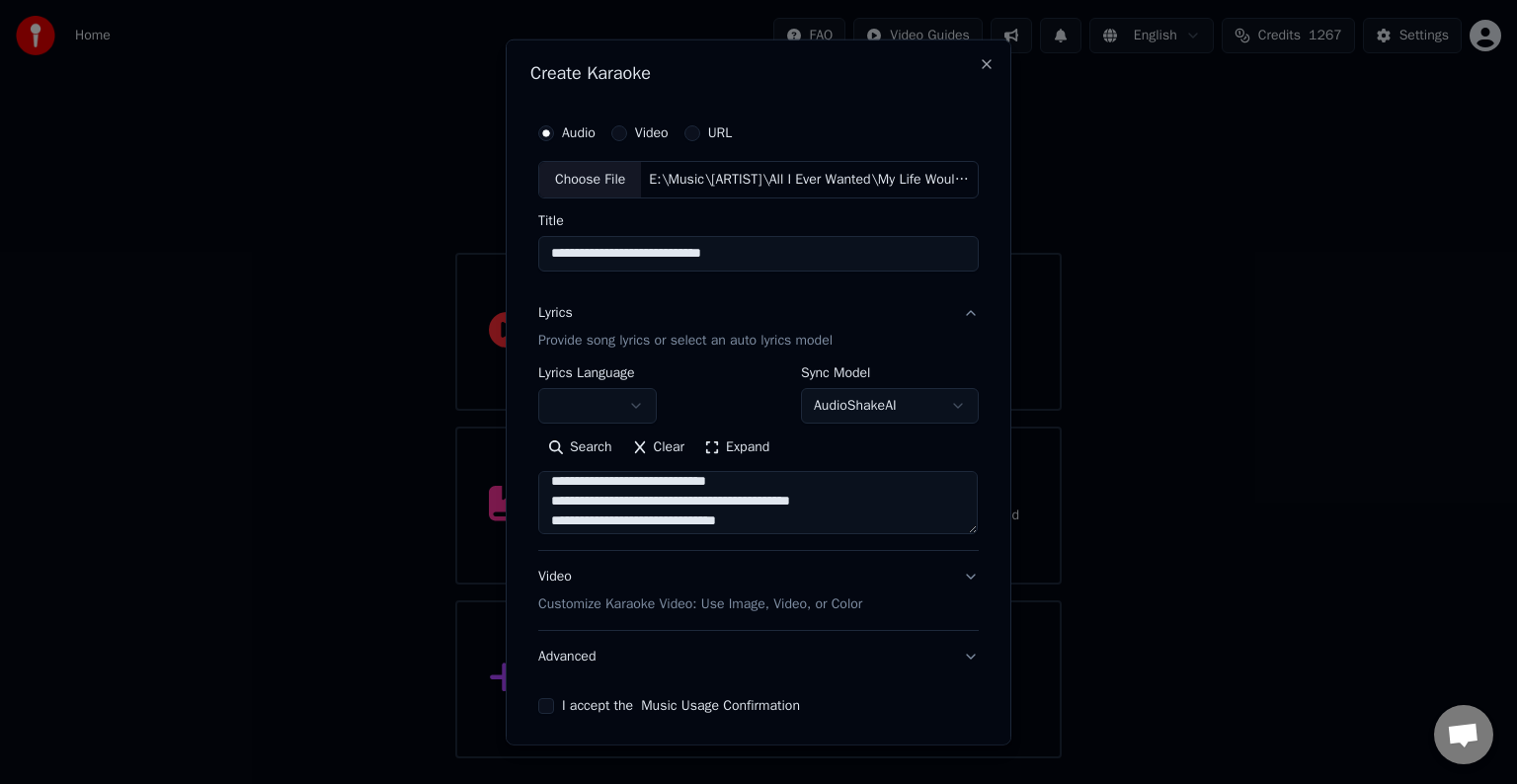 scroll, scrollTop: 610, scrollLeft: 0, axis: vertical 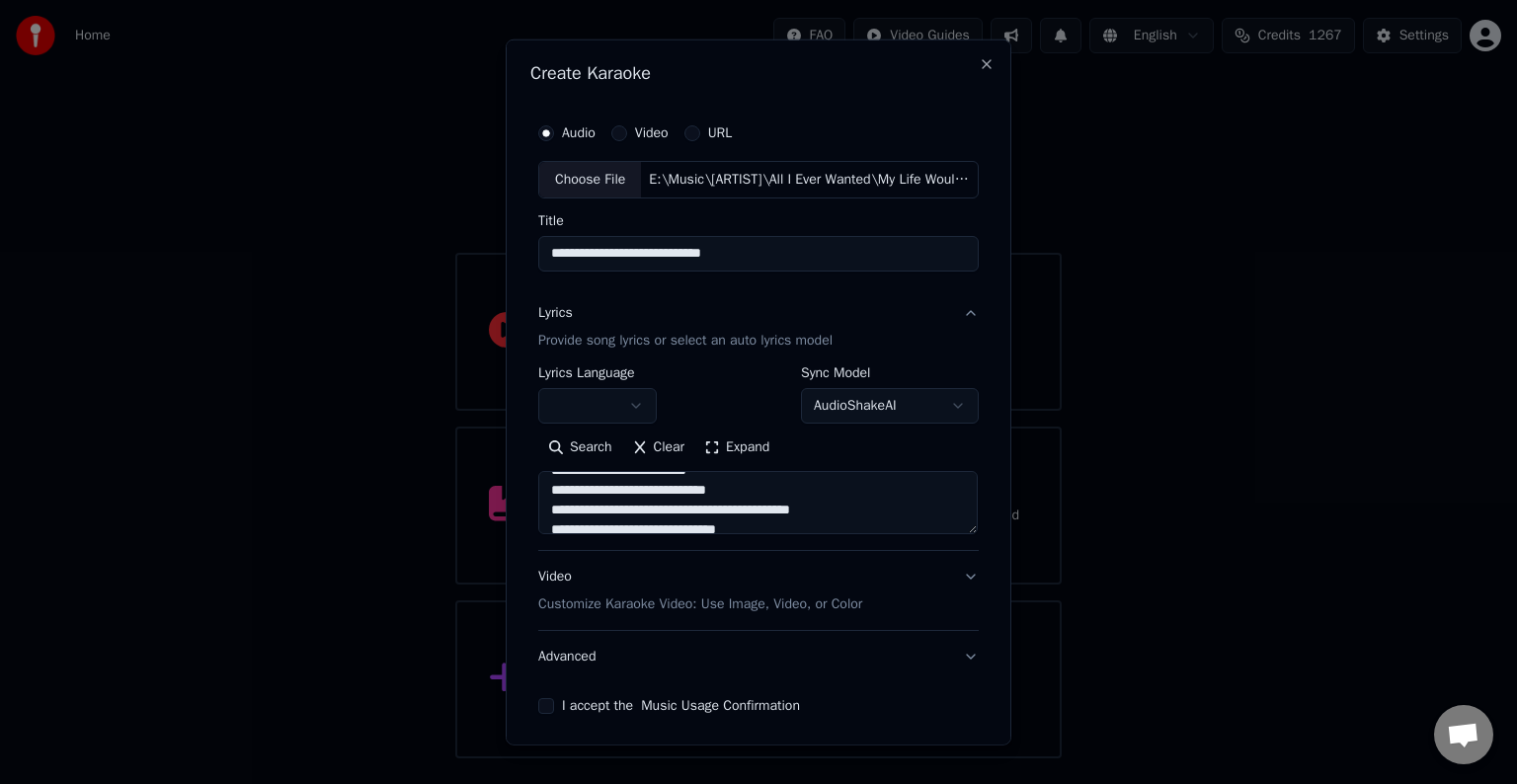 drag, startPoint x: 870, startPoint y: 508, endPoint x: 807, endPoint y: 506, distance: 63.03174 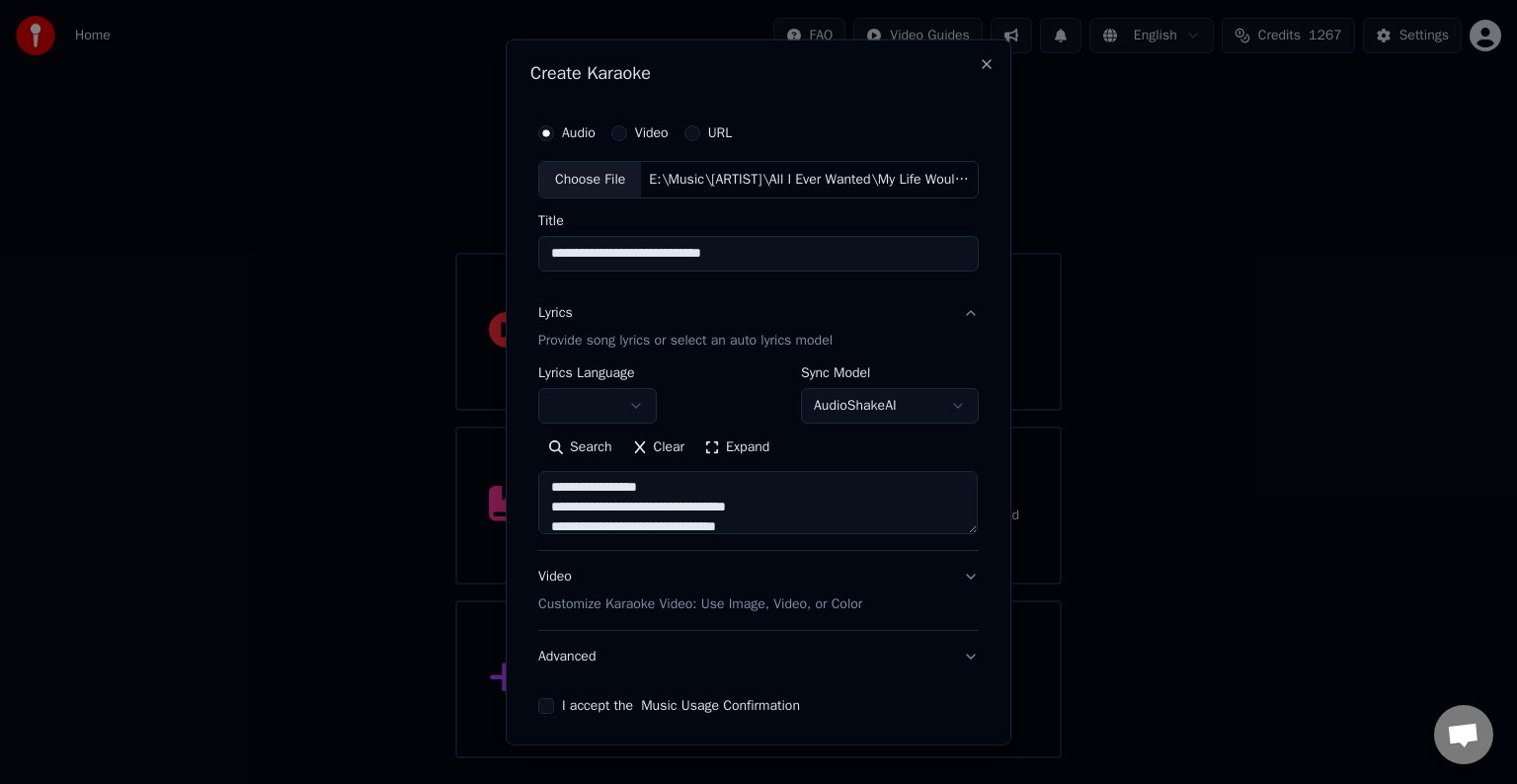 scroll, scrollTop: 822, scrollLeft: 0, axis: vertical 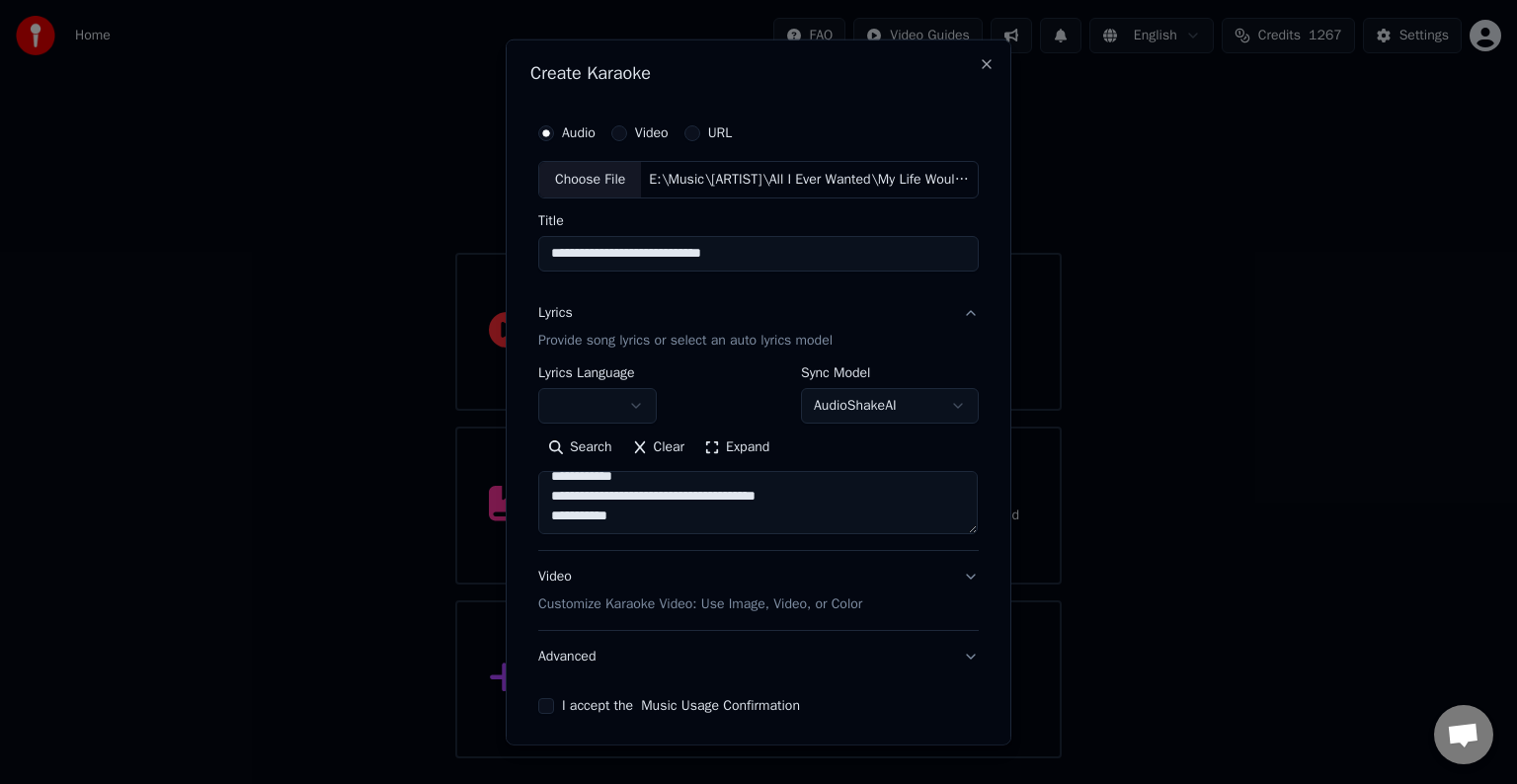 click at bounding box center (758, 503) 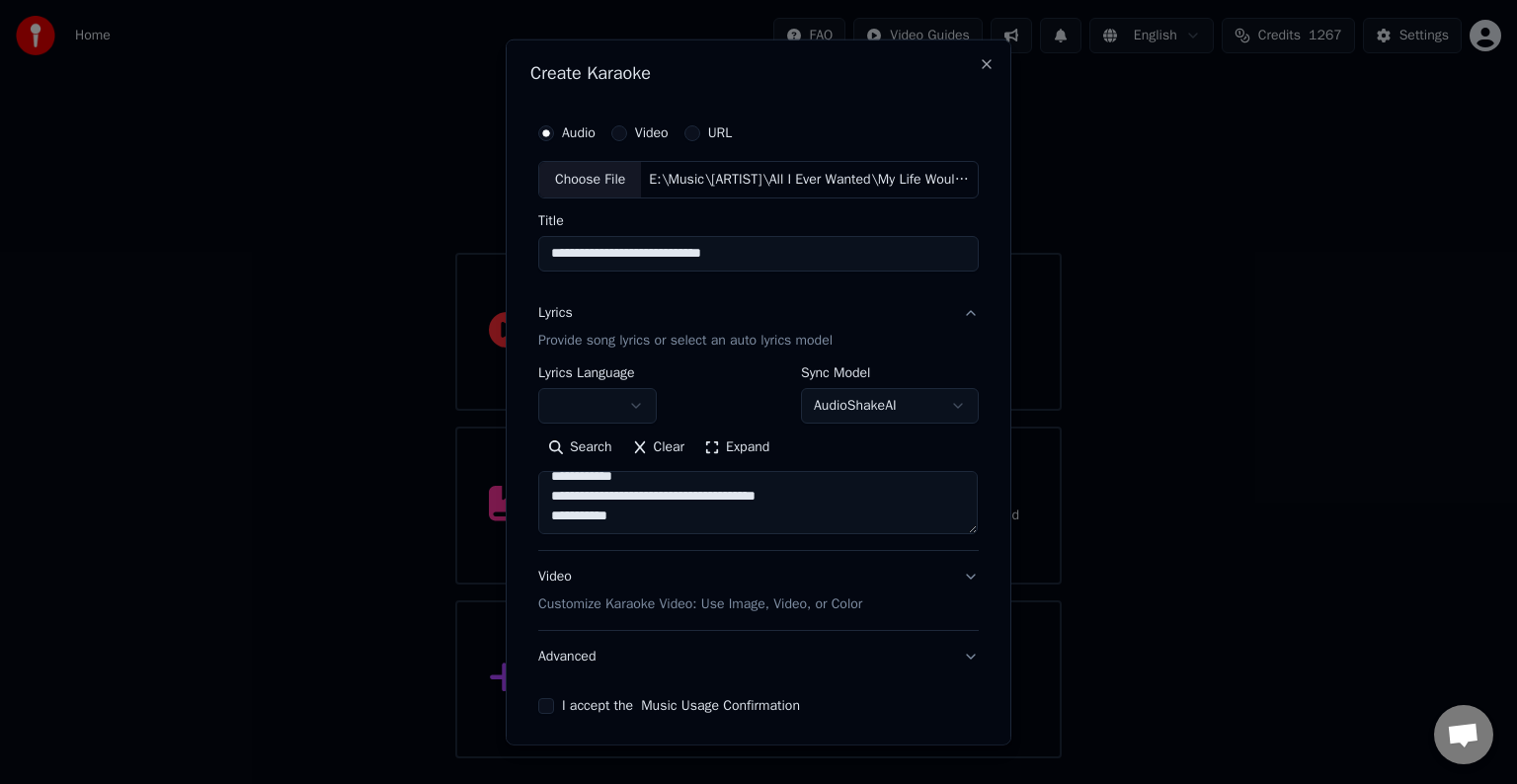 click on "Advanced" at bounding box center (758, 657) 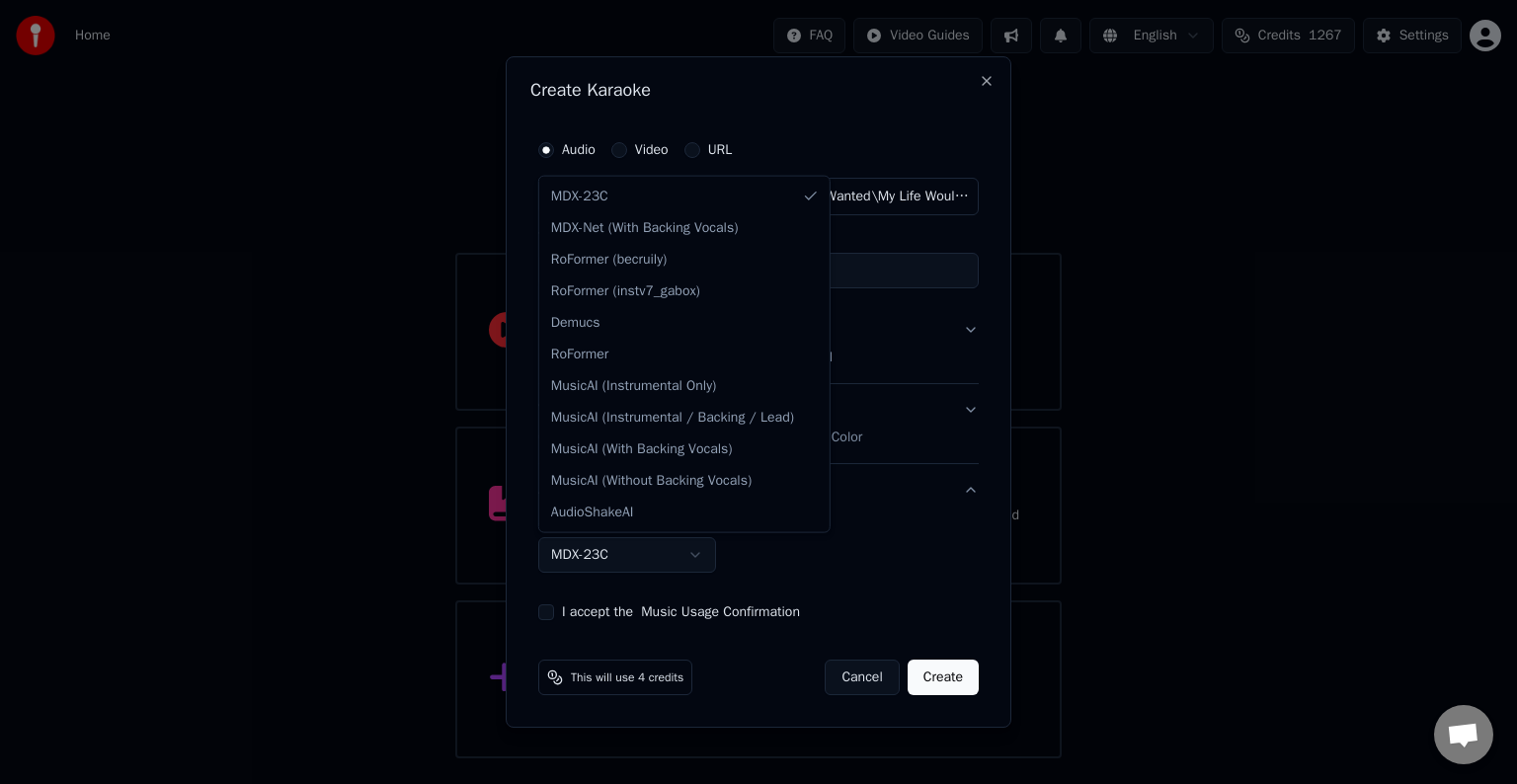 click on "Home FAQ Video Guides English Credits 1267 Settings Welcome to Youka Watch Quick Start Video Library Access and manage all the karaoke tracks you’ve created. Edit, organize, and perfect your projects. Create Karaoke Create karaoke from audio or video files (MP3, MP4, and more), or paste a URL to instantly generate a karaoke video with synchronized lyrics. Chat Adam from Youka Desktop More channels Continue on Email Network offline. Reconnecting... No messages can be received or sent for now. Youka Desktop Hello! How can I help you? Sunday, 20 July I think there is a glitch in the program; when I spend my credits to create a video, and I provide the lyrics, the resulting video does not sync the lyrics and is forcing me to spend extra credits to sync them again; it has happened to me with my last 3 videos 7/20/2025 Adam There is an issue with the auto lyric sync service. In this case the credits are refunded automatically. You can sync the lyrics by using the lyrics editor 7/20/2025 7/20/2025 7/20/2025 Adam" at bounding box center (758, 379) 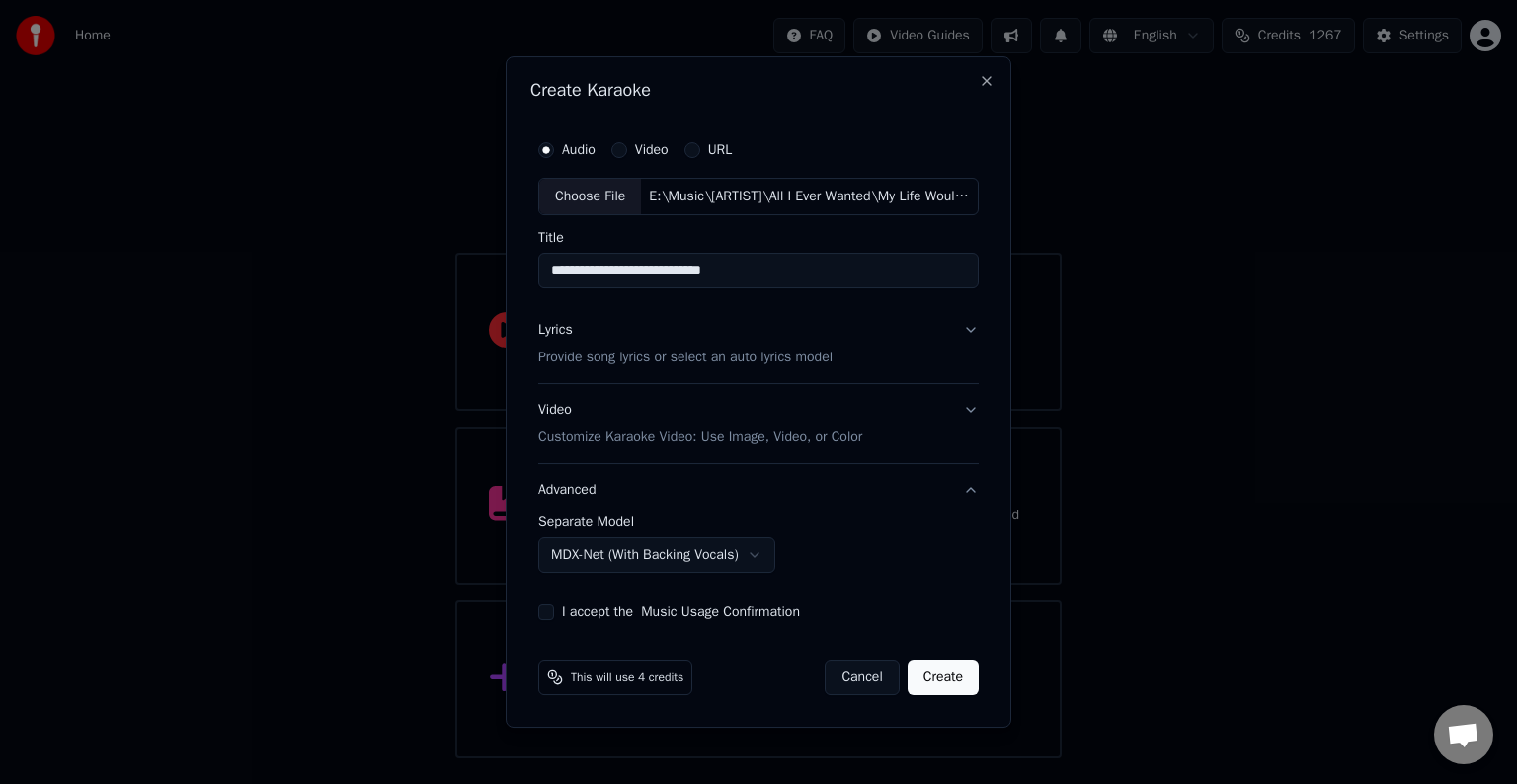click on "I accept the   Music Usage Confirmation" at bounding box center [546, 612] 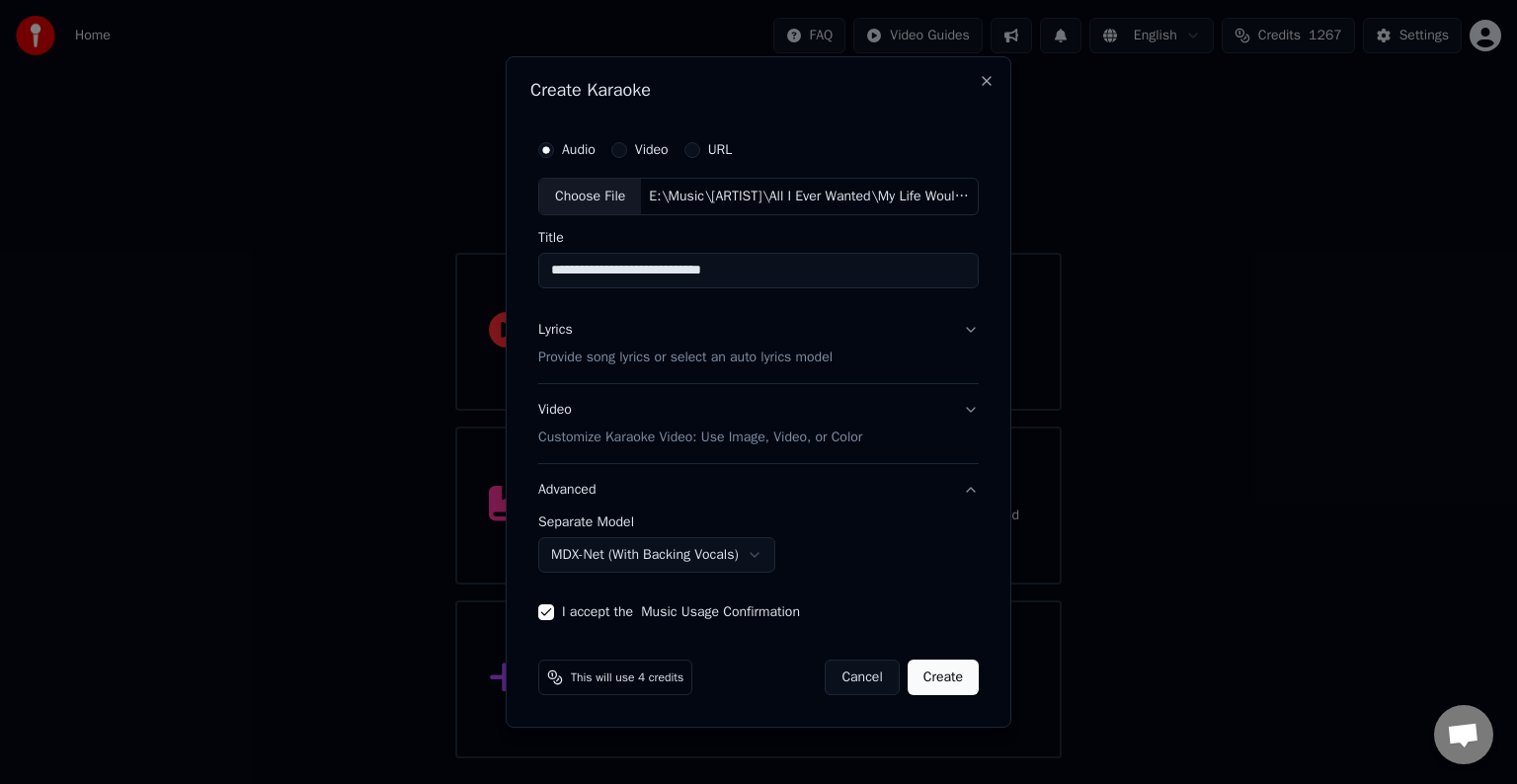 click on "Create" at bounding box center [943, 677] 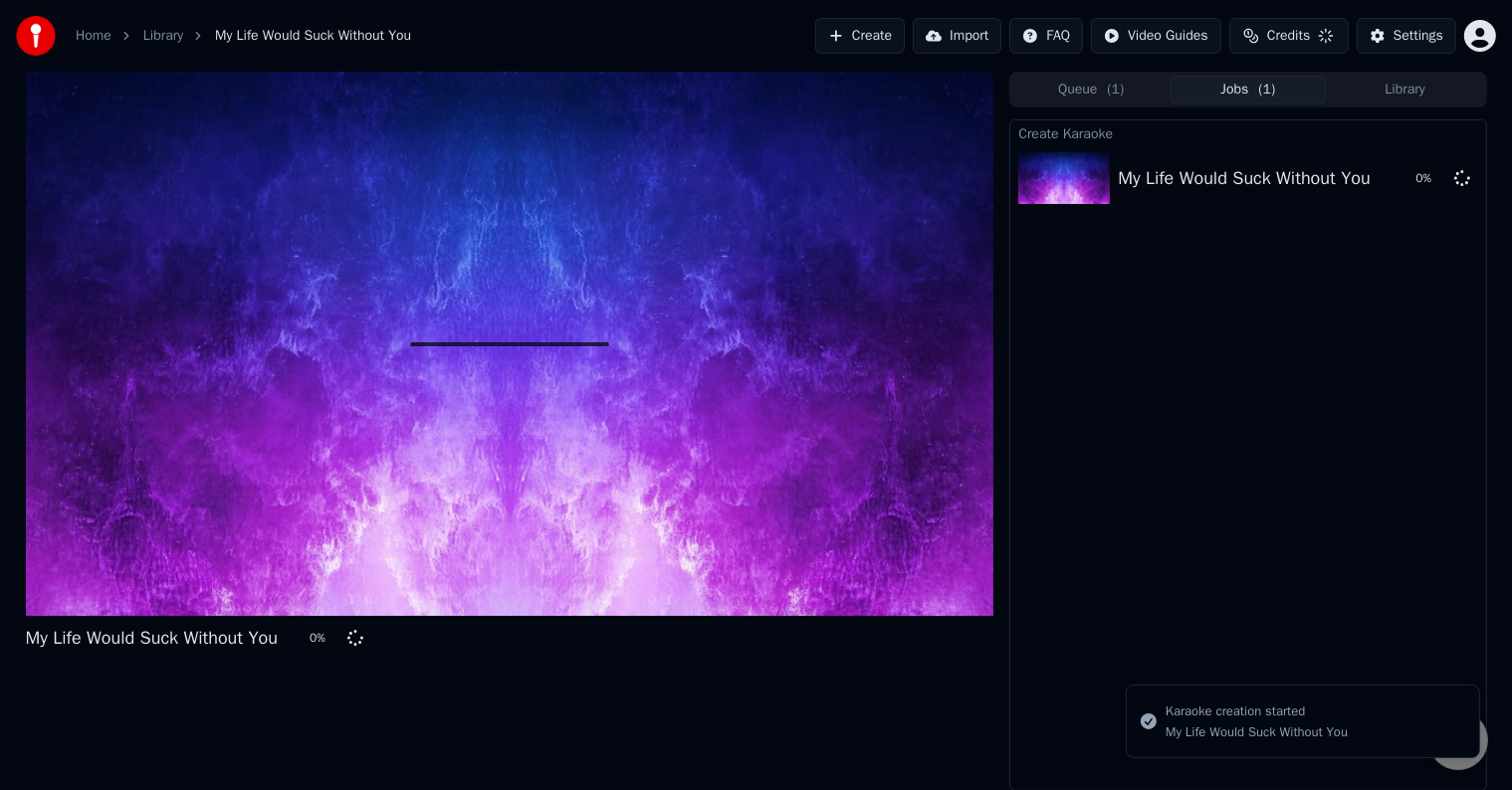 click on "Create" at bounding box center (860, 36) 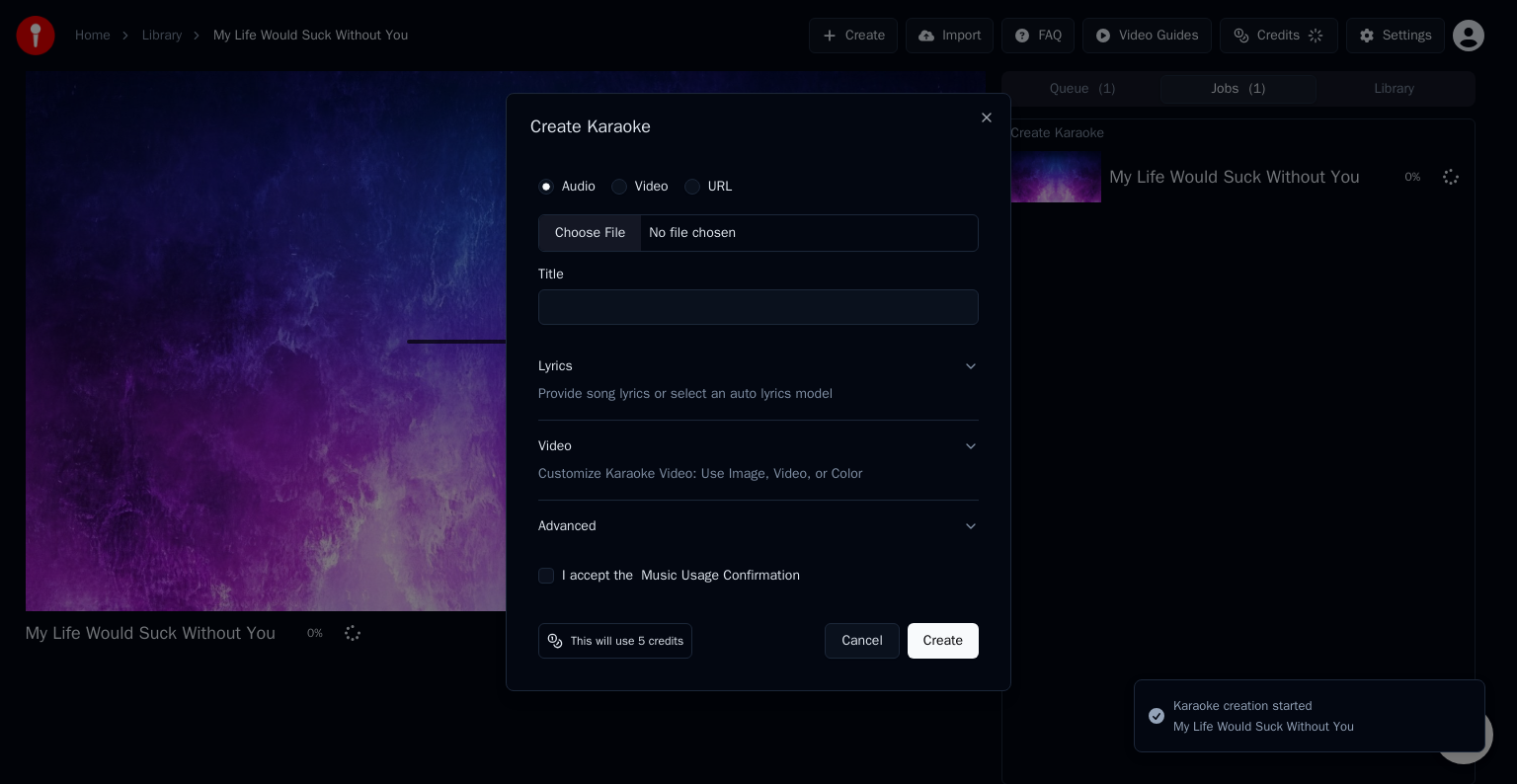 click on "Choose File" at bounding box center (590, 233) 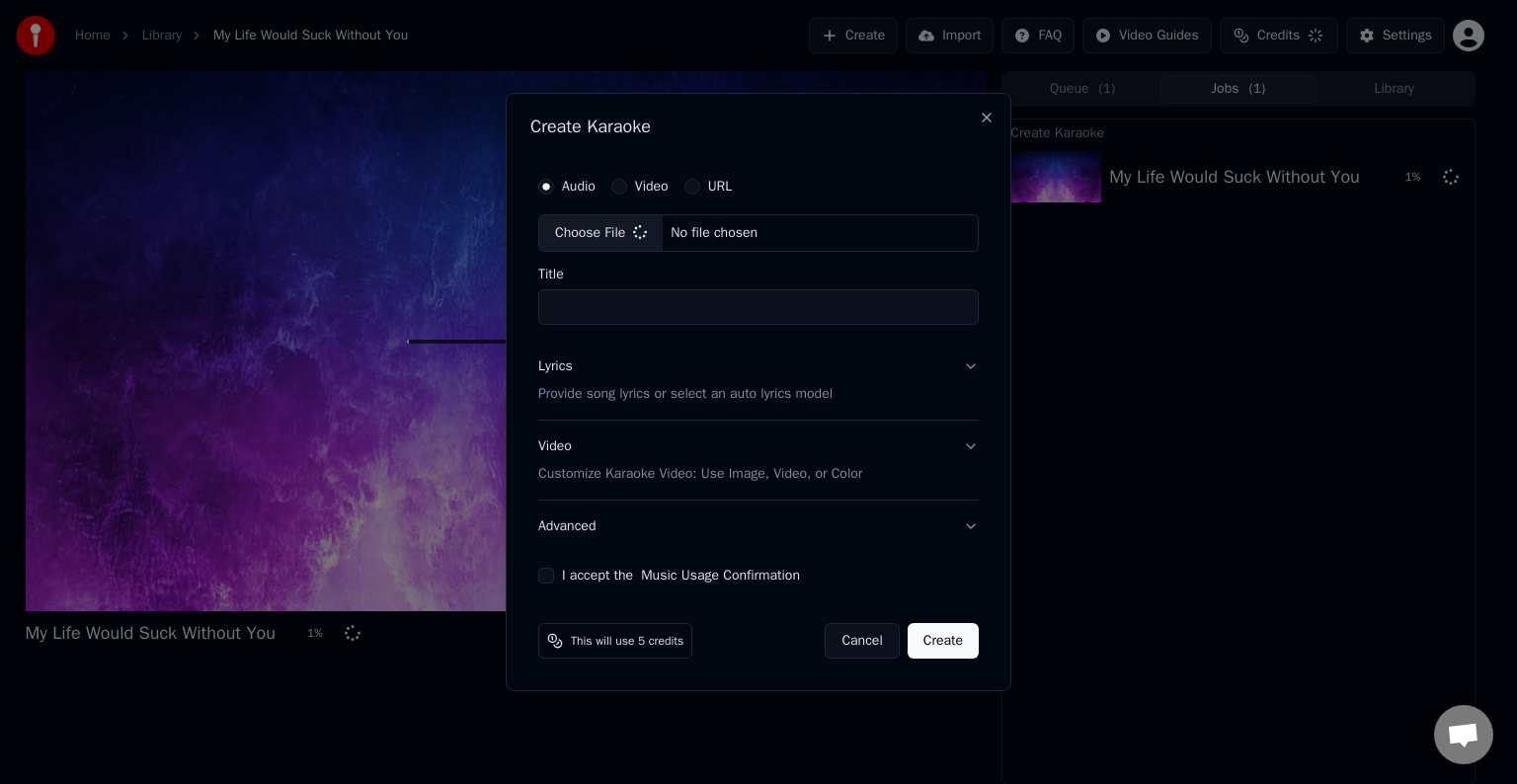 click on "Lyrics Provide song lyrics or select an auto lyrics model" at bounding box center (758, 380) 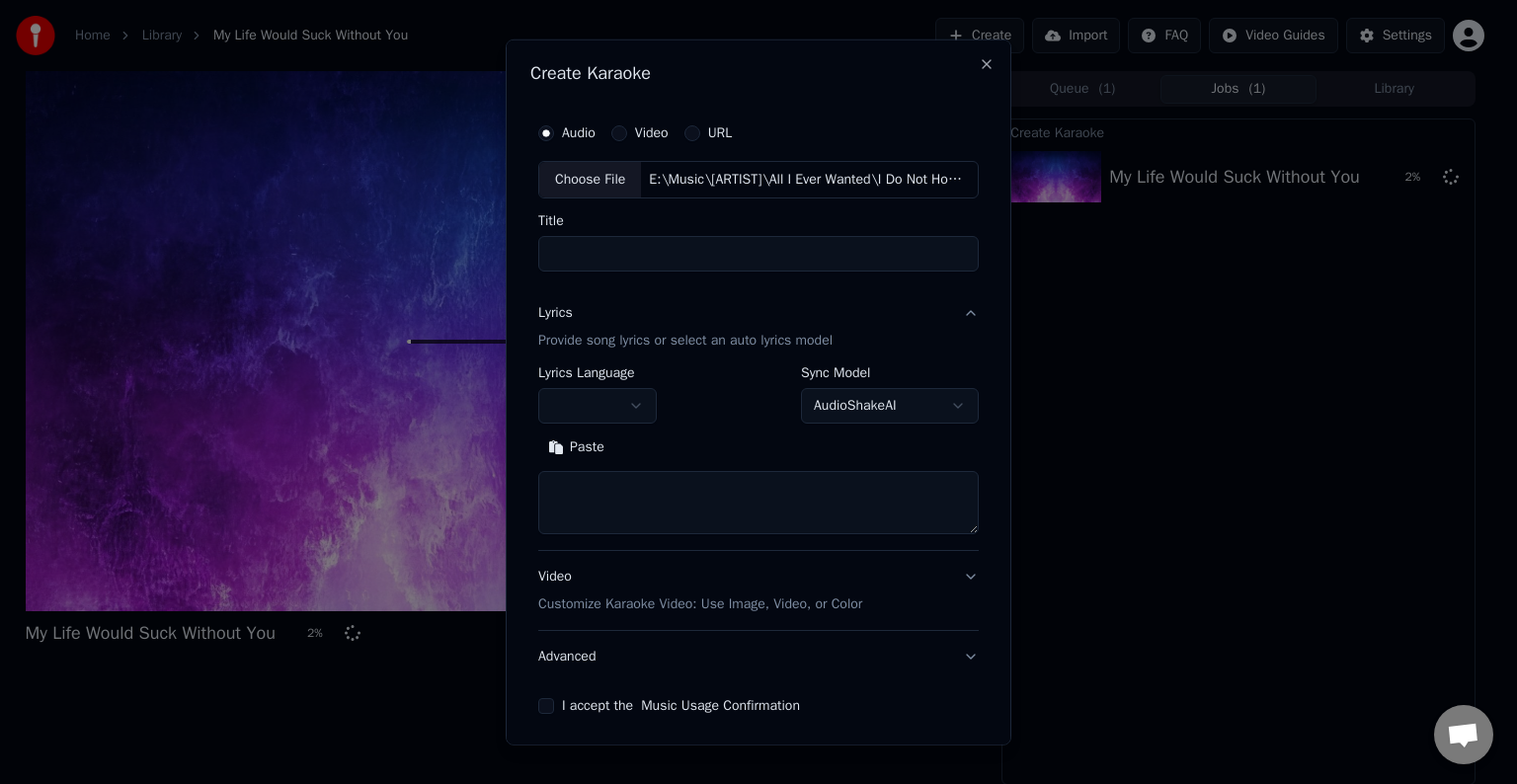 type on "**********" 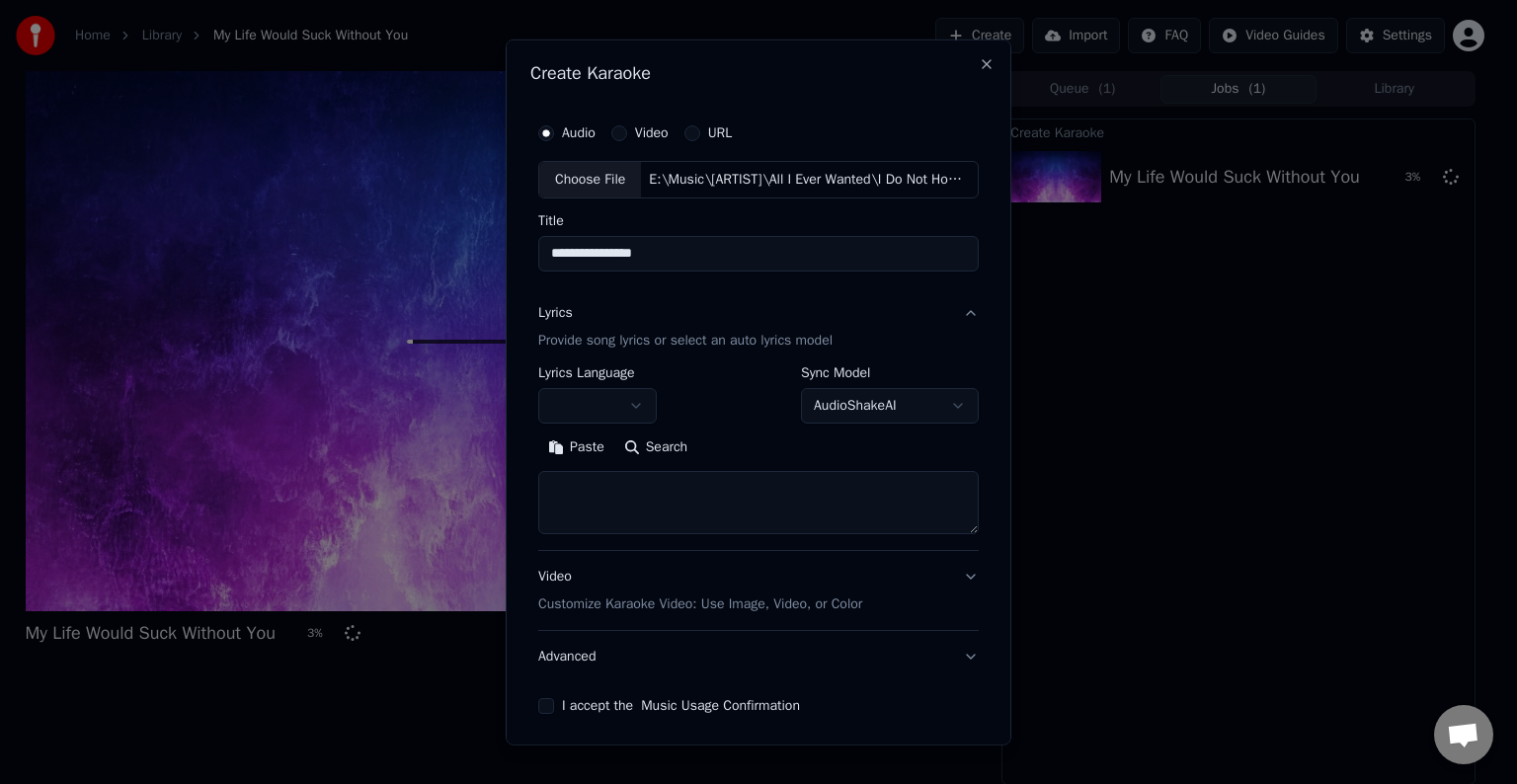 click at bounding box center [758, 503] 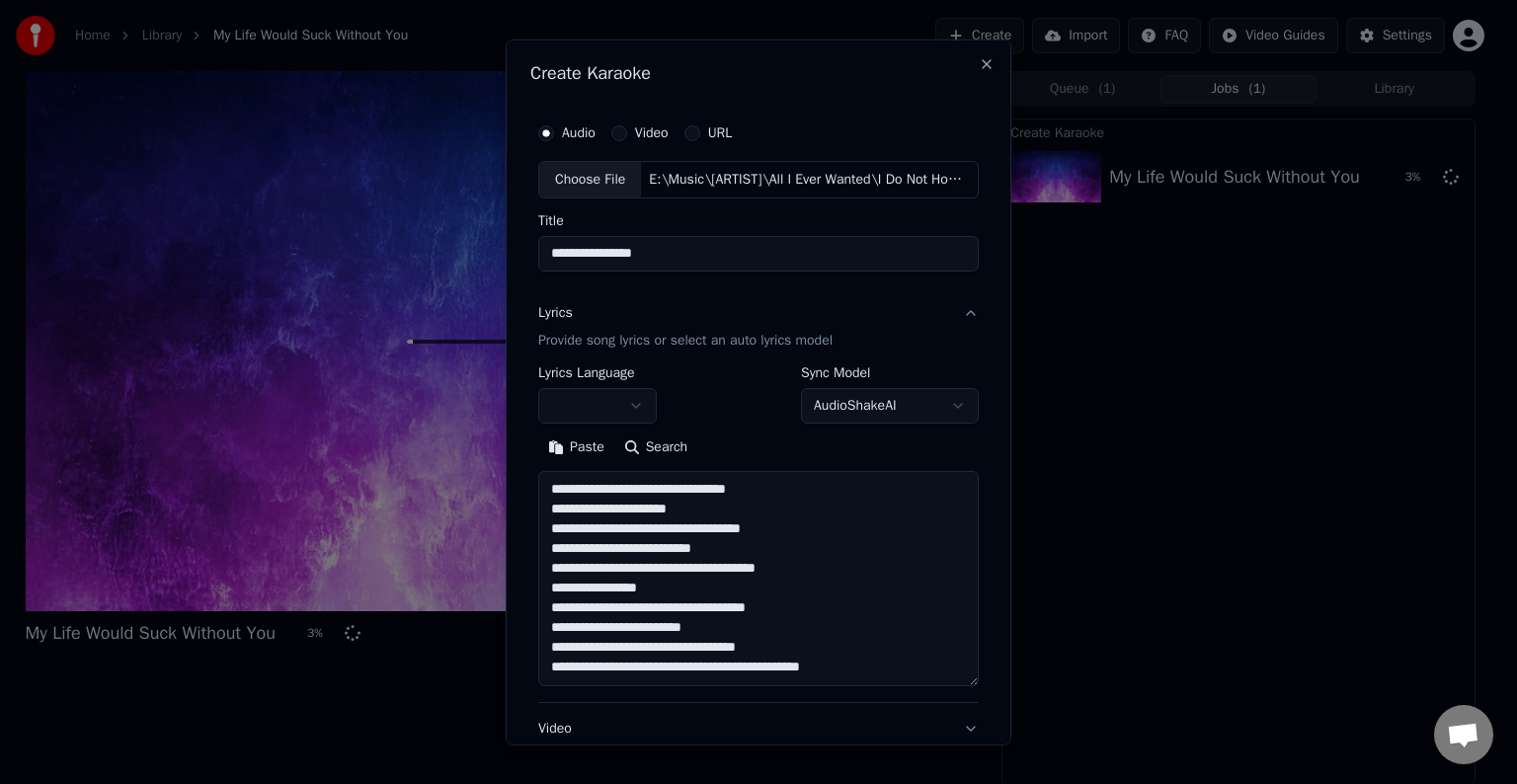 scroll, scrollTop: 162, scrollLeft: 0, axis: vertical 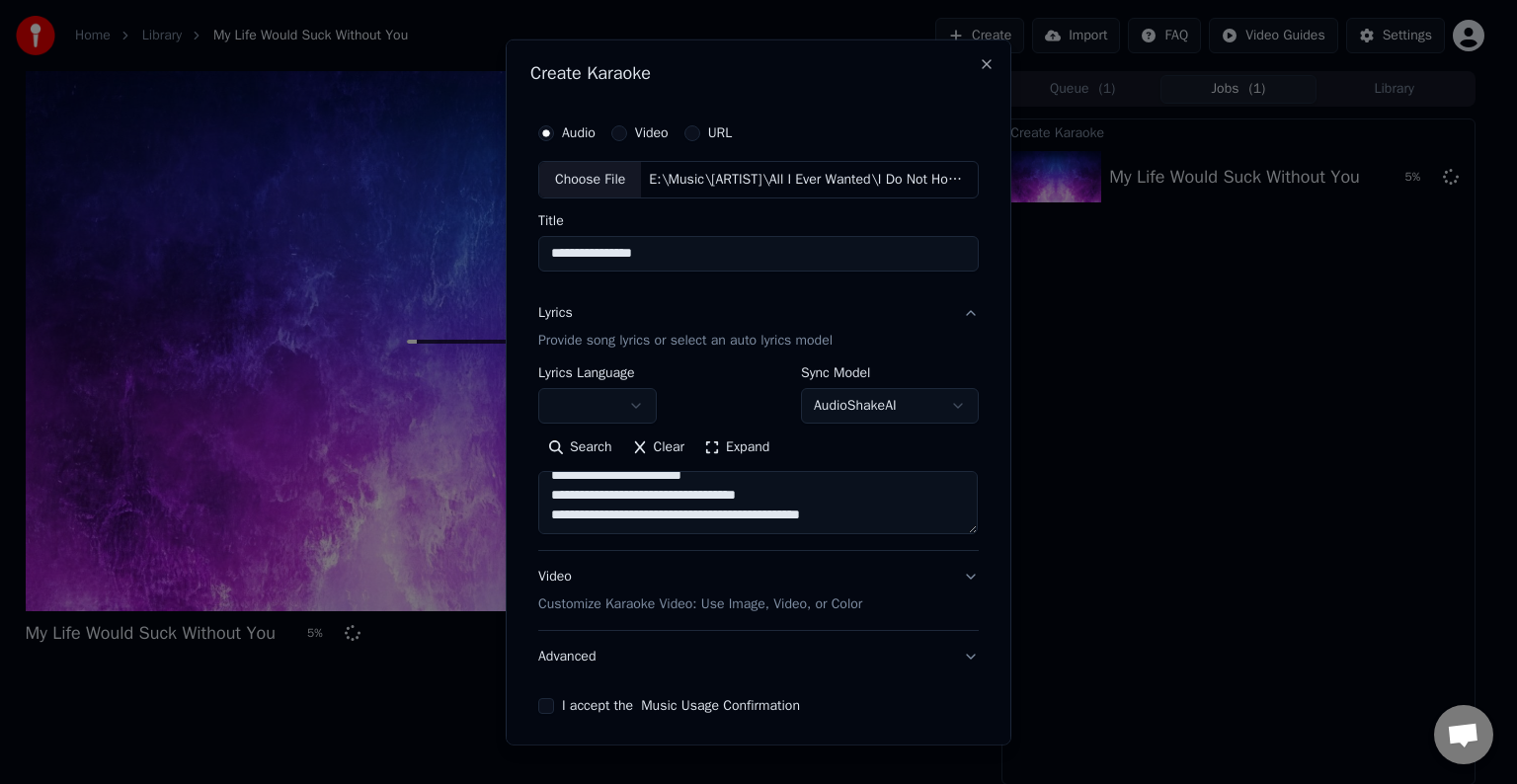 paste on "**********" 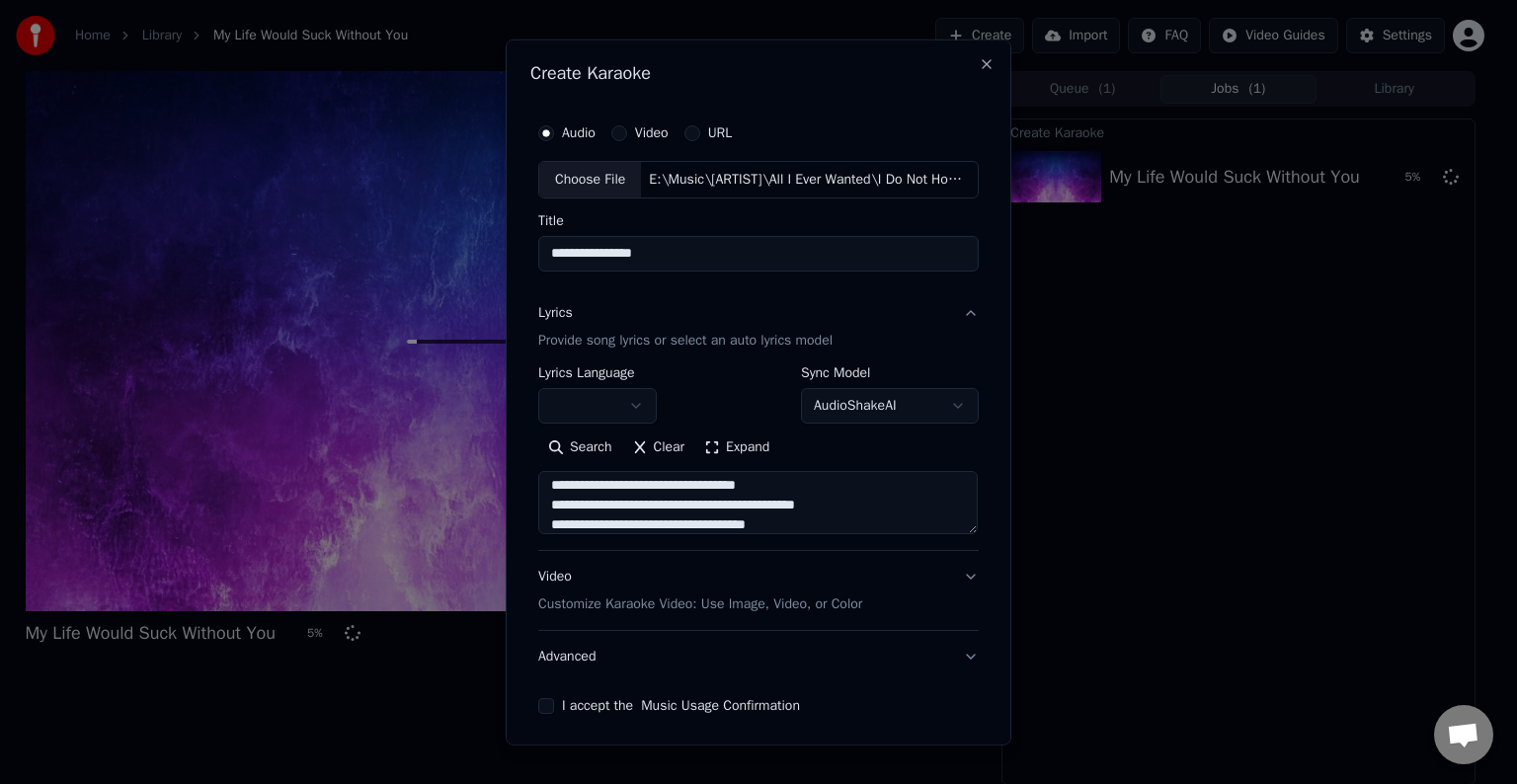 scroll, scrollTop: 280, scrollLeft: 0, axis: vertical 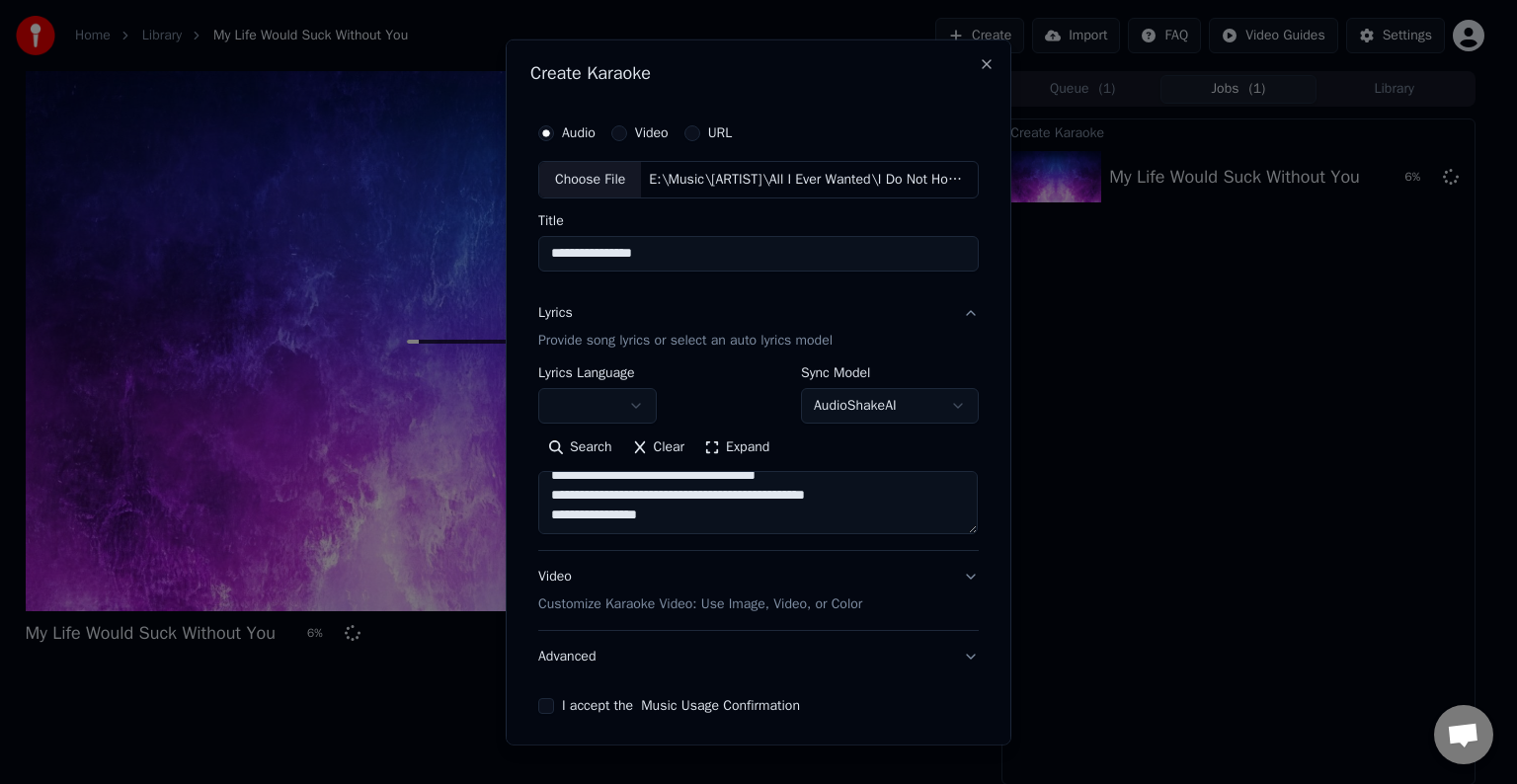 paste on "**********" 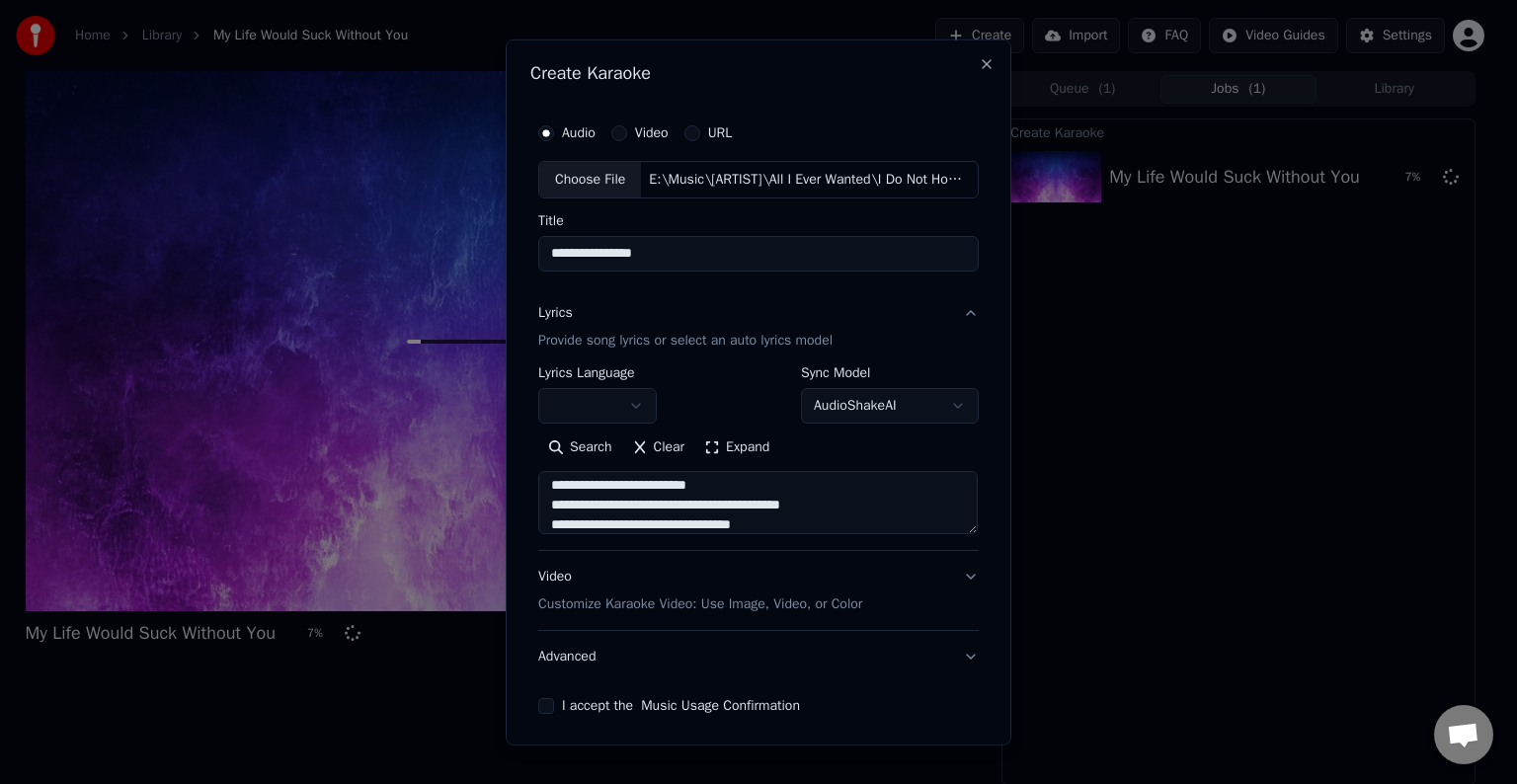 scroll, scrollTop: 438, scrollLeft: 0, axis: vertical 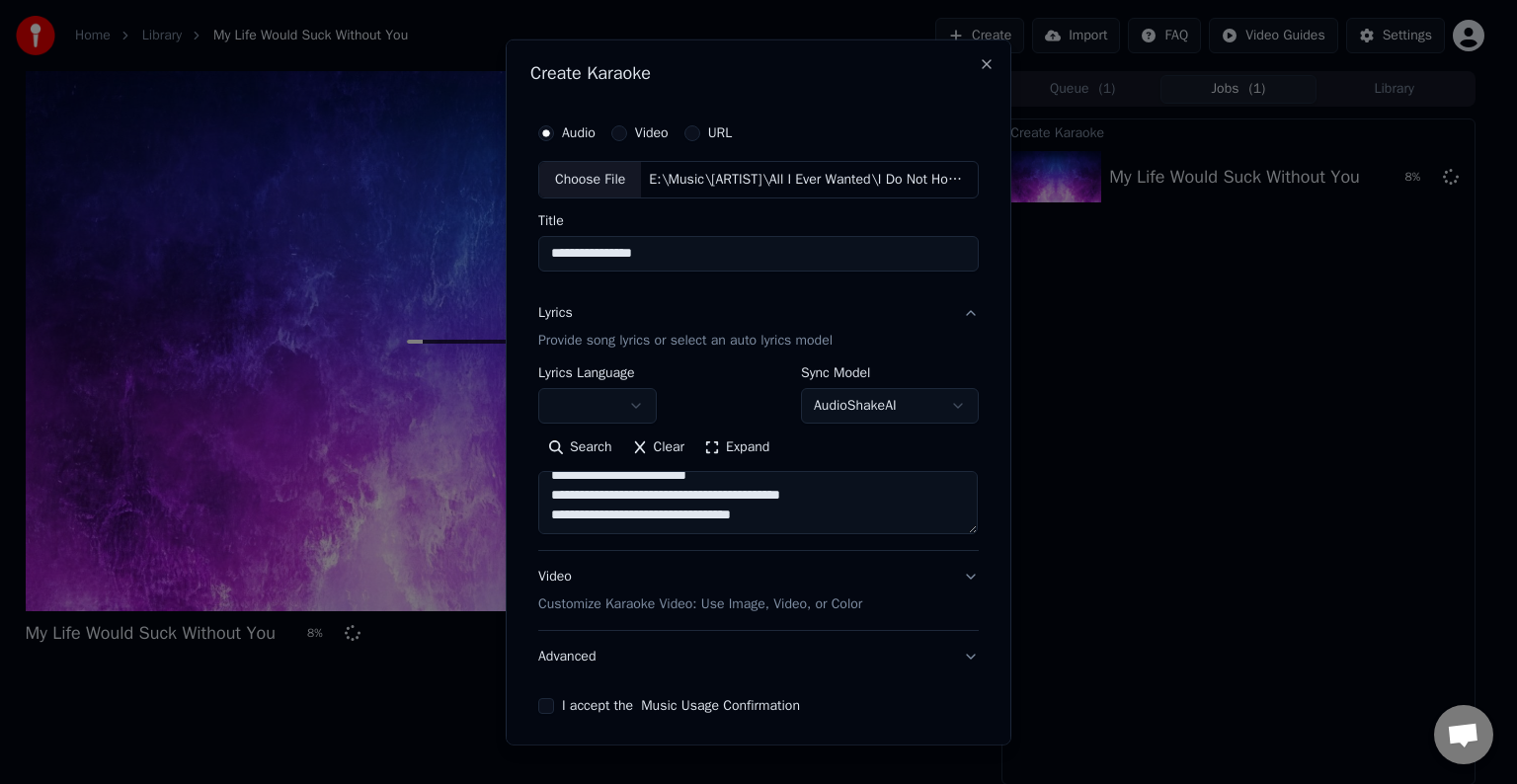 paste on "**********" 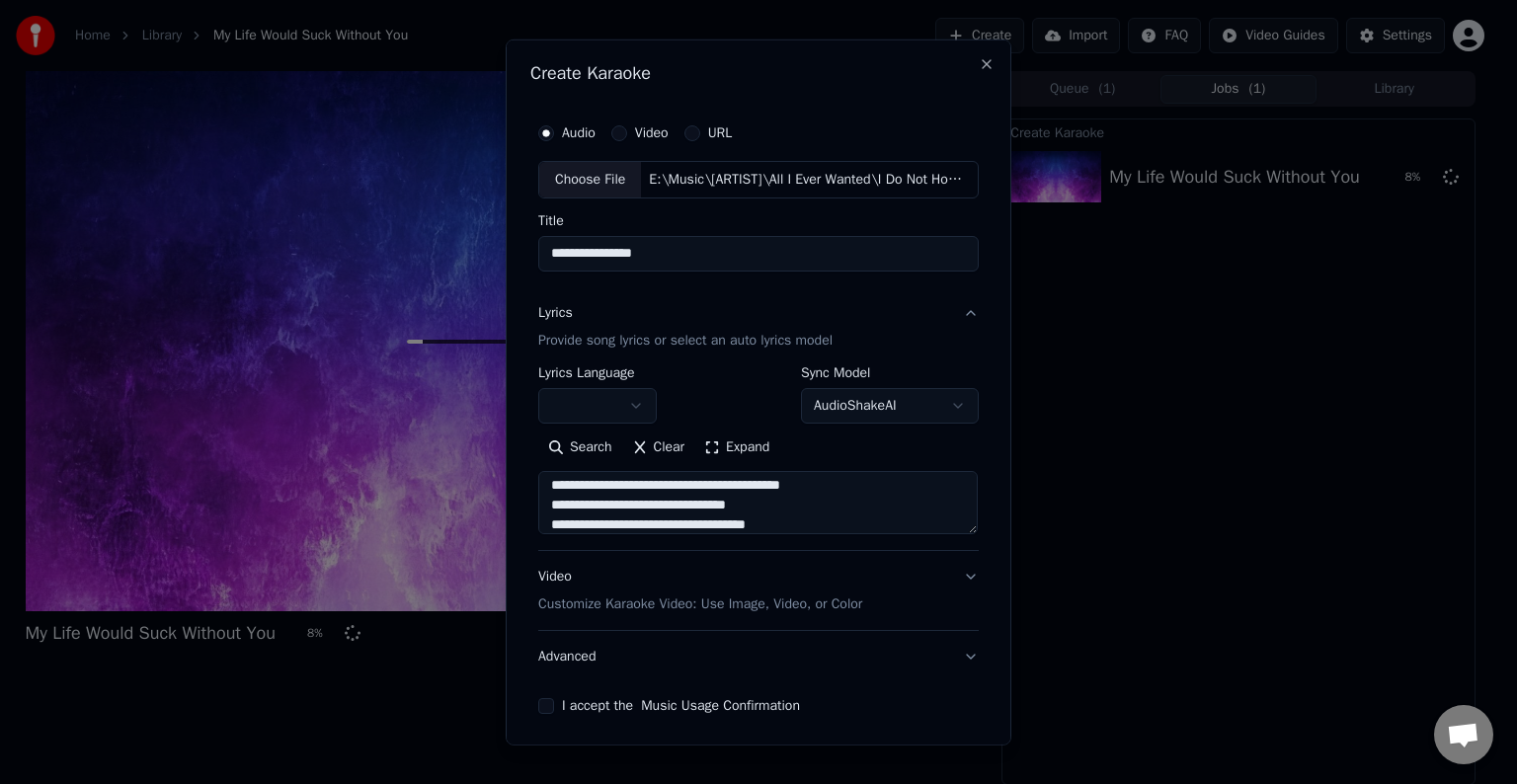 scroll, scrollTop: 557, scrollLeft: 0, axis: vertical 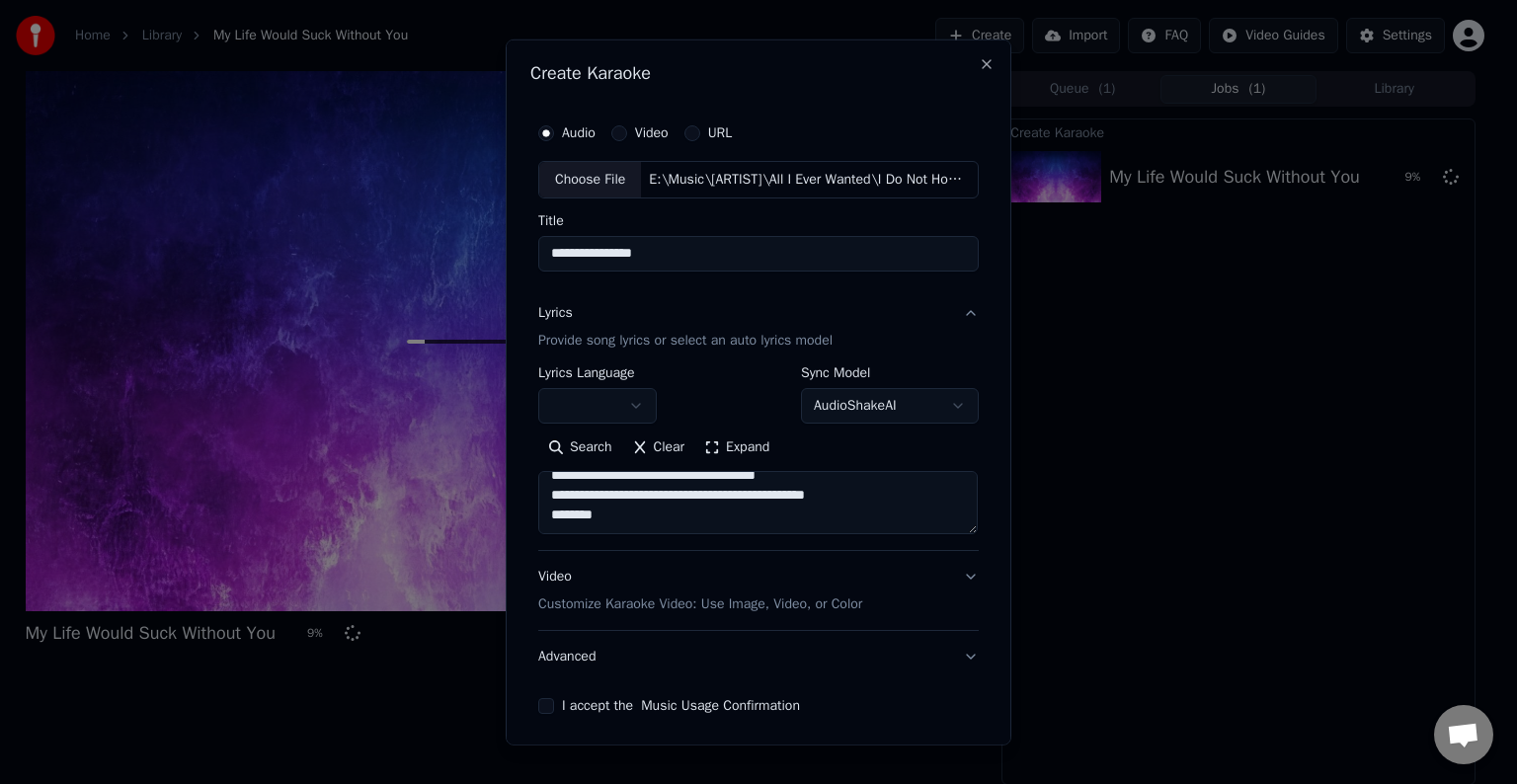 paste on "**********" 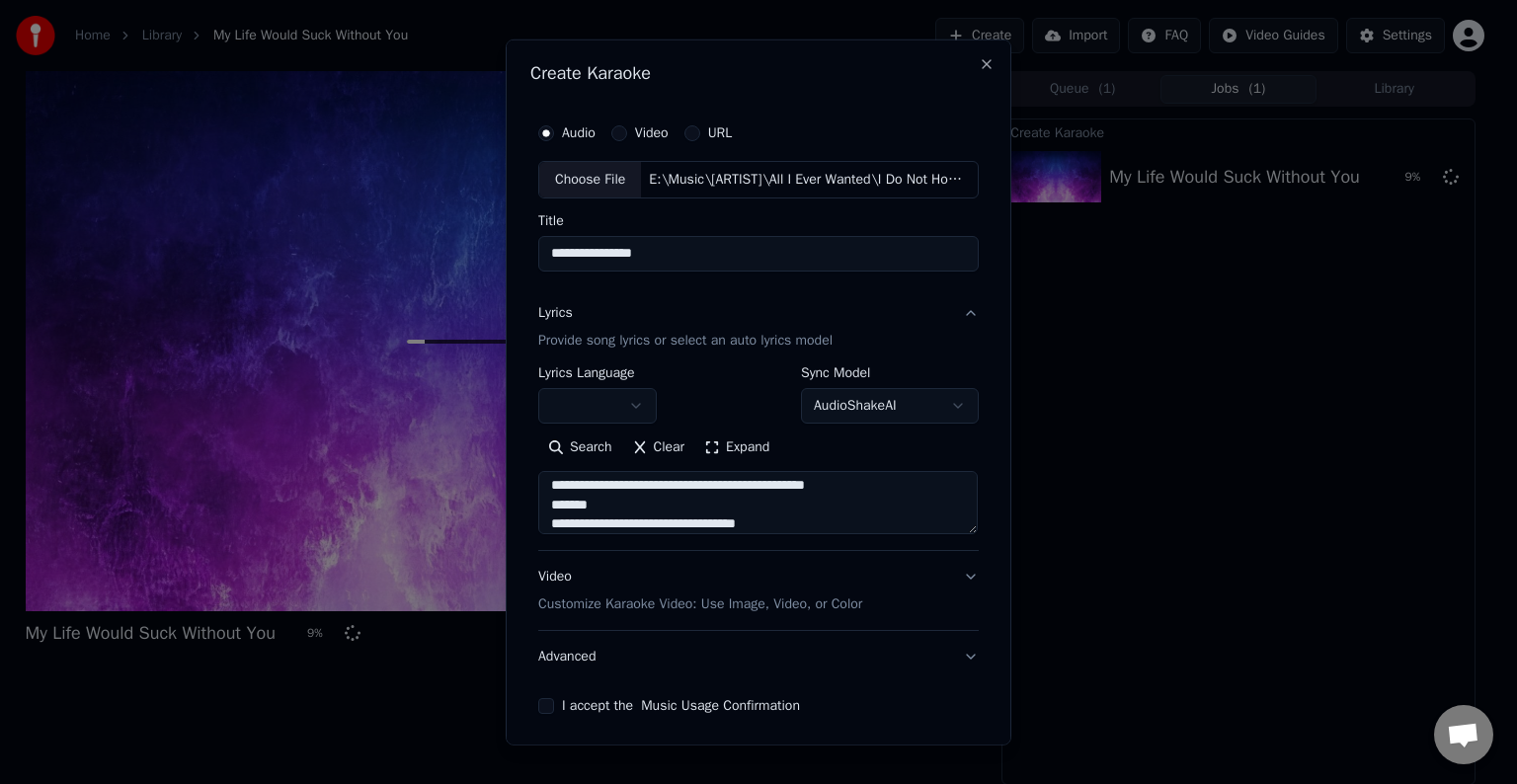 scroll, scrollTop: 616, scrollLeft: 0, axis: vertical 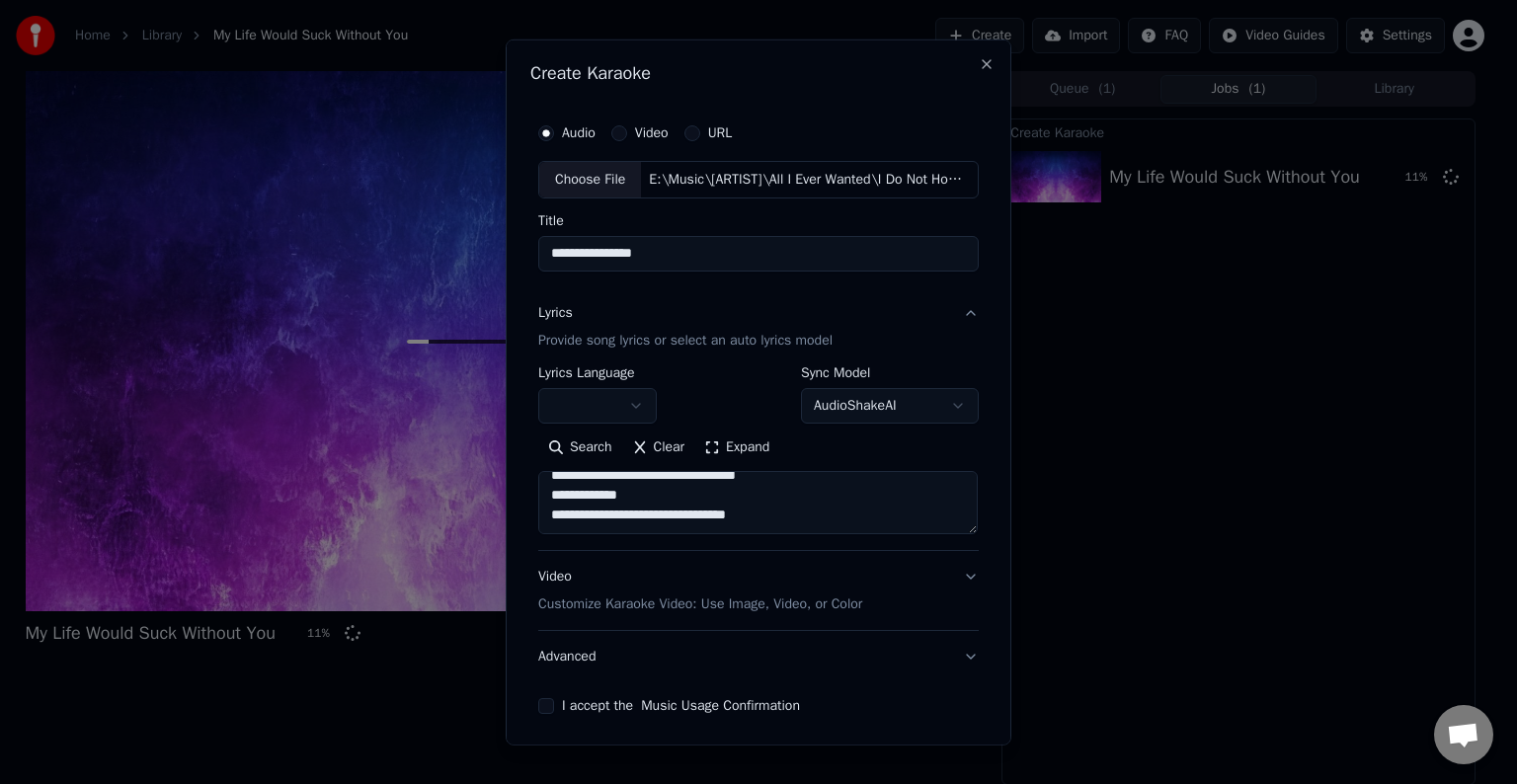 paste on "**********" 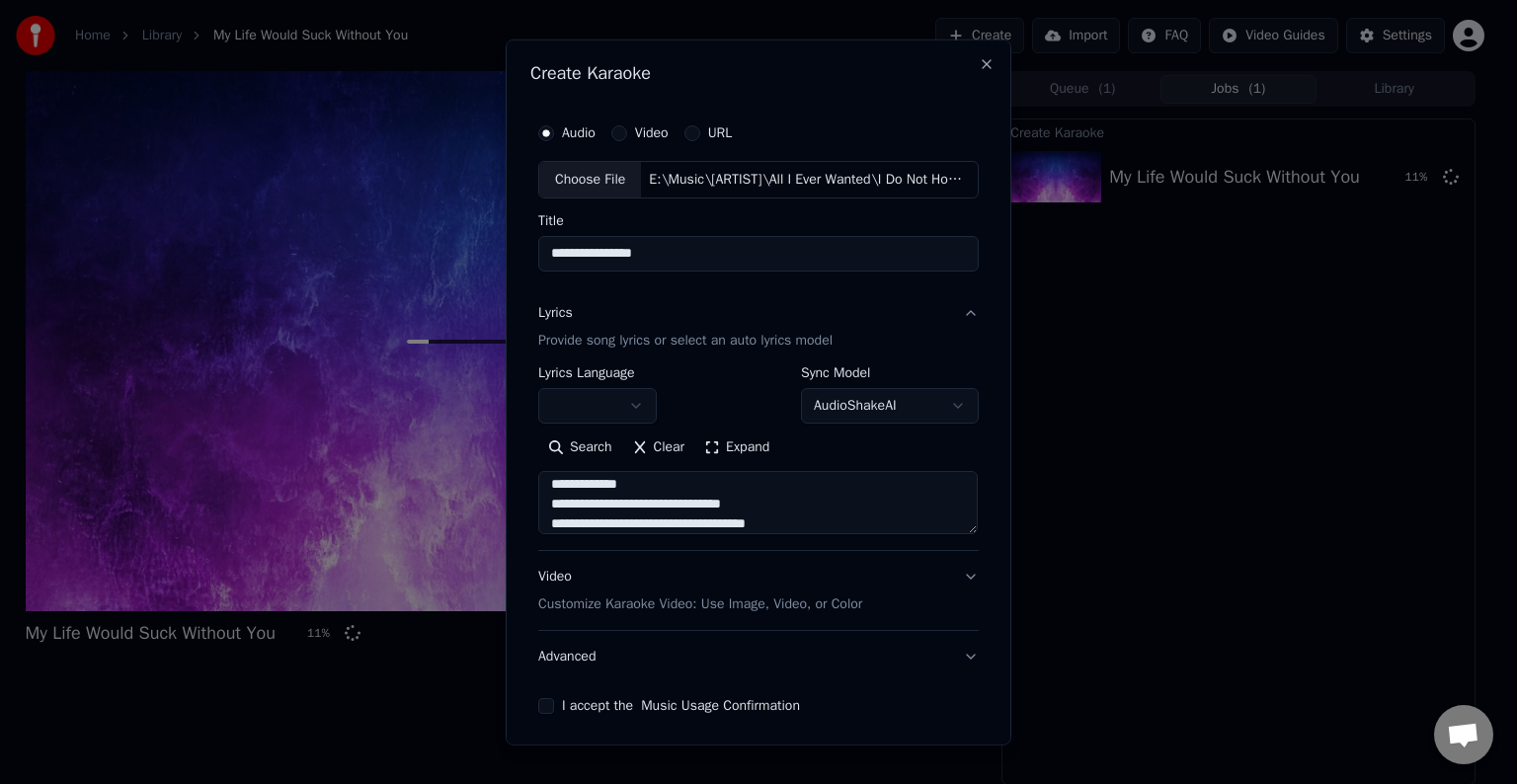 scroll, scrollTop: 774, scrollLeft: 0, axis: vertical 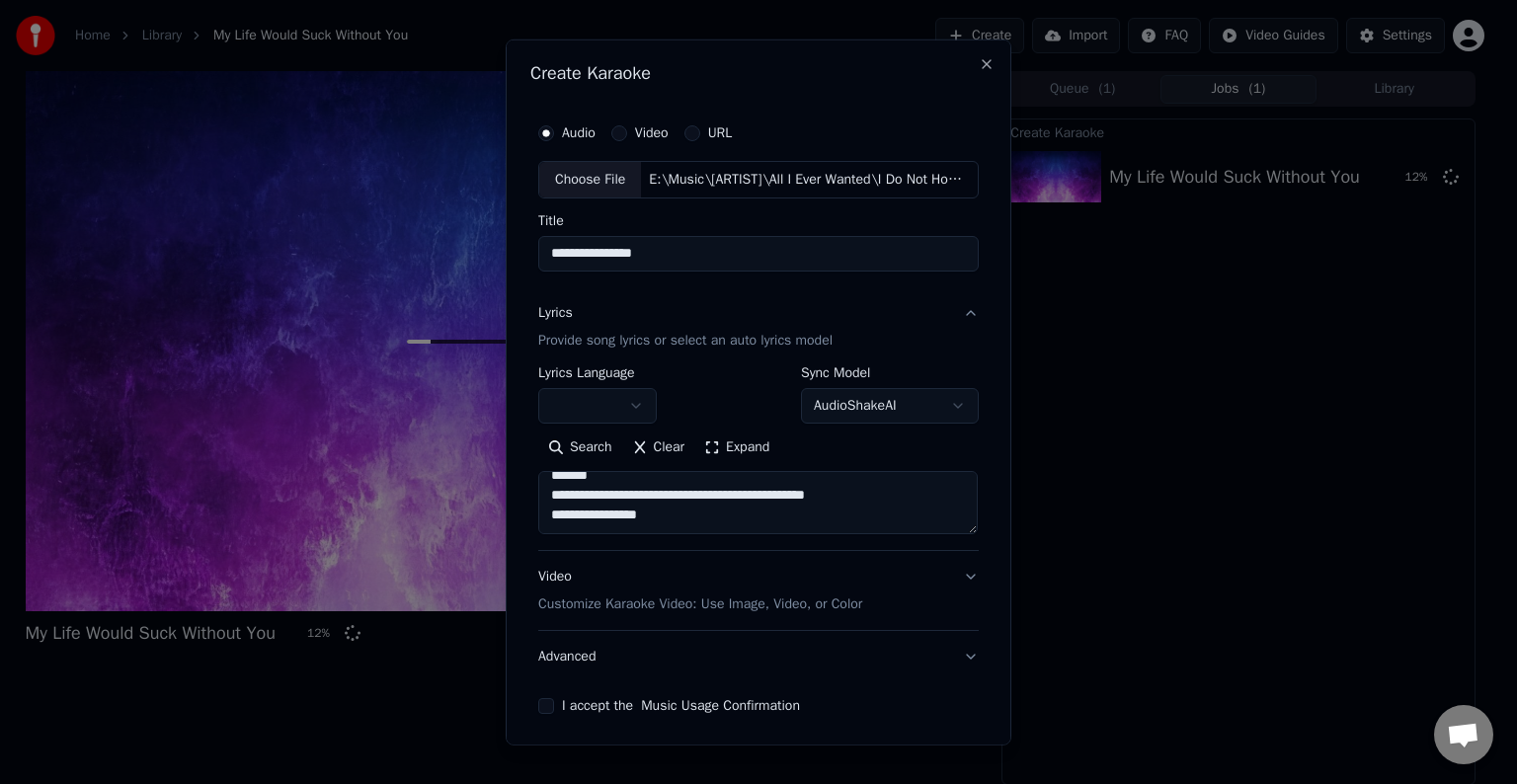 paste on "**********" 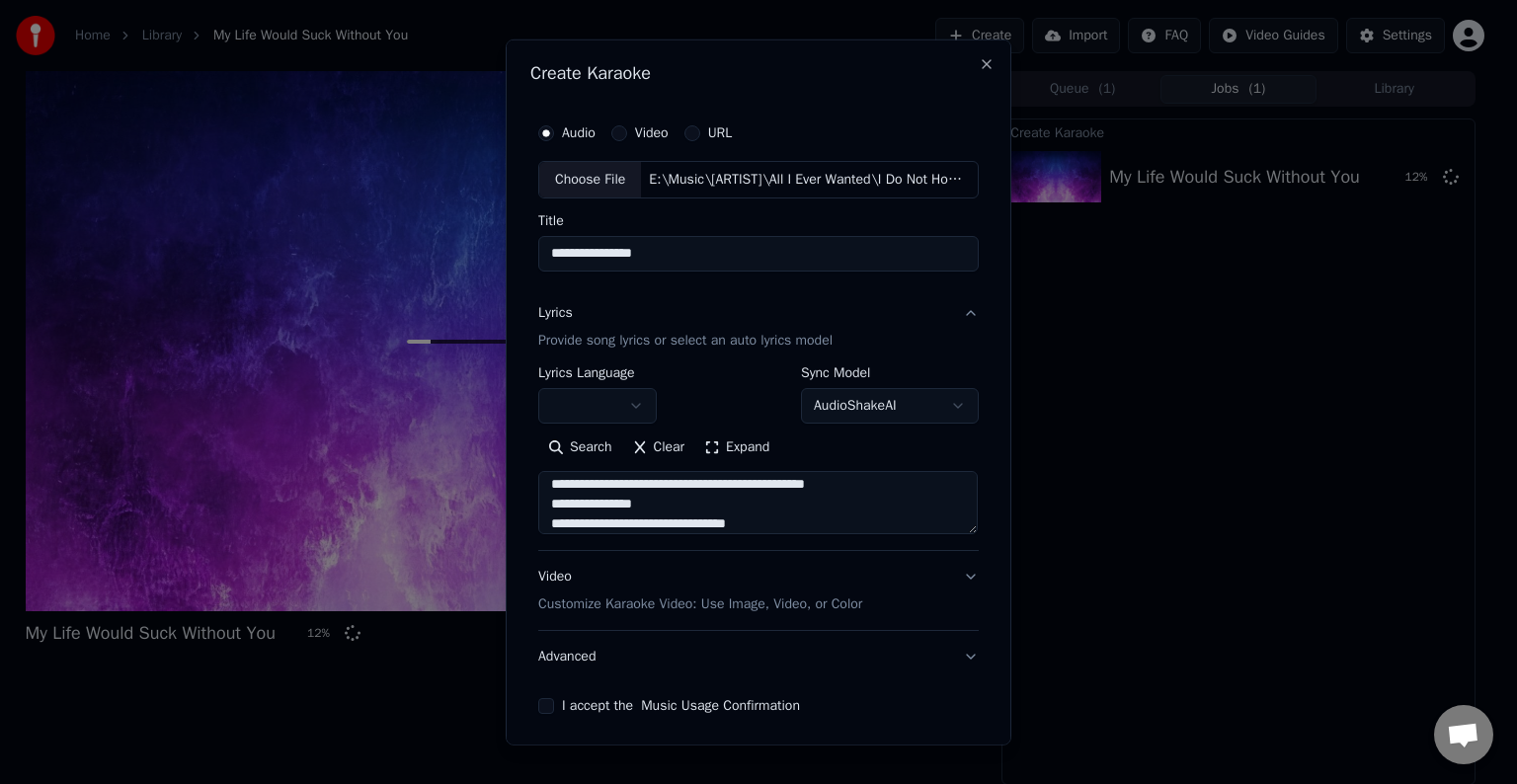 scroll, scrollTop: 794, scrollLeft: 0, axis: vertical 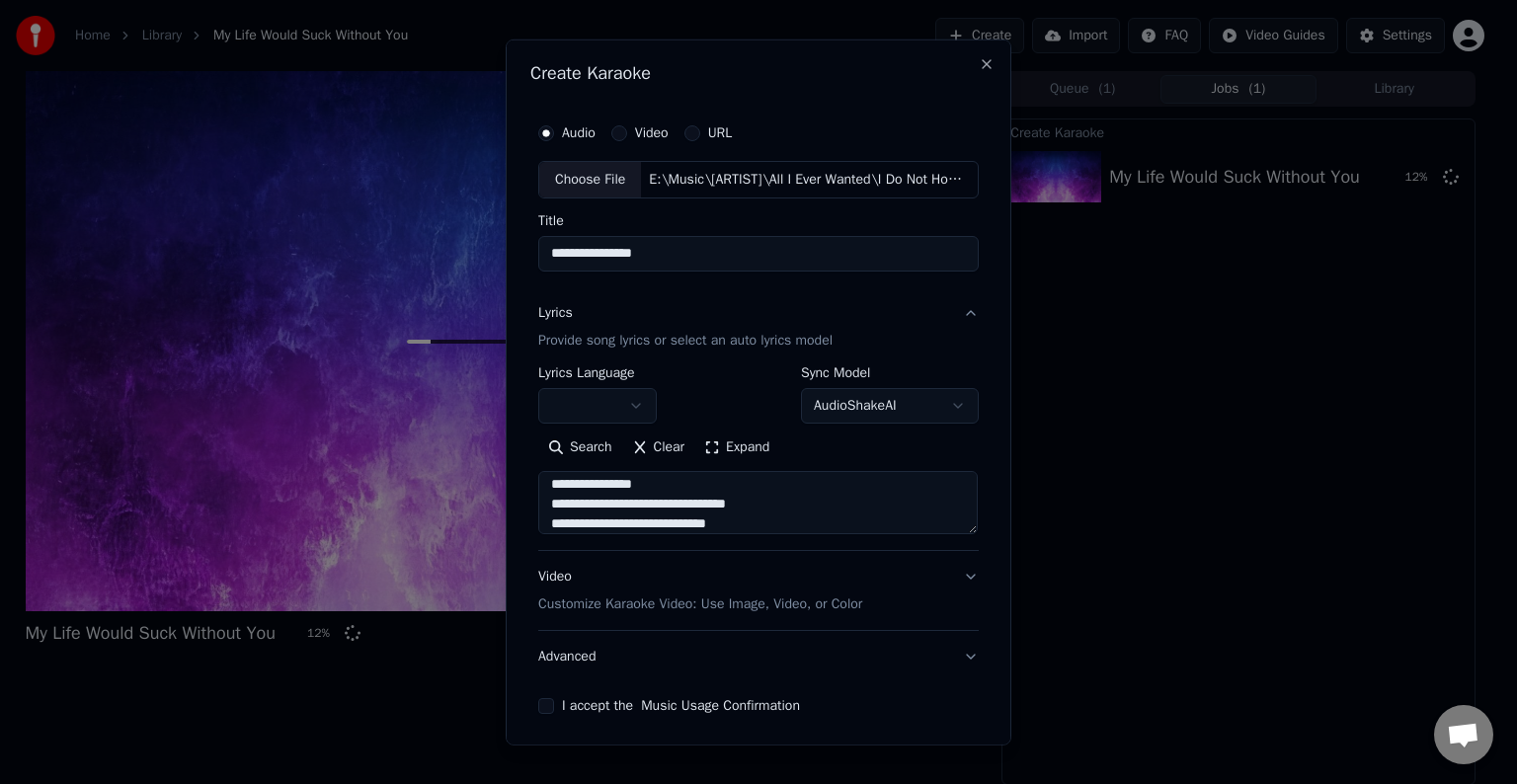 type on "**********" 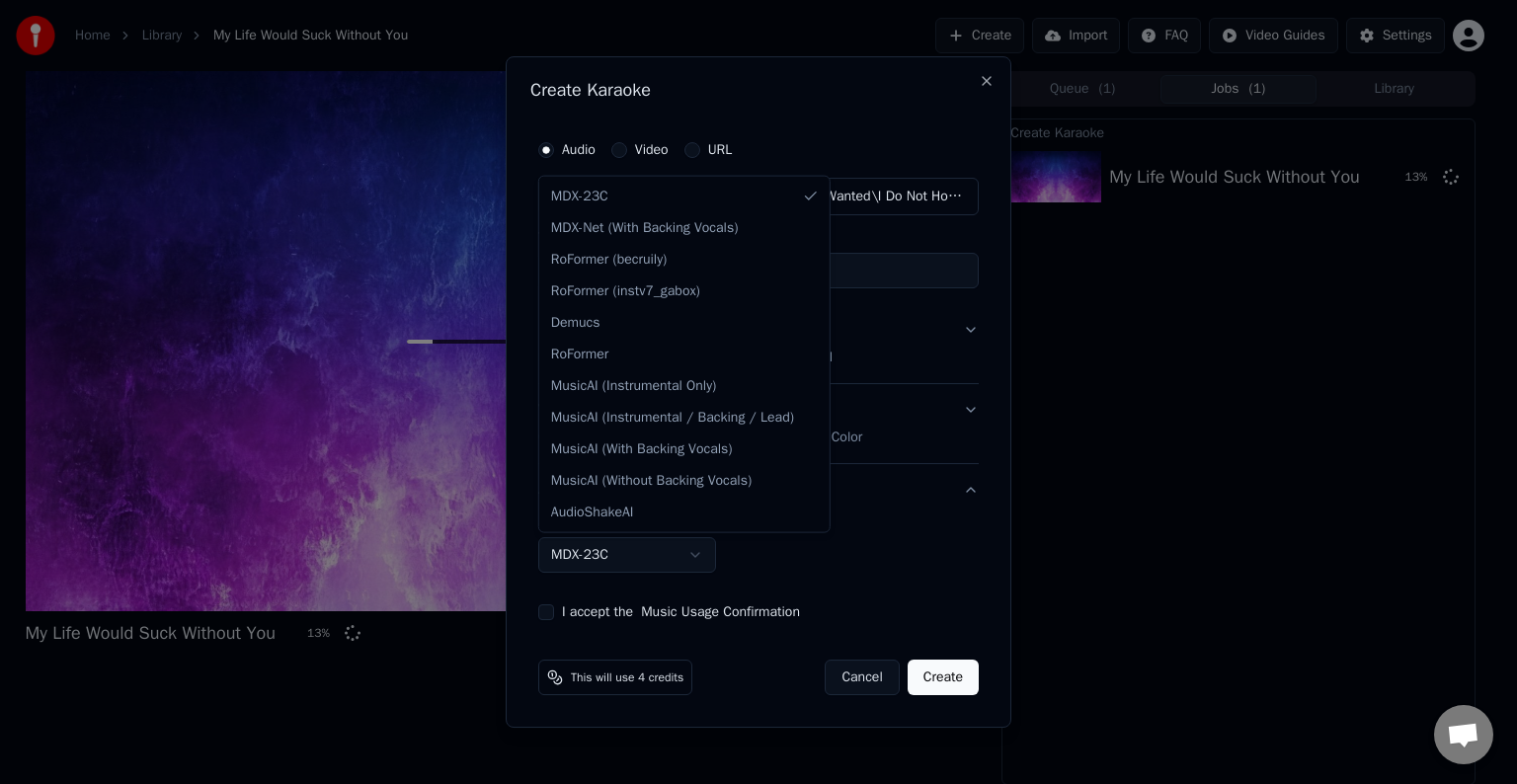 click on "Home Library My Life Would Suck Without You Create Import FAQ Video Guides Settings My Life Would Suck Without You 13 % Queue ( 1 ) Jobs ( 1 ) Library Create Karaoke My Life Would Suck Without You 13 % Chat Adam from Youka Desktop More channels Continue on Email Network offline. Reconnecting... No messages can be received or sent for now. Youka Desktop Hello! How can I help you? Sunday, [DATE] I think there is a glitch in the program; when I spend my credits to create a video, and I provide the lyrics, the resulting video does not sync the lyrics and is forcing me to spend extra credits to sync them again; it has happened to me with my last 3 videos 7/20/2025 Adam There is an issue with the auto lyric sync service. In this case the credits are refunded automatically. You can sync the lyrics by using the lyrics editor 7/20/2025 So, I make the video, and the credits to sync the lyrics the second time are refunded? 7/20/2025 Or the credits to make the video are refunded? and I pay for the re-syncing? 7/20/2025" at bounding box center [750, 392] 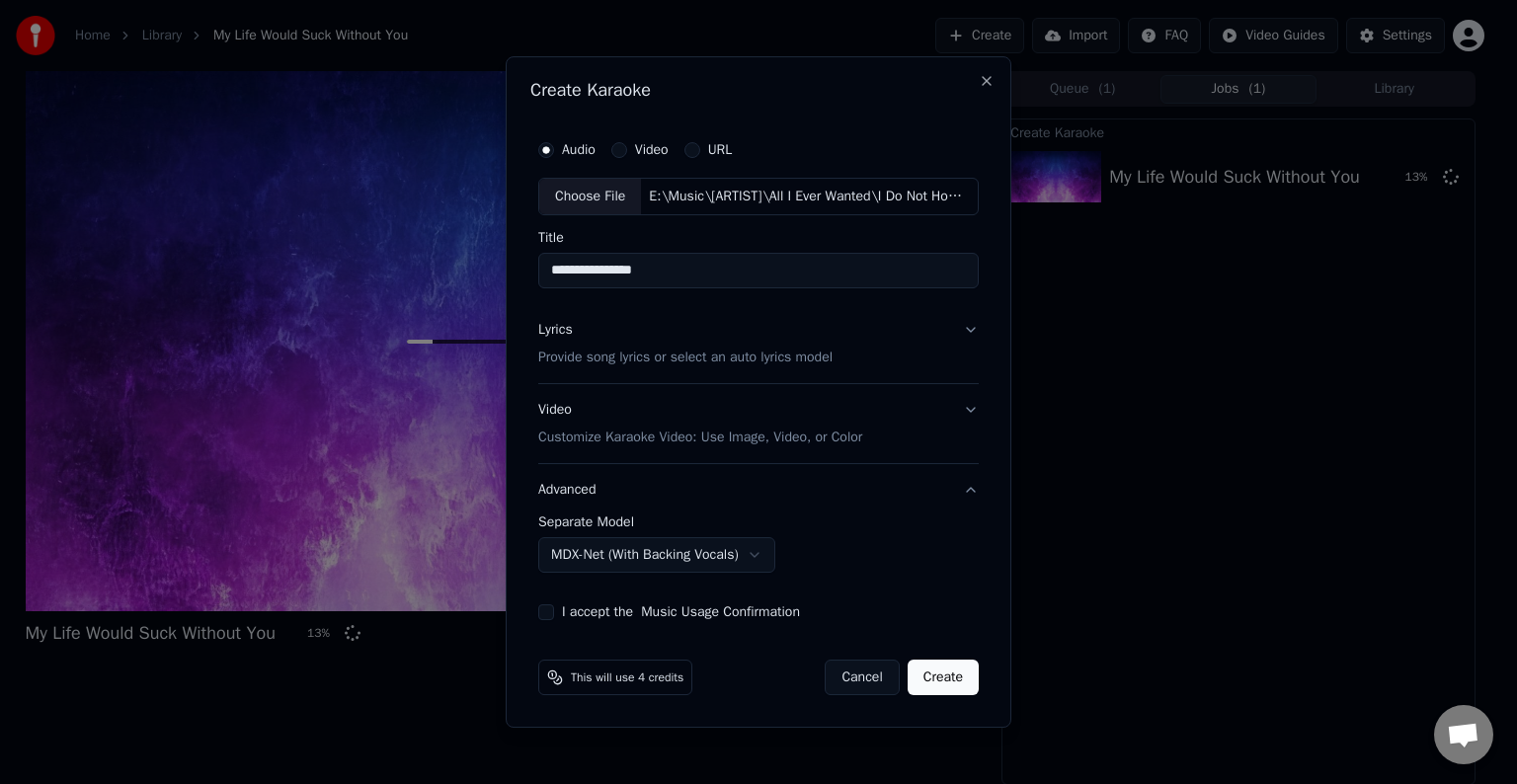 click on "I accept the   Music Usage Confirmation" at bounding box center (546, 612) 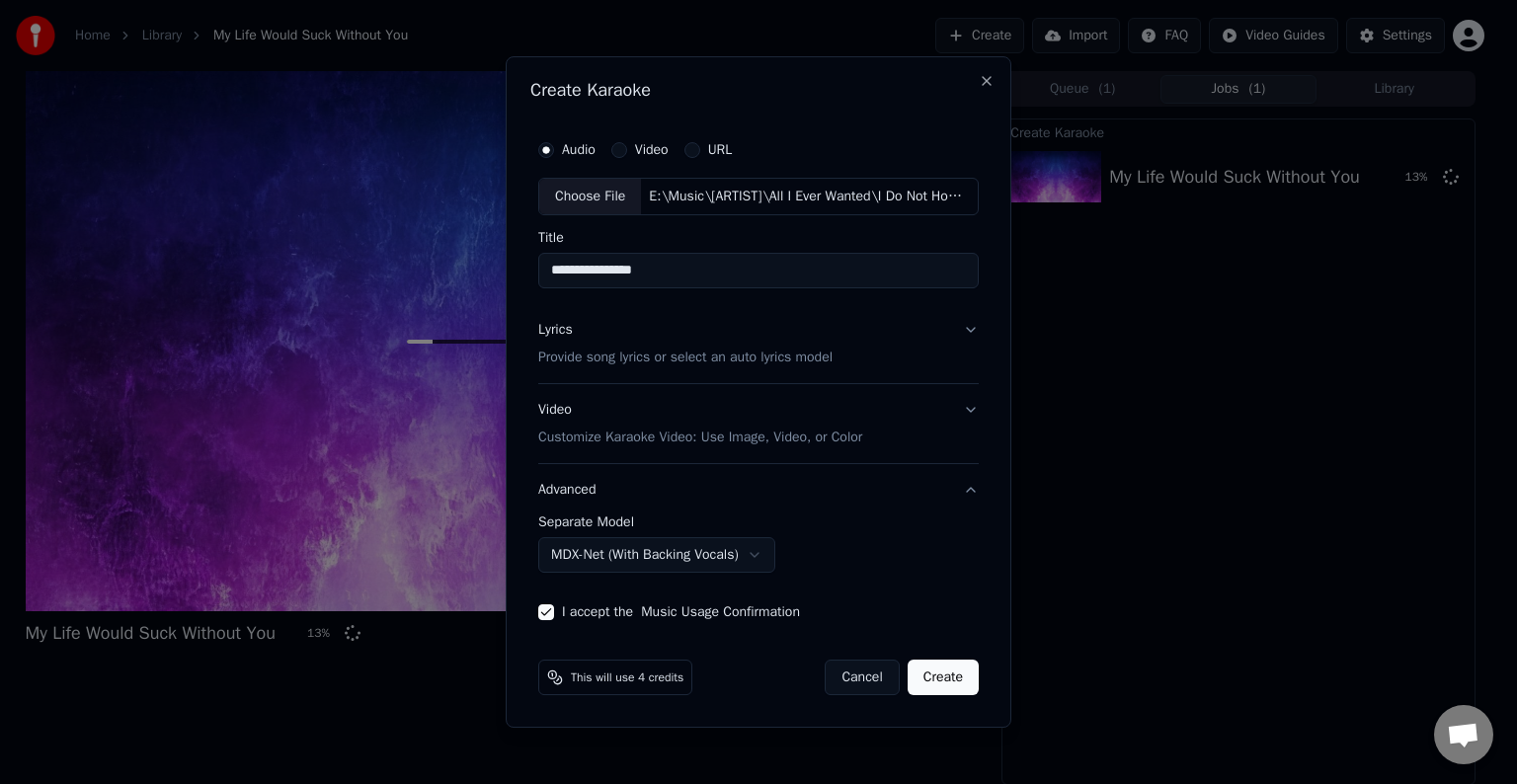 click on "Create" at bounding box center [943, 677] 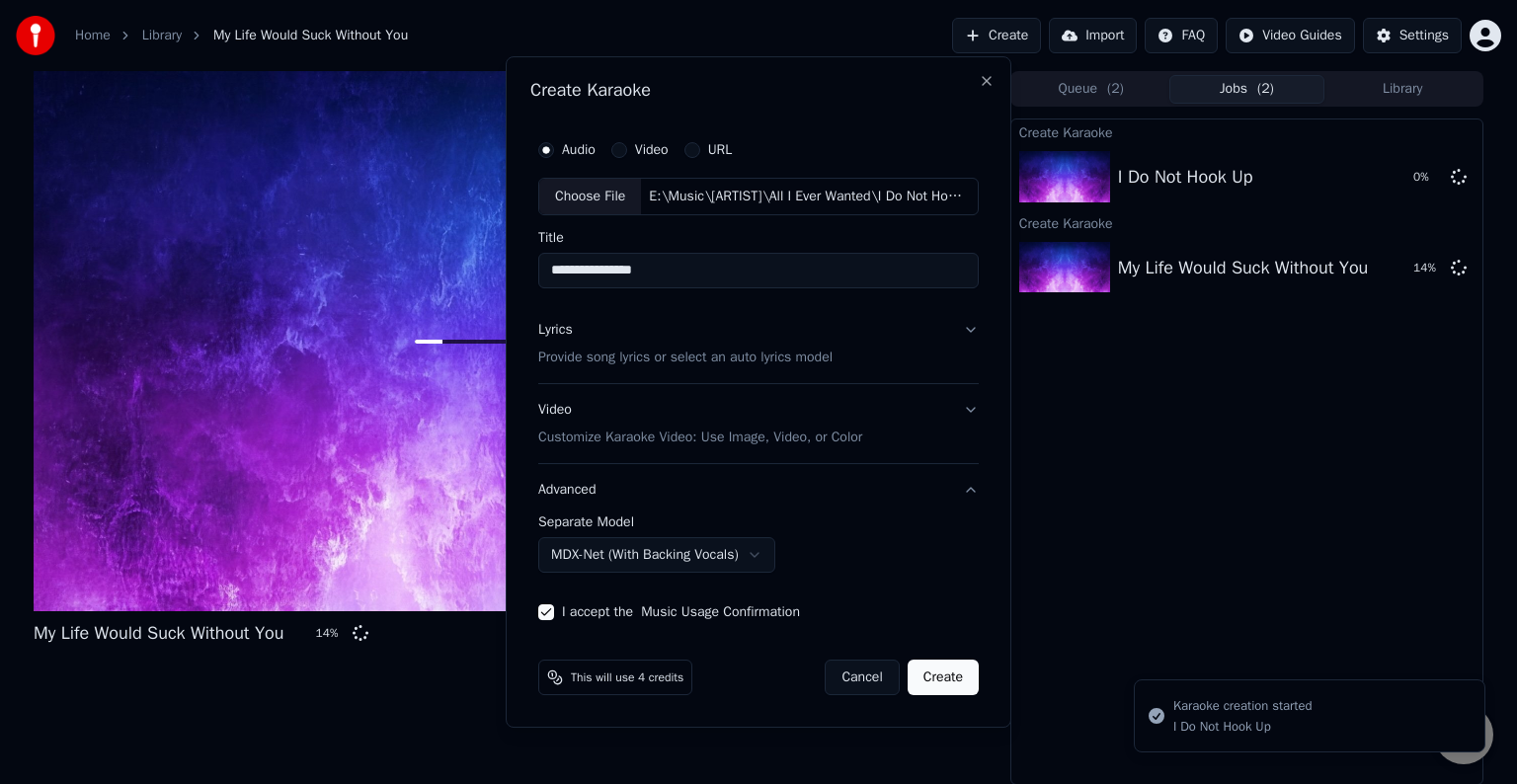 select on "******" 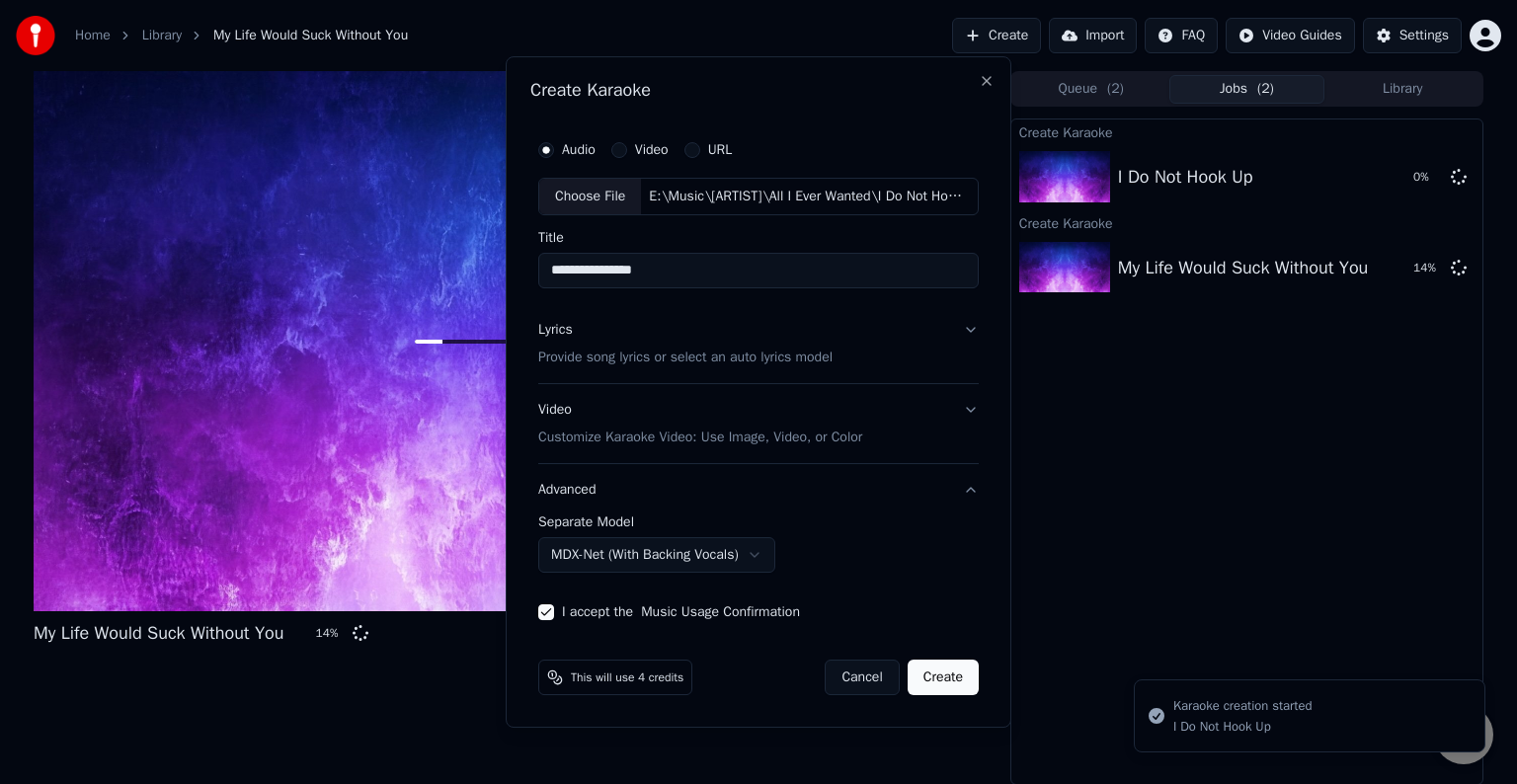 type 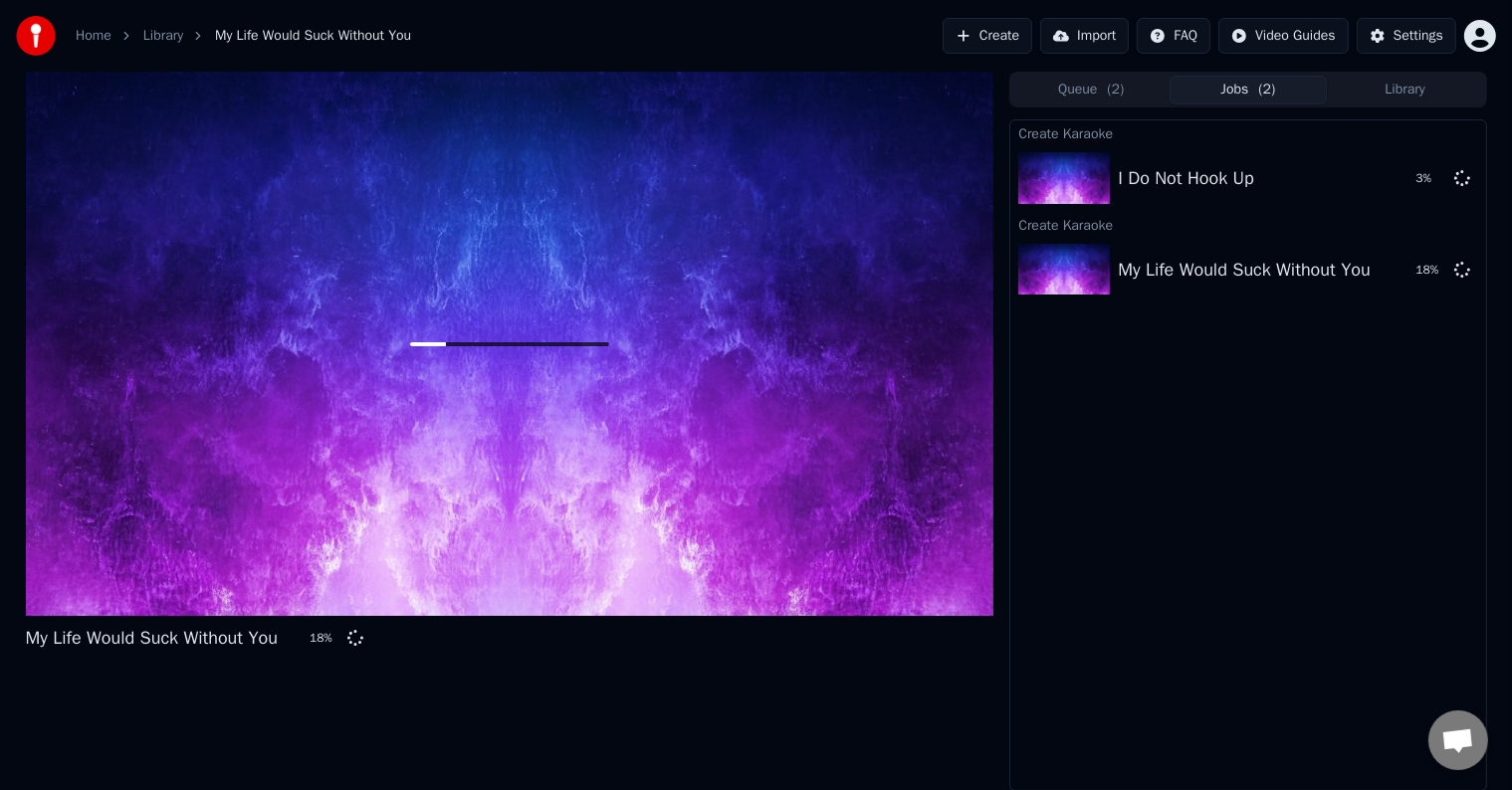 click on "Create" at bounding box center (987, 36) 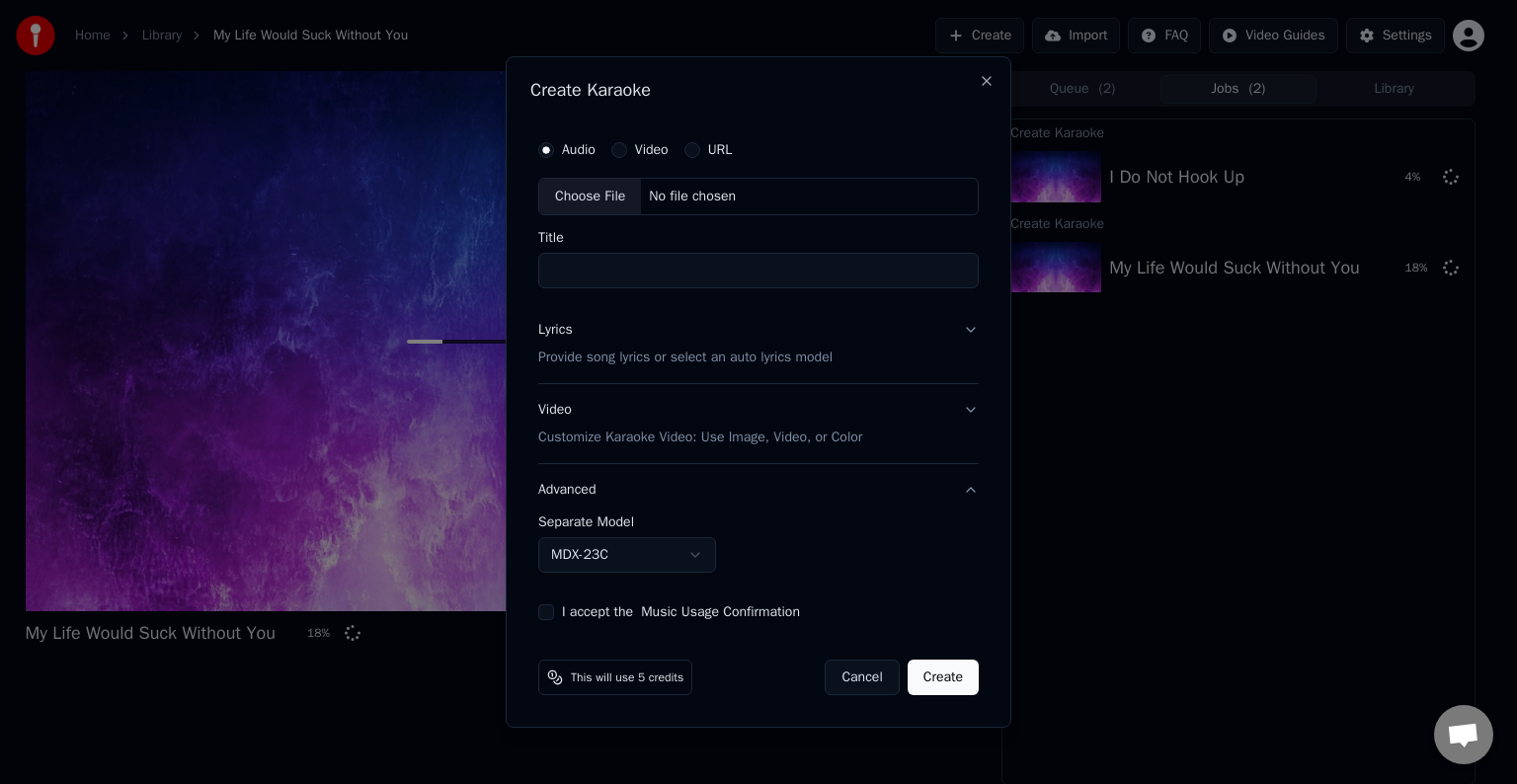click on "Choose File" at bounding box center [590, 196] 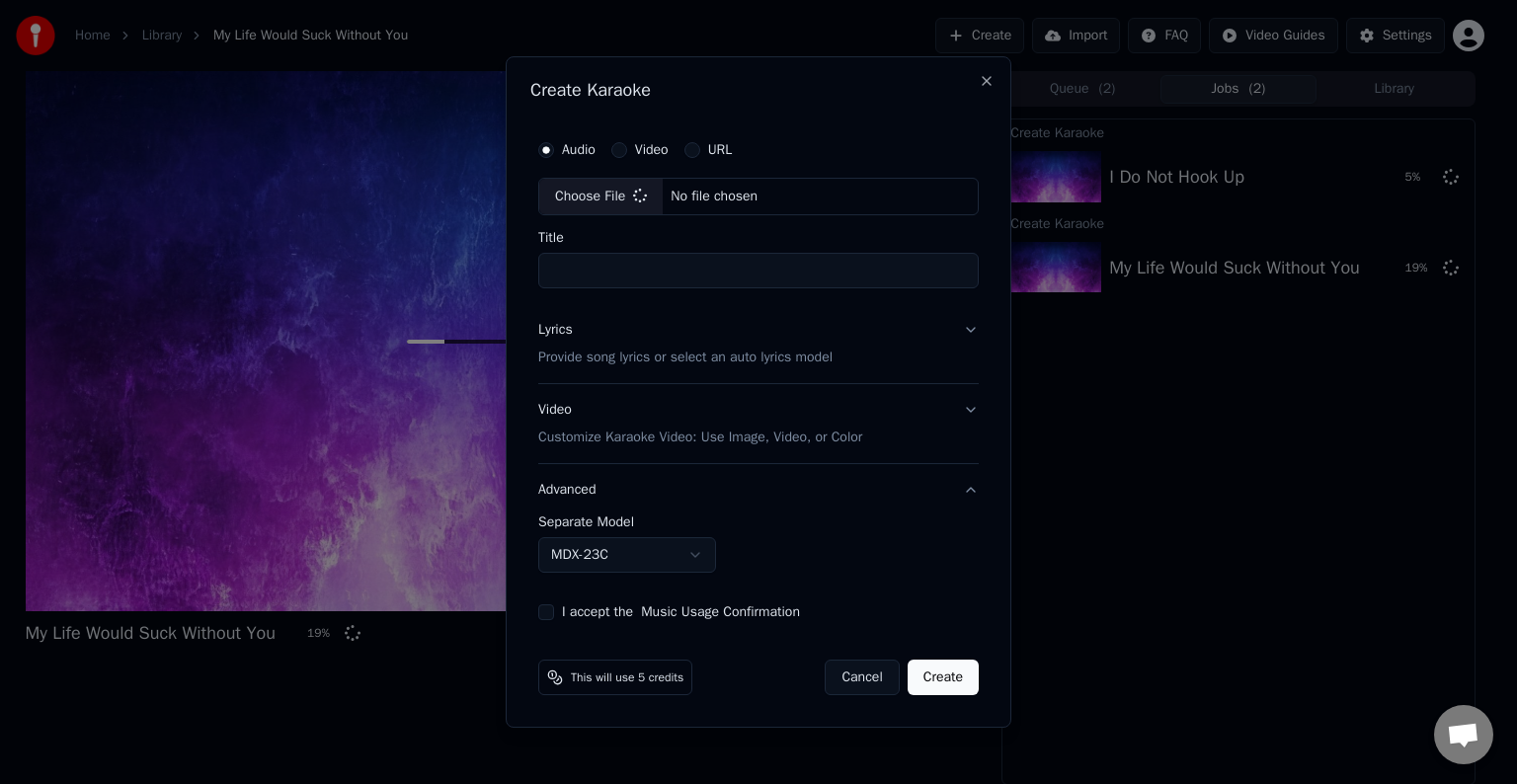 click on "Lyrics Provide song lyrics or select an auto lyrics model" at bounding box center (758, 344) 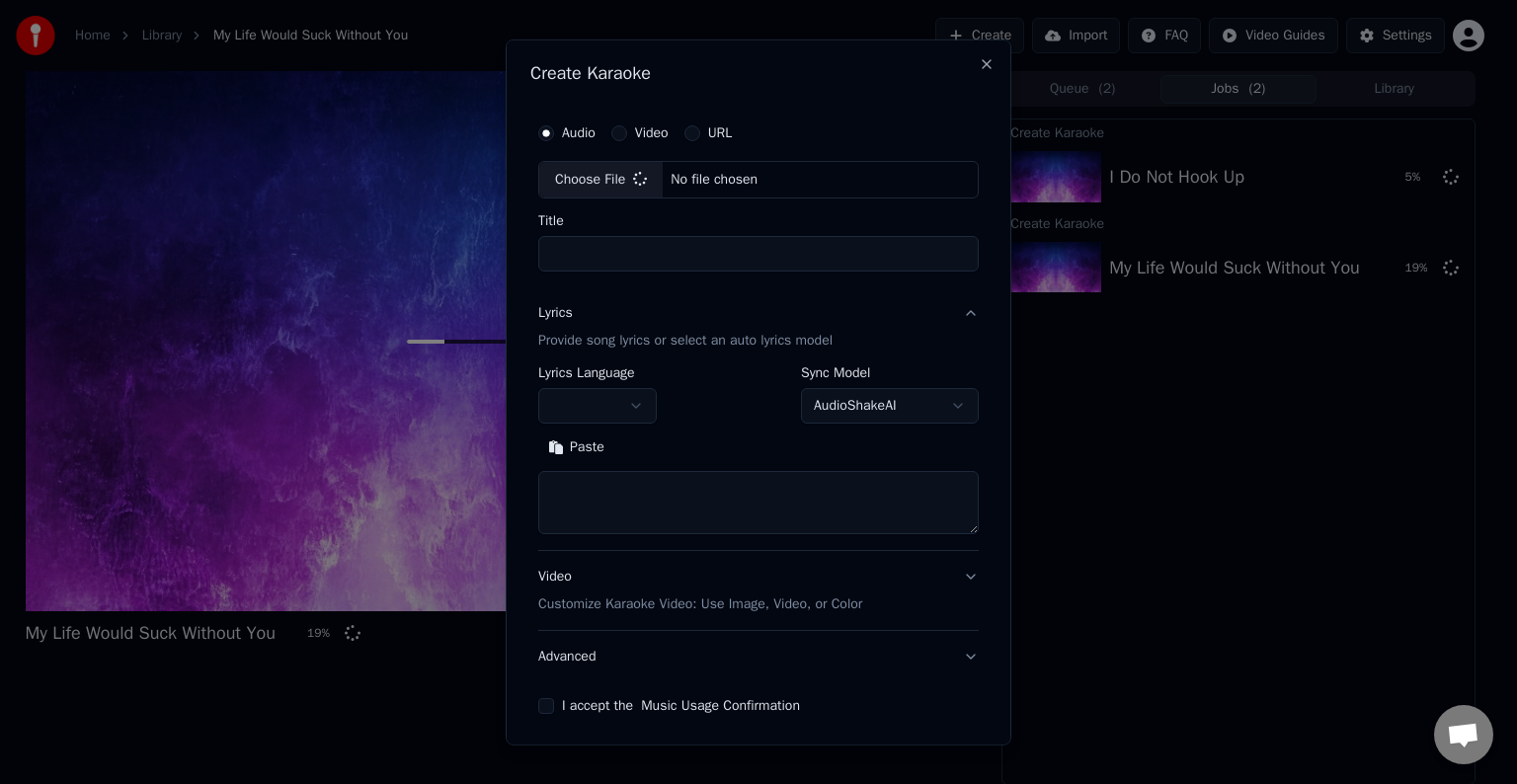 click at bounding box center [758, 503] 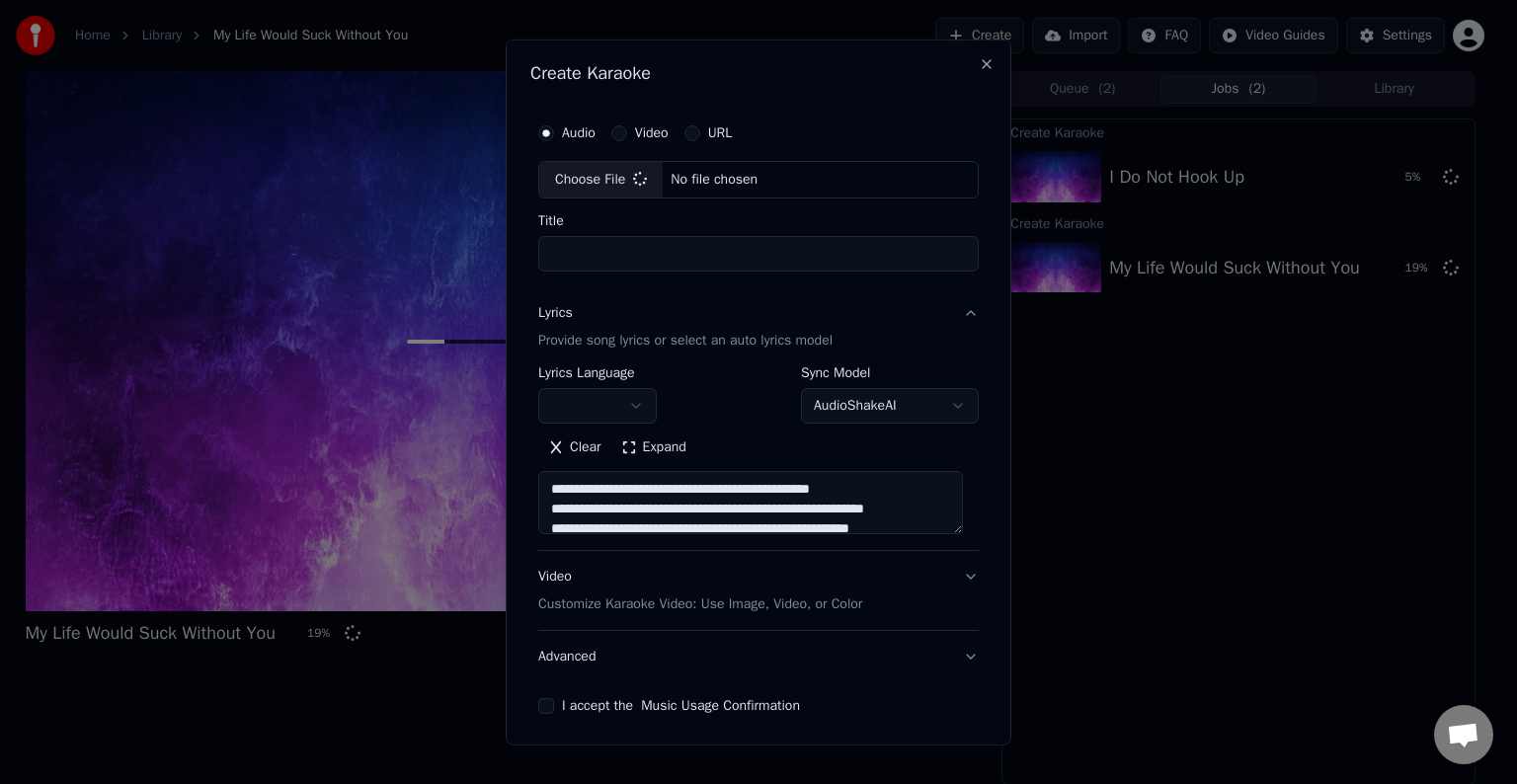 scroll, scrollTop: 43, scrollLeft: 0, axis: vertical 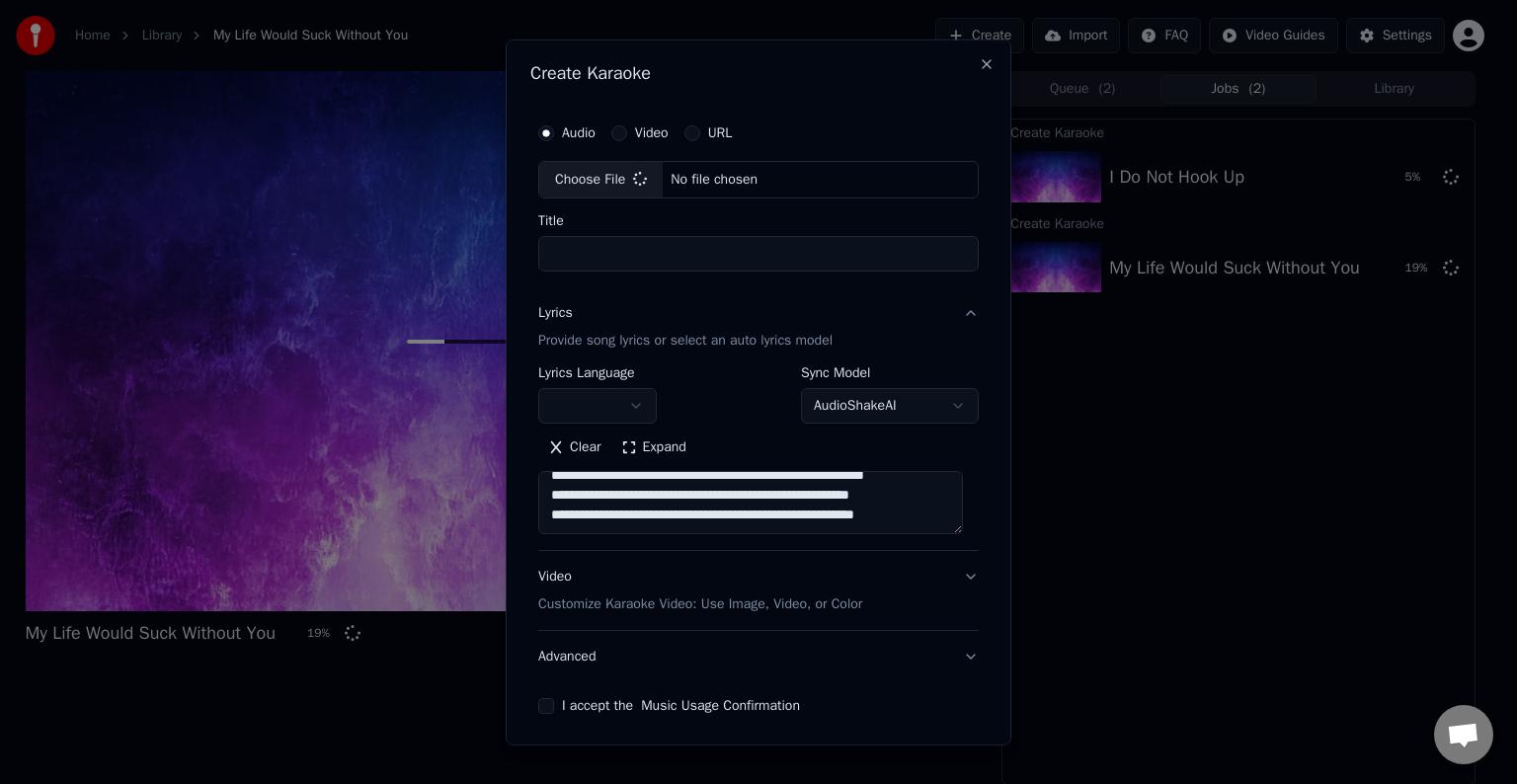 type on "***" 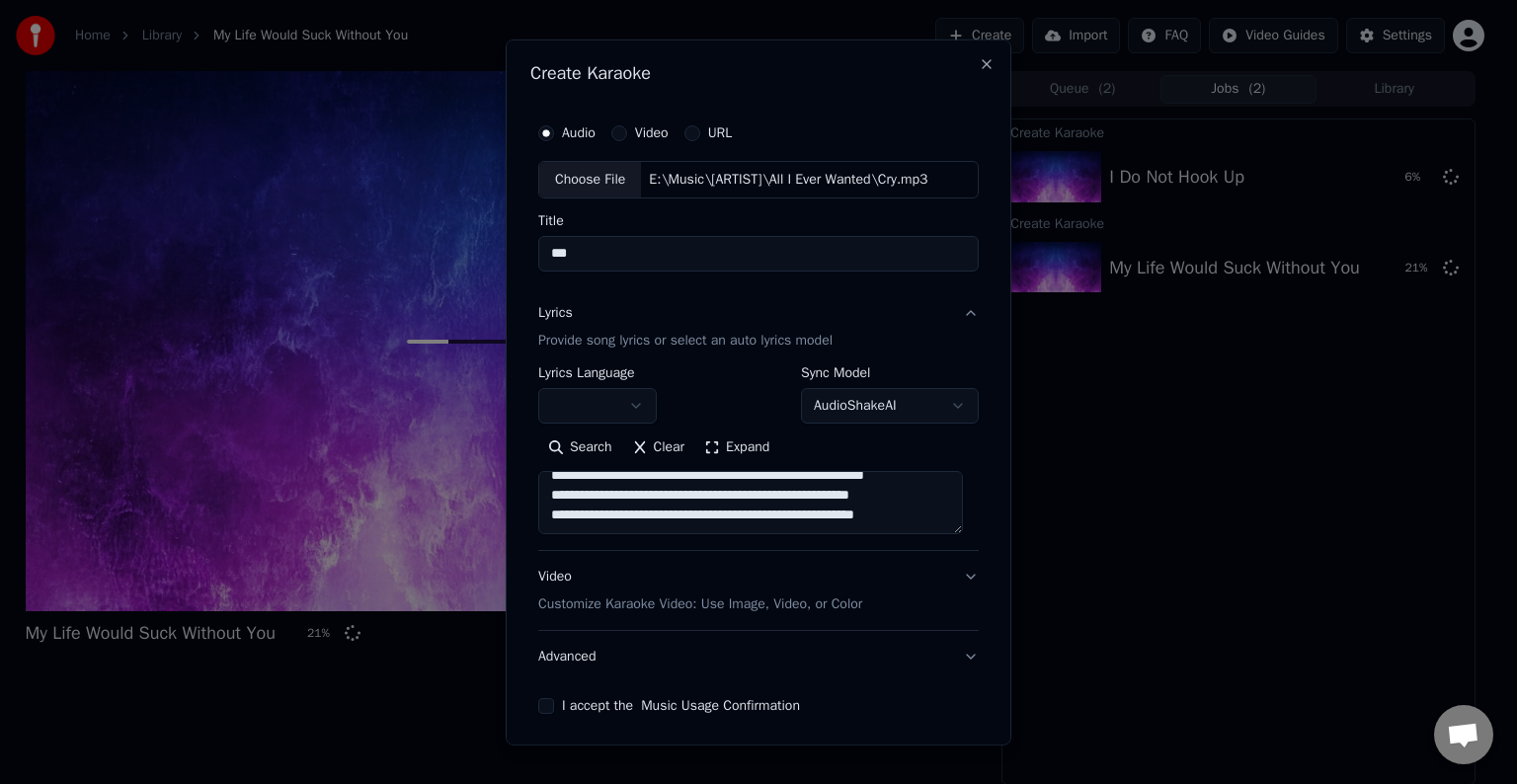 paste on "**********" 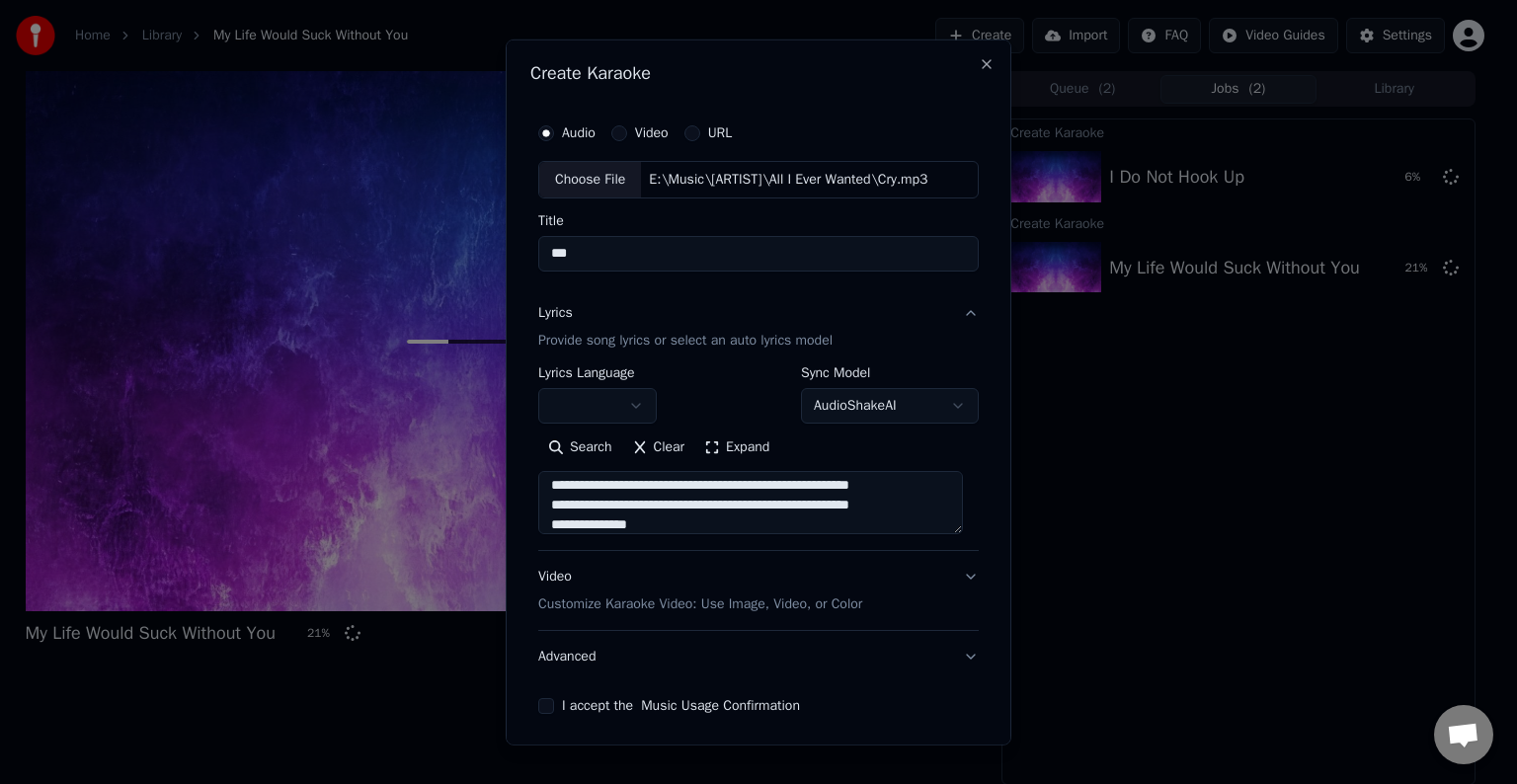 scroll, scrollTop: 142, scrollLeft: 0, axis: vertical 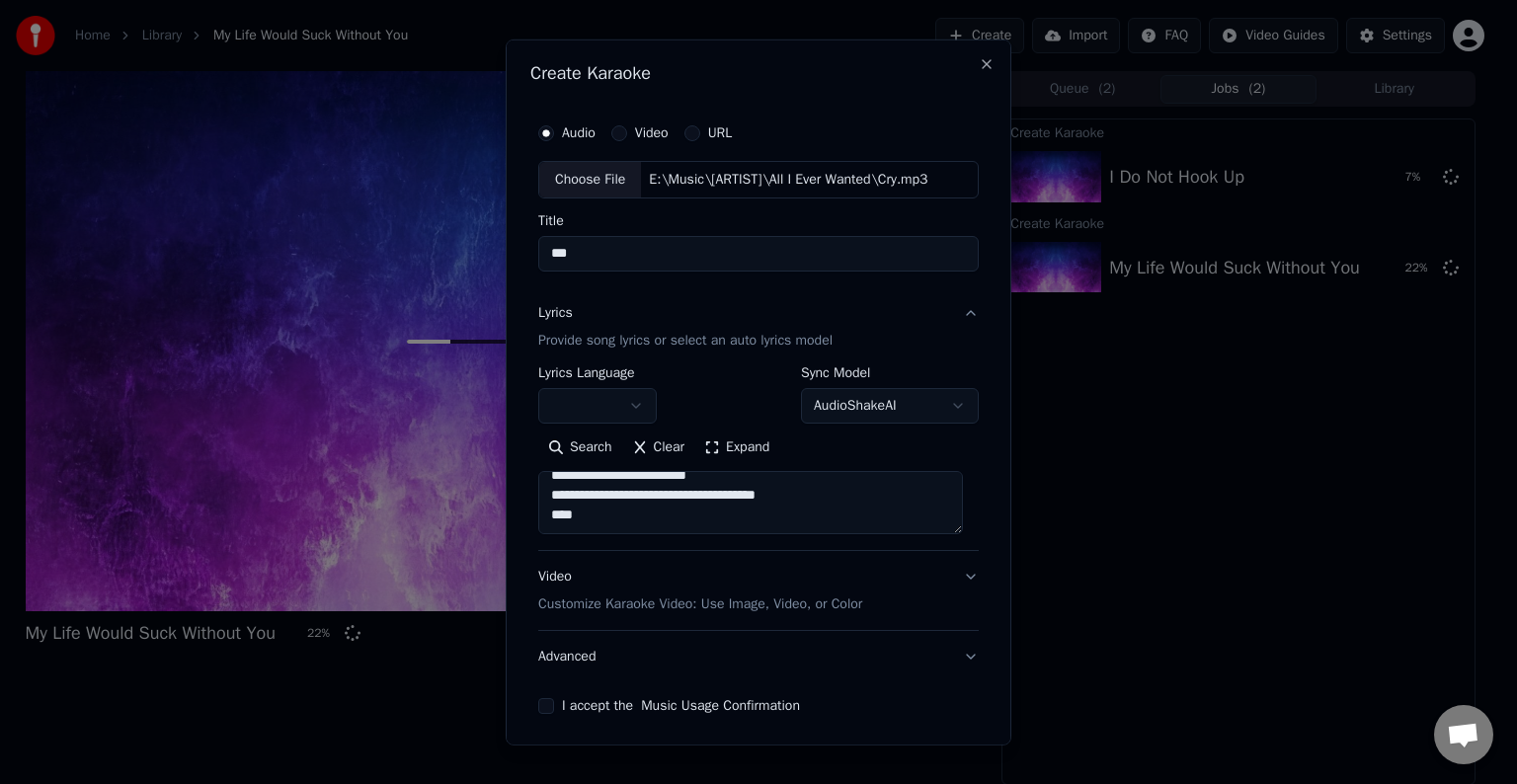 paste on "**********" 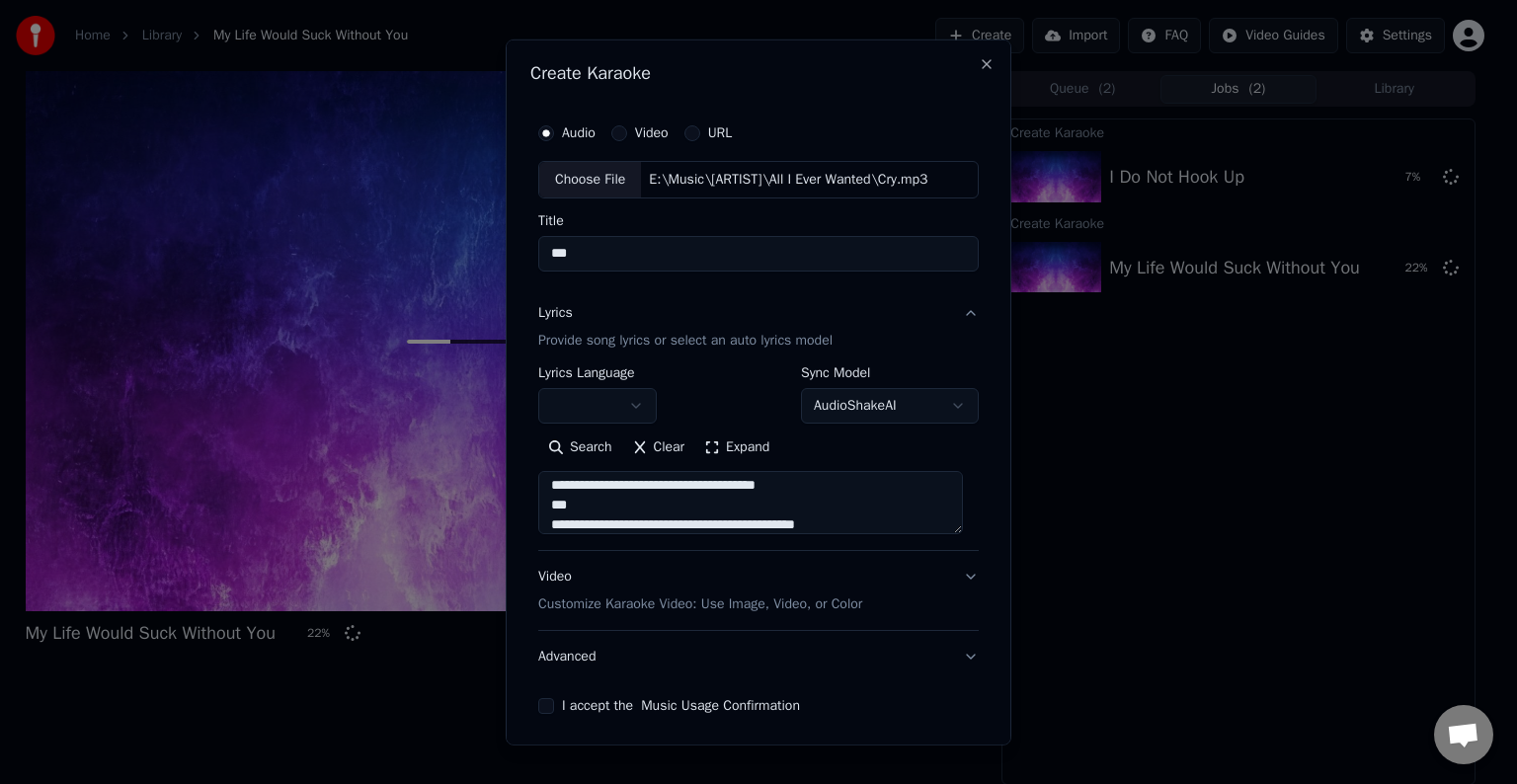 scroll, scrollTop: 261, scrollLeft: 0, axis: vertical 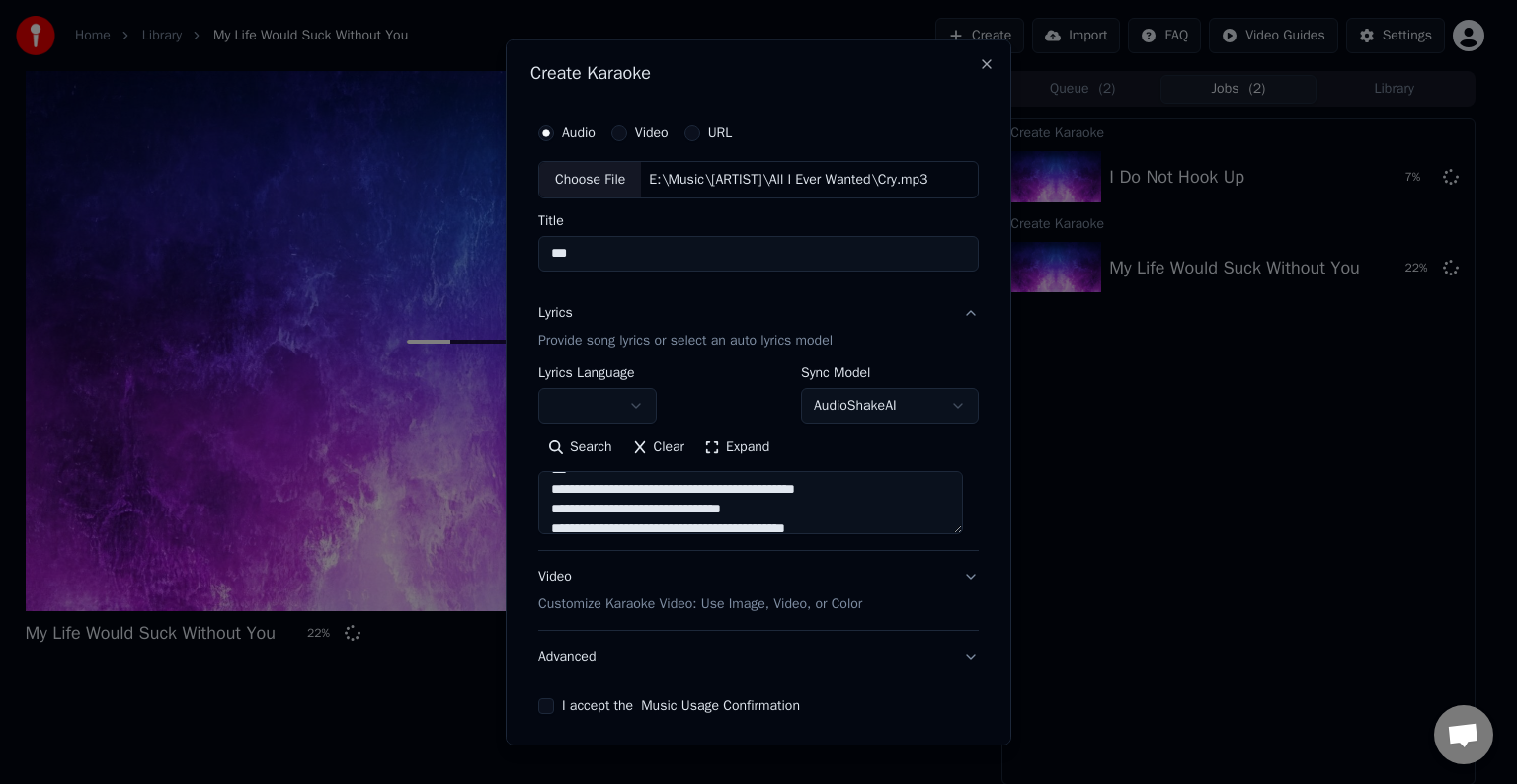 drag, startPoint x: 758, startPoint y: 498, endPoint x: 529, endPoint y: 505, distance: 229.10696 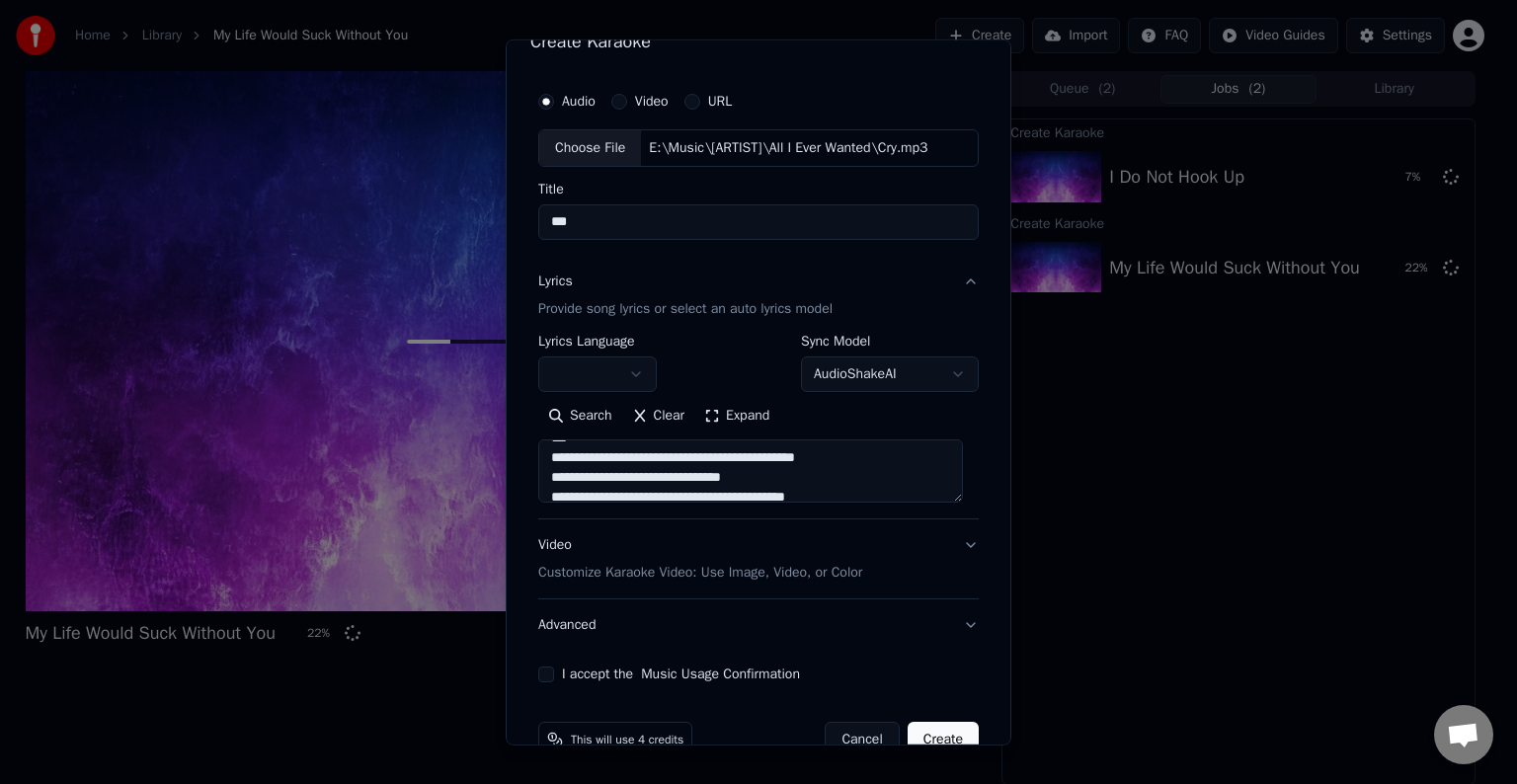 scroll, scrollTop: 35, scrollLeft: 0, axis: vertical 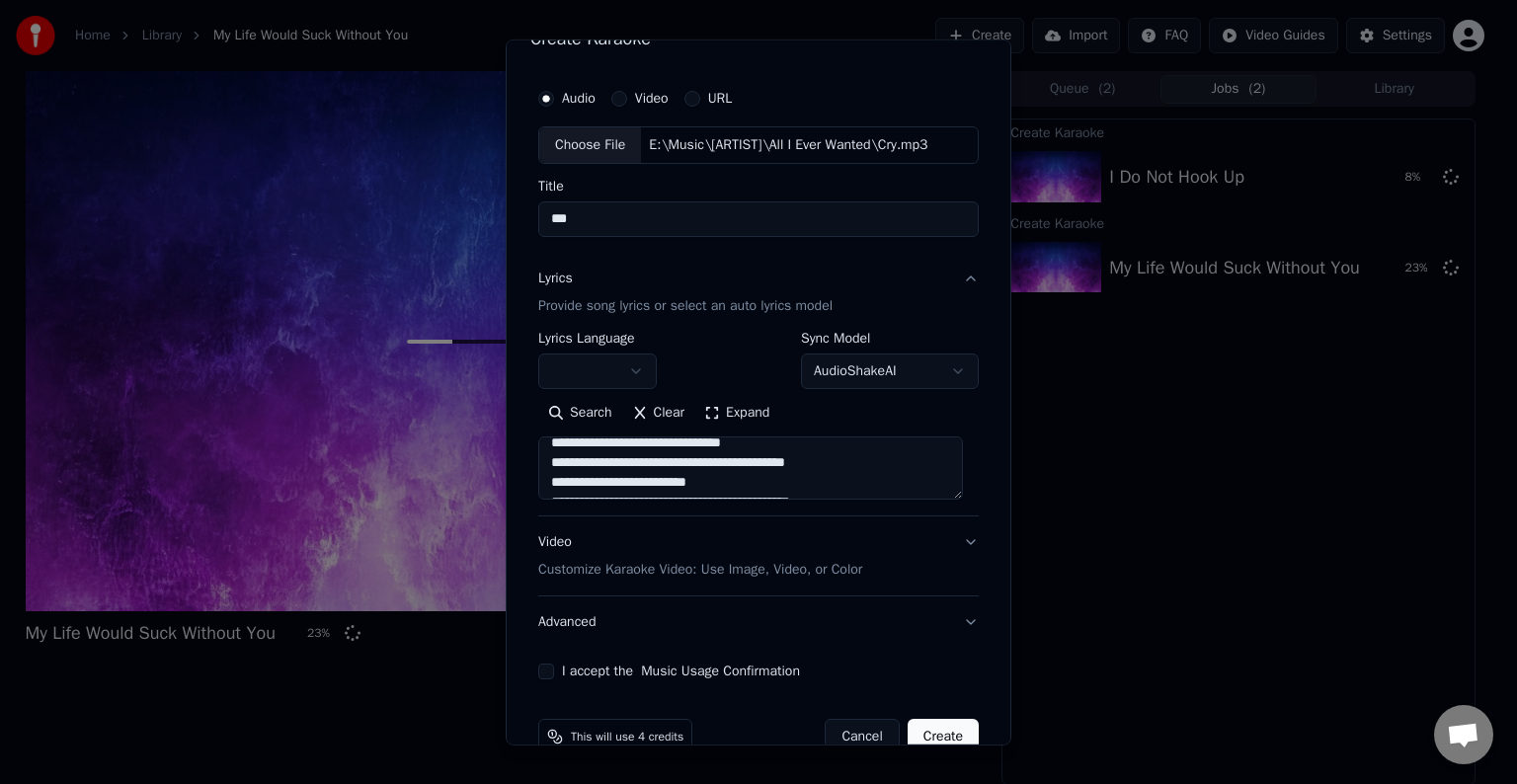click on "**********" at bounding box center [751, 468] 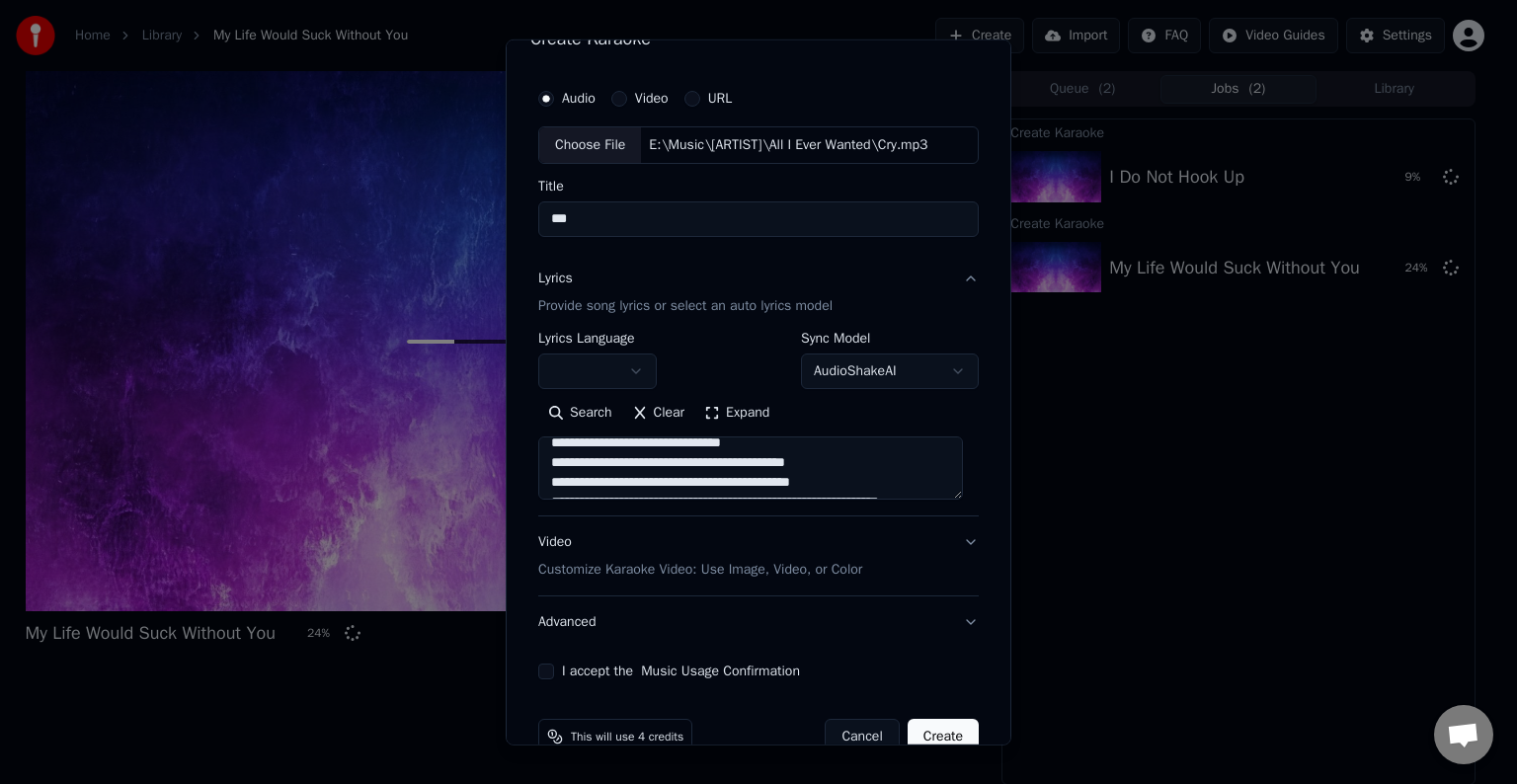 click on "**********" at bounding box center [751, 468] 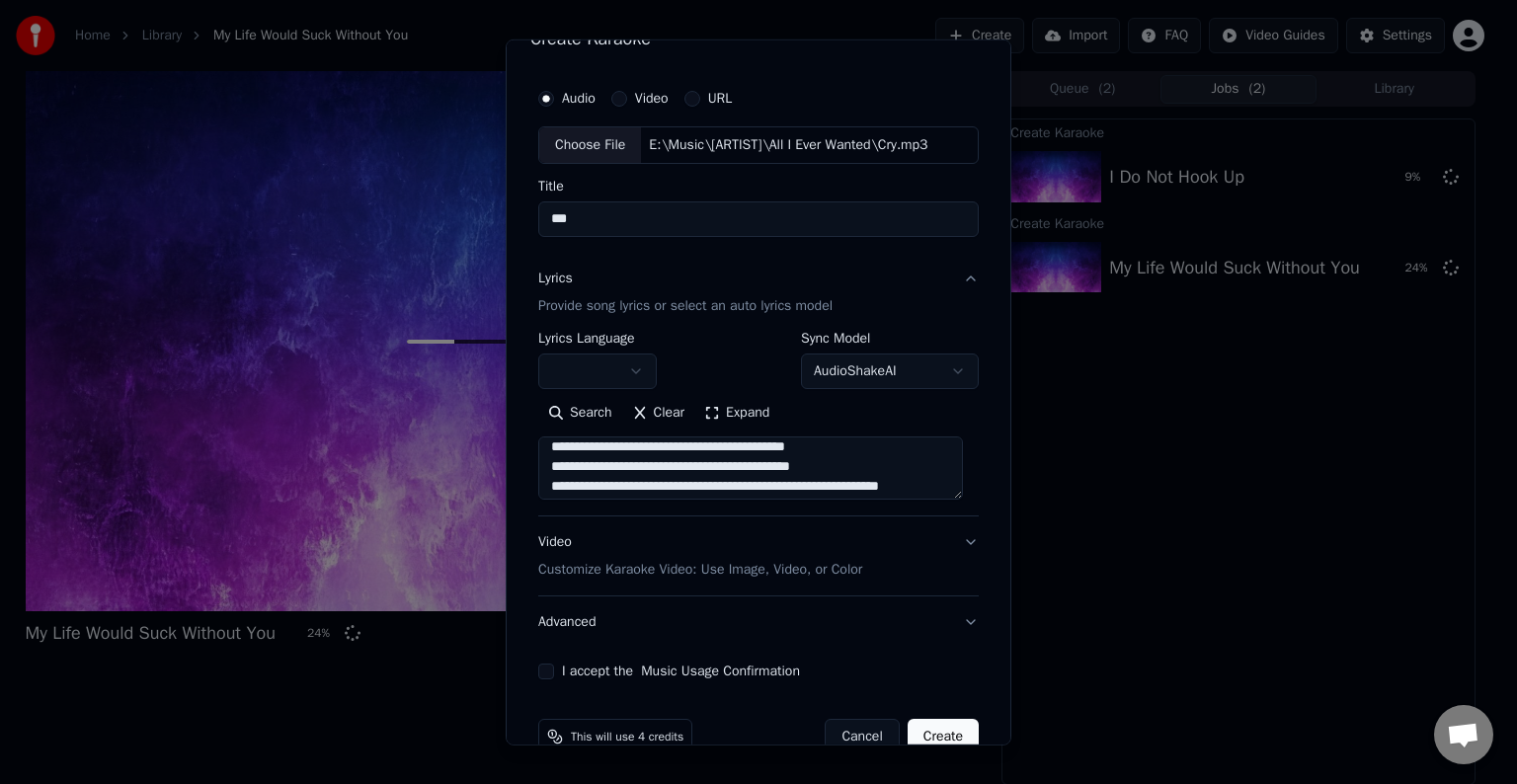 drag, startPoint x: 739, startPoint y: 474, endPoint x: 571, endPoint y: 478, distance: 168.04761 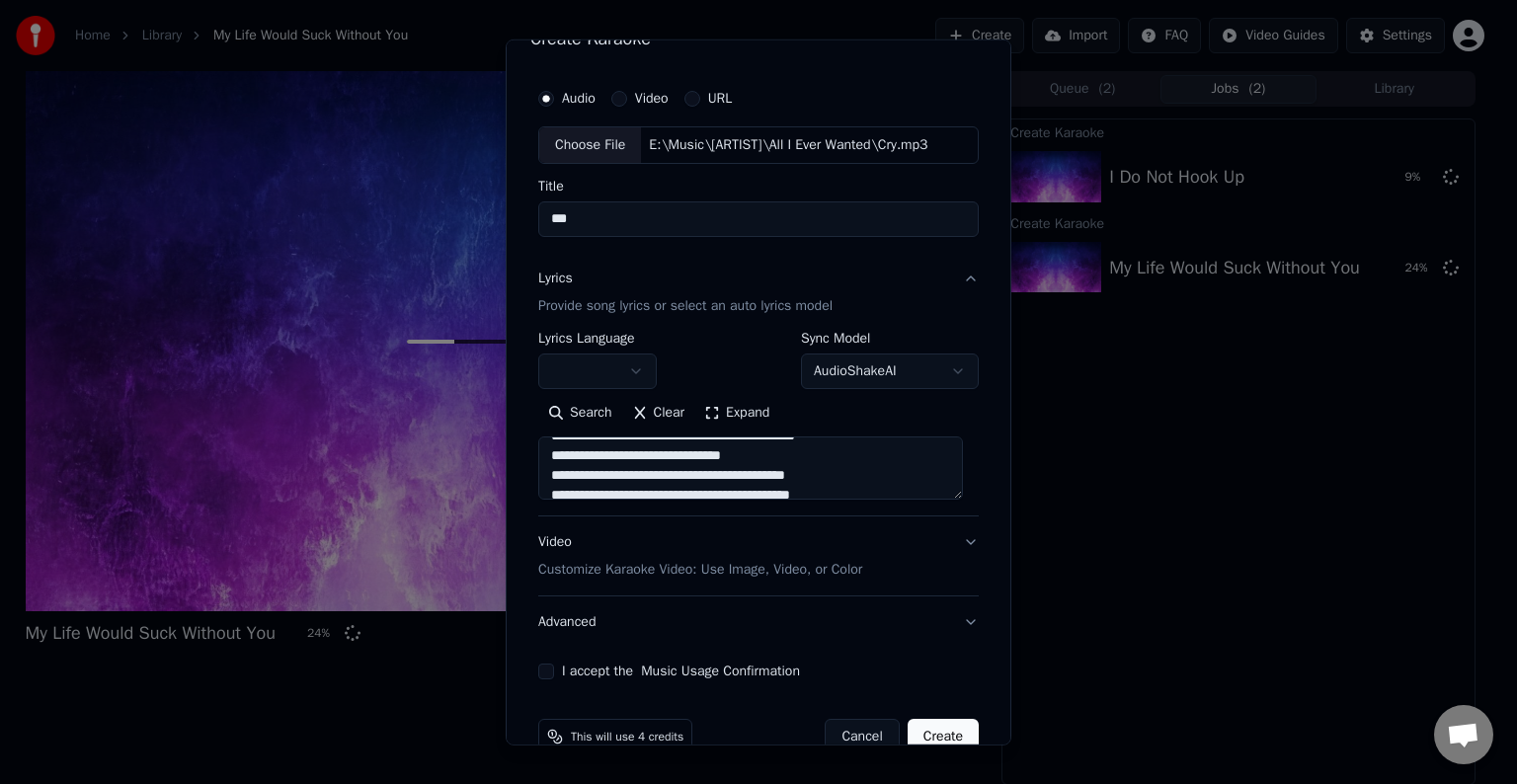 scroll, scrollTop: 182, scrollLeft: 0, axis: vertical 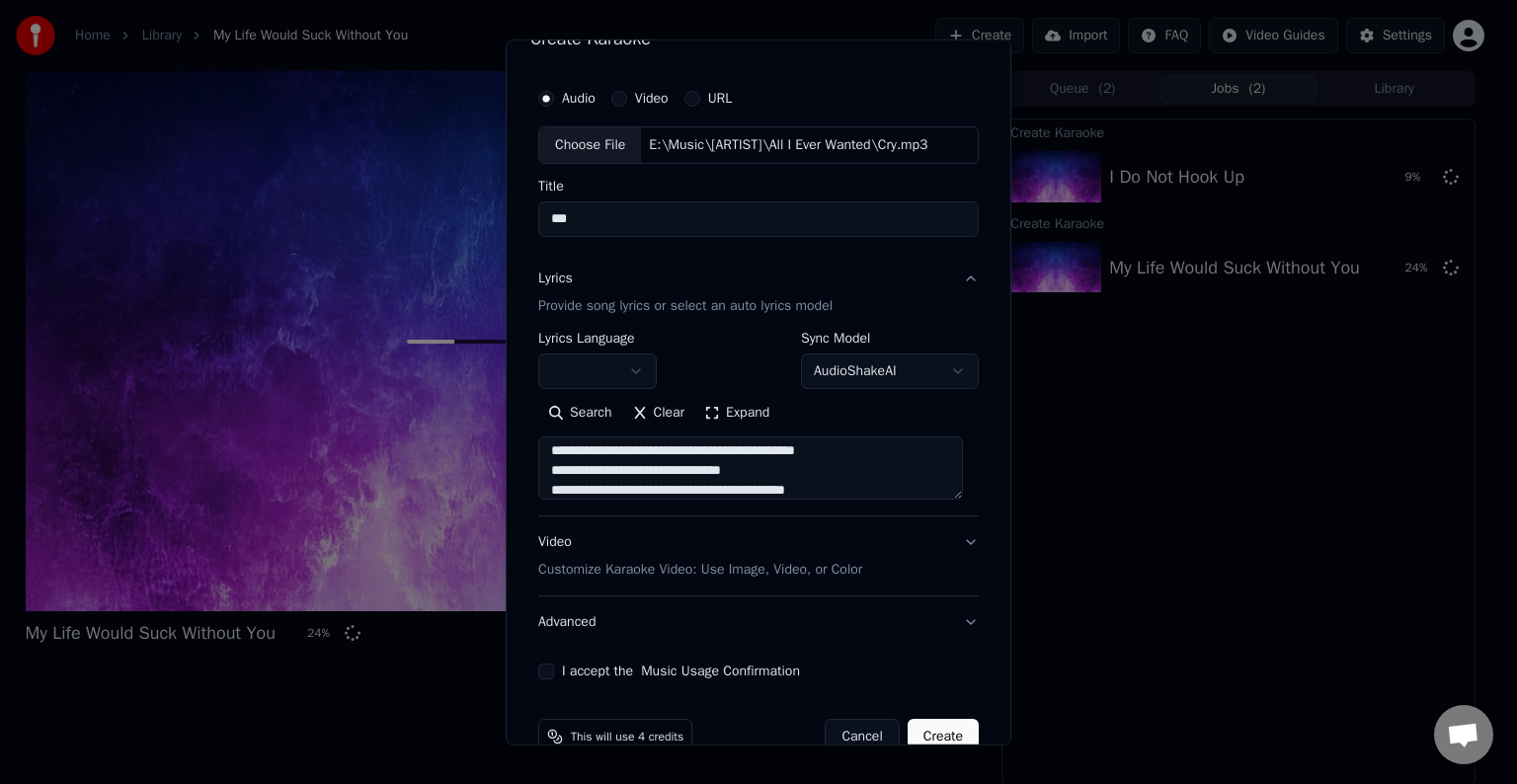click on "**********" at bounding box center (751, 468) 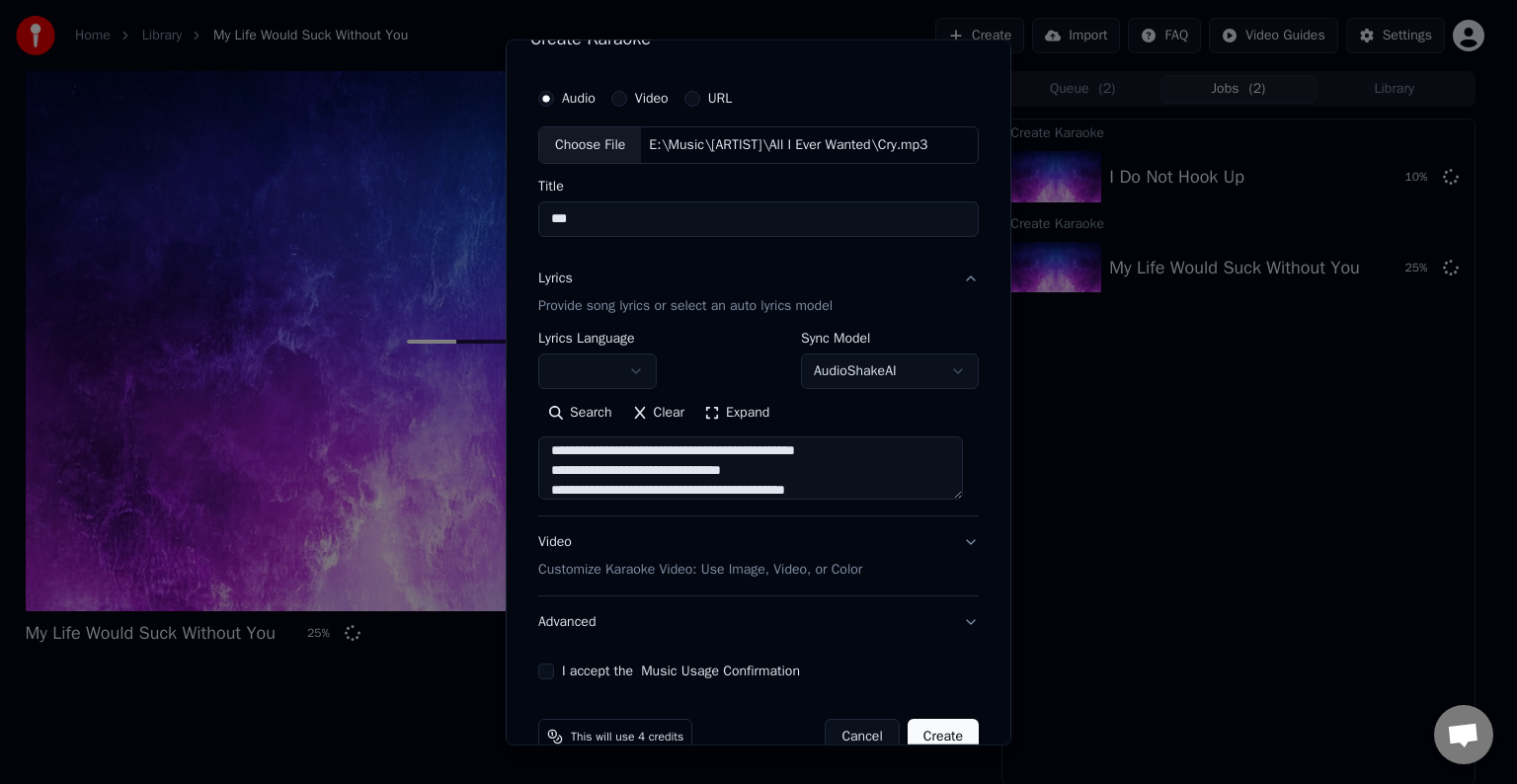 drag, startPoint x: 755, startPoint y: 471, endPoint x: 548, endPoint y: 460, distance: 207.29206 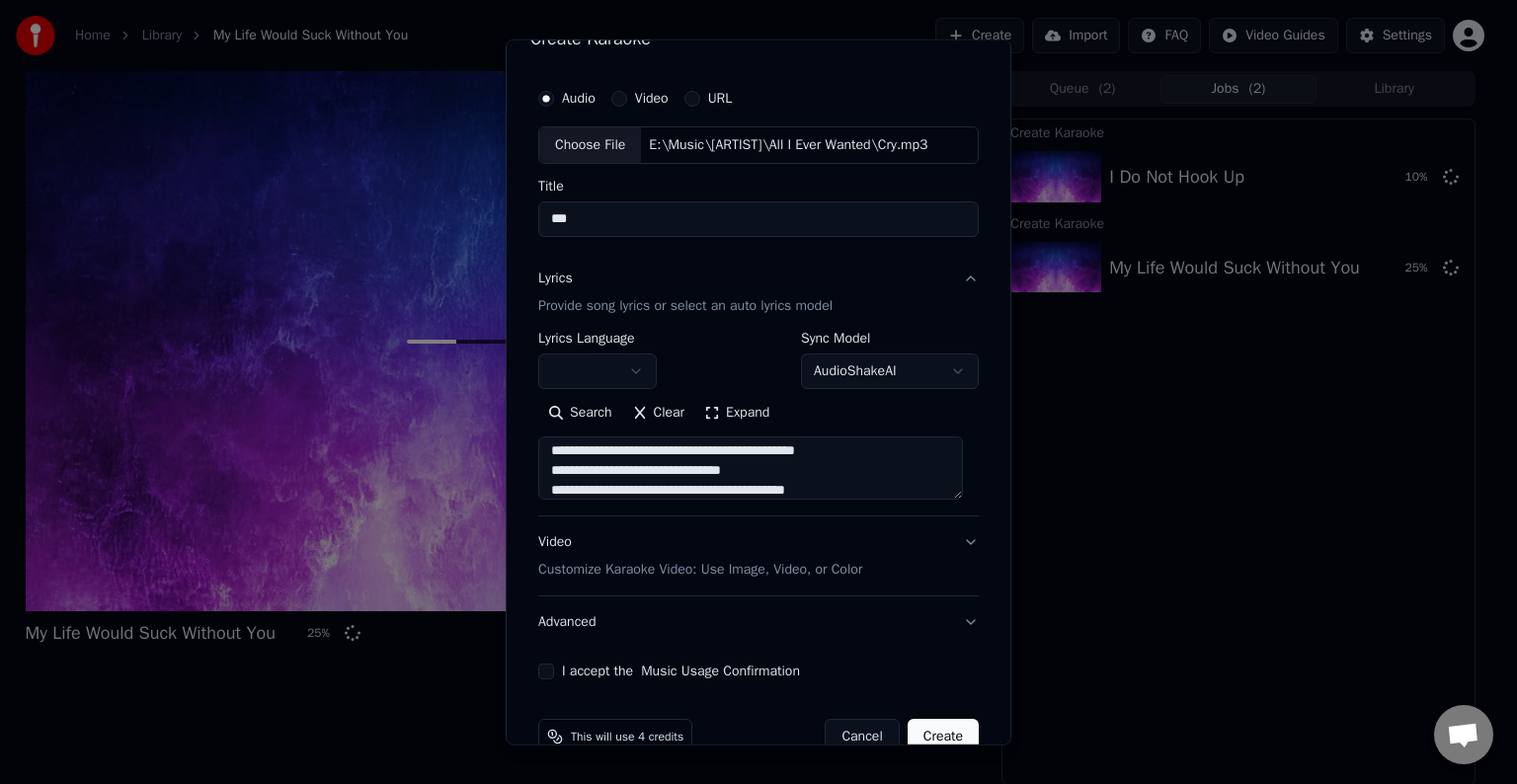click on "**********" at bounding box center [751, 468] 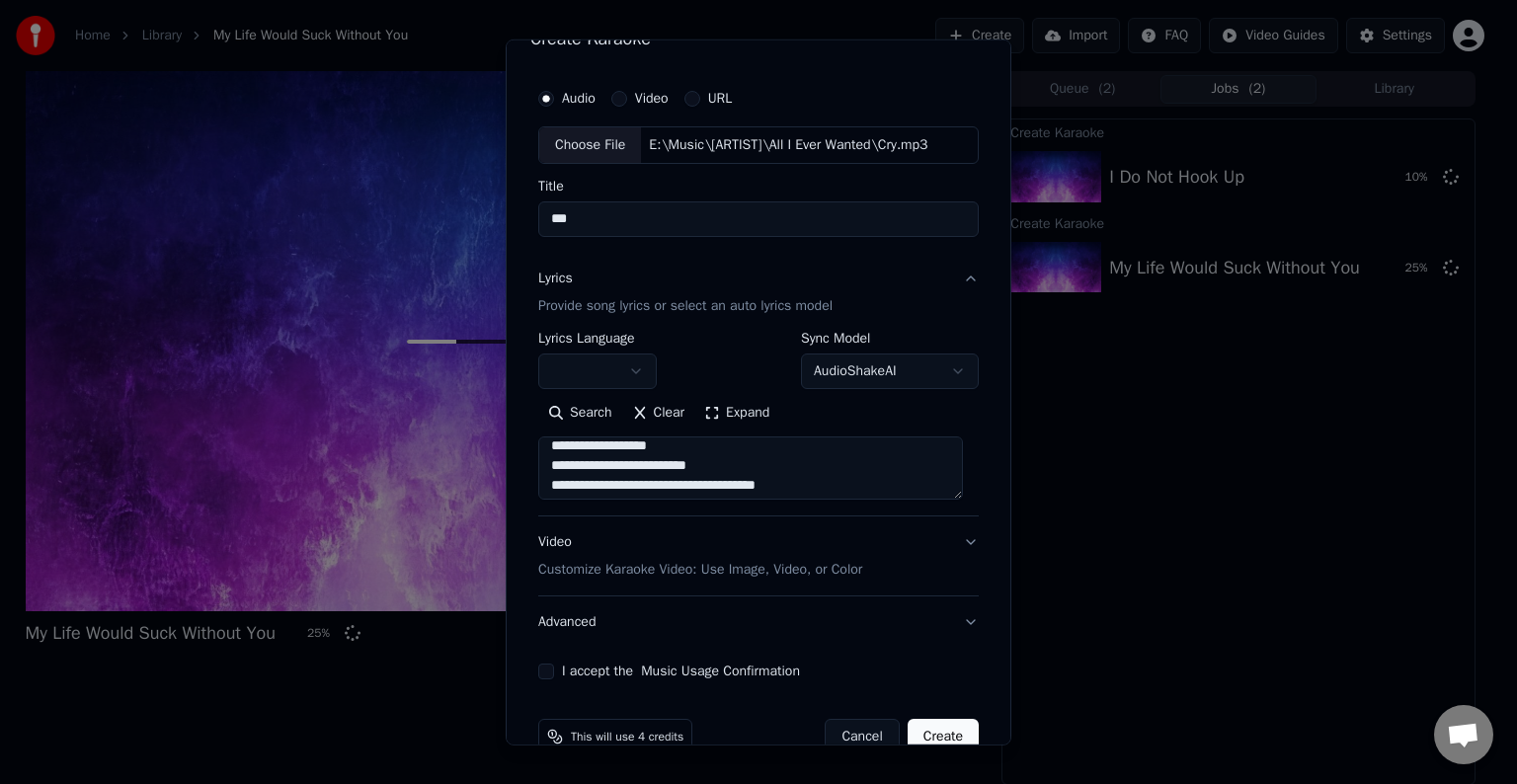 scroll, scrollTop: 230, scrollLeft: 0, axis: vertical 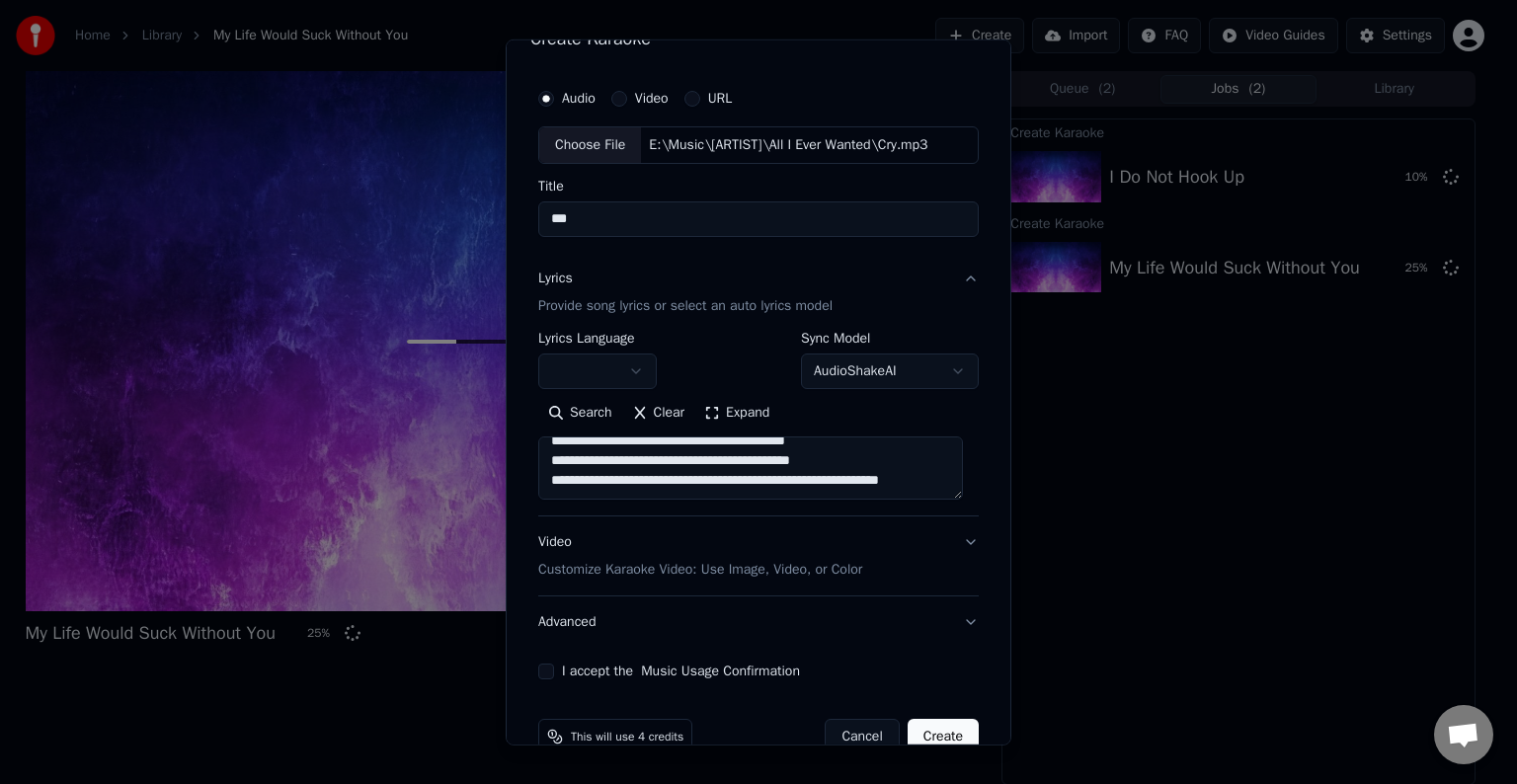 click on "**********" at bounding box center (751, 468) 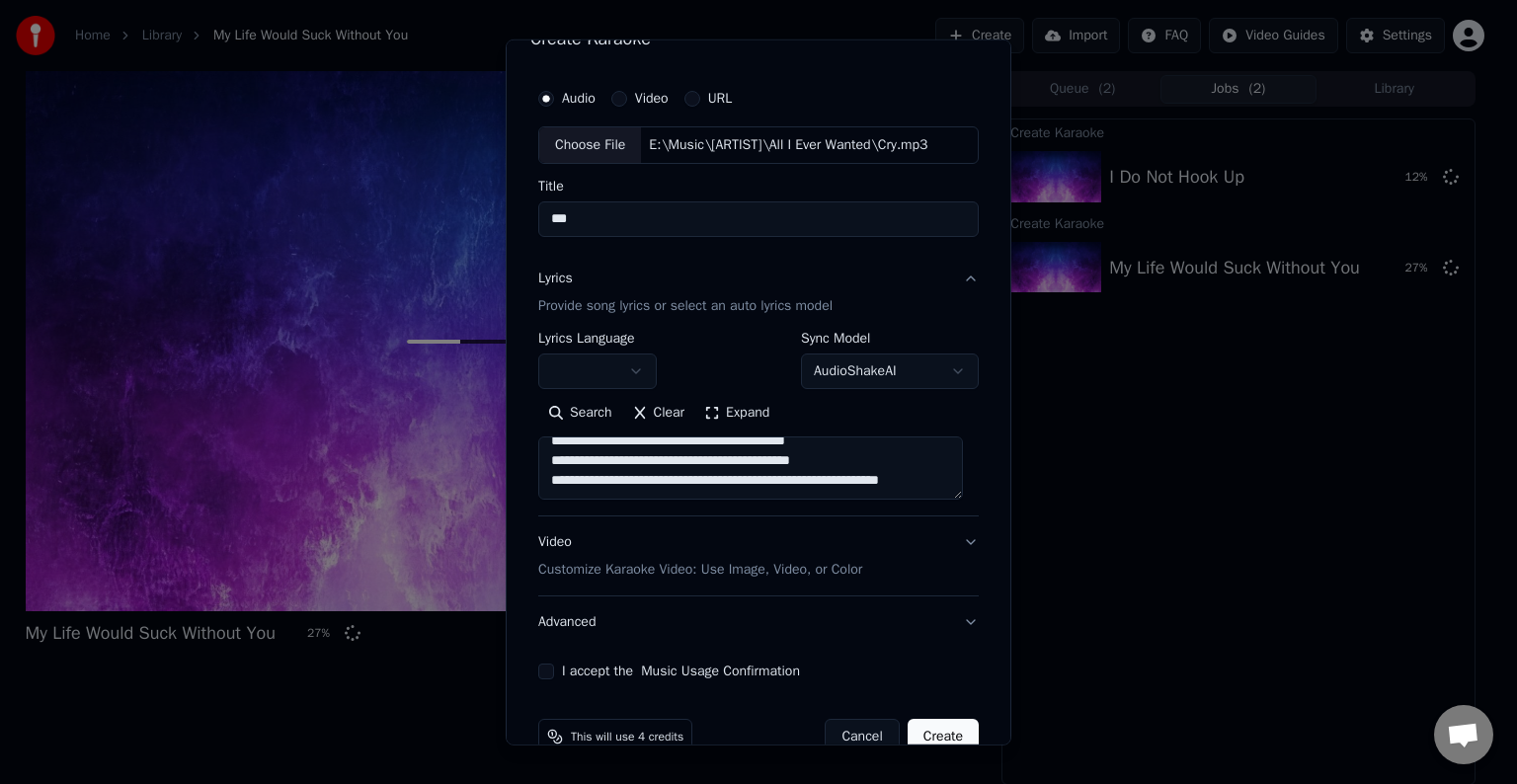 paste on "**********" 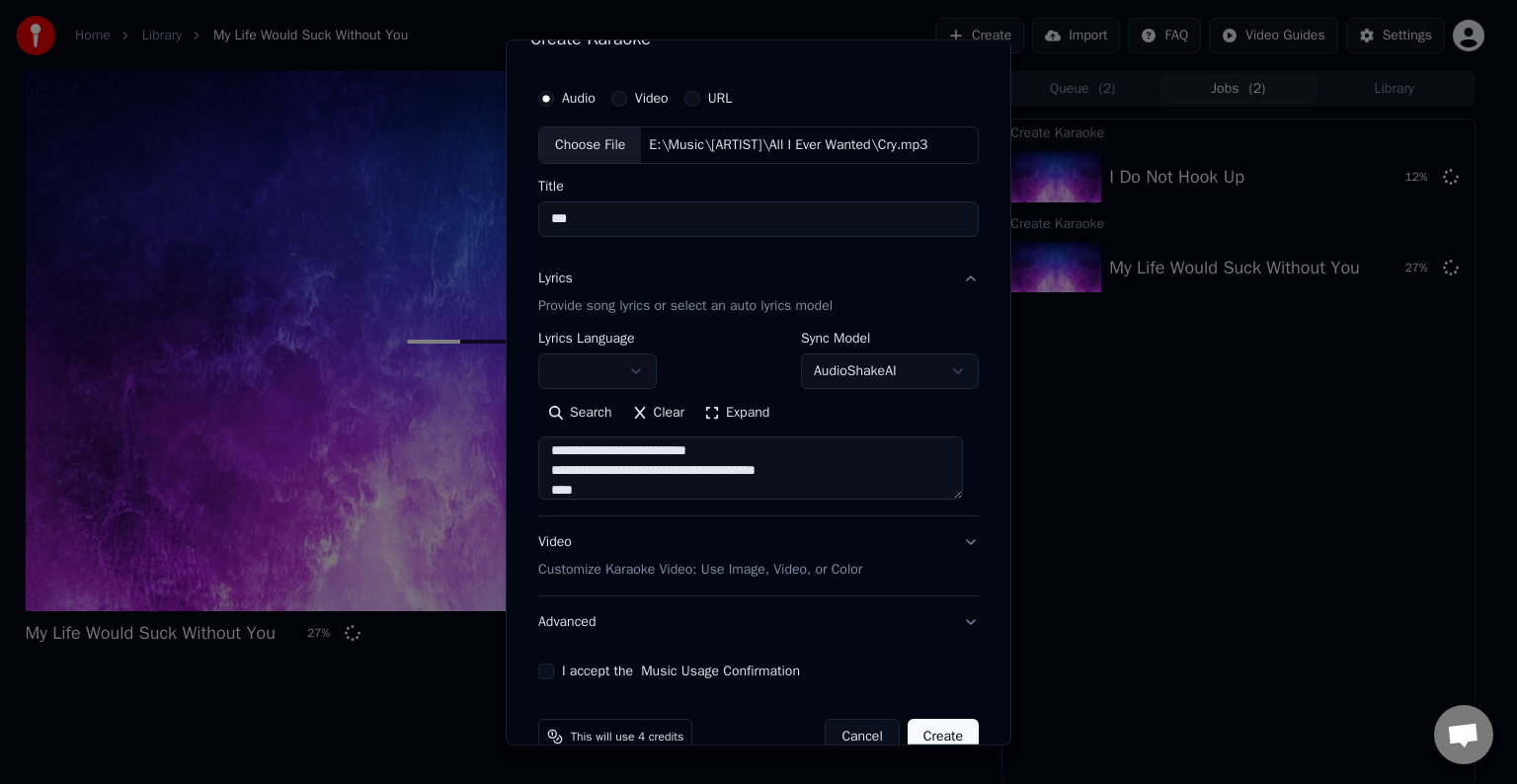 scroll, scrollTop: 320, scrollLeft: 0, axis: vertical 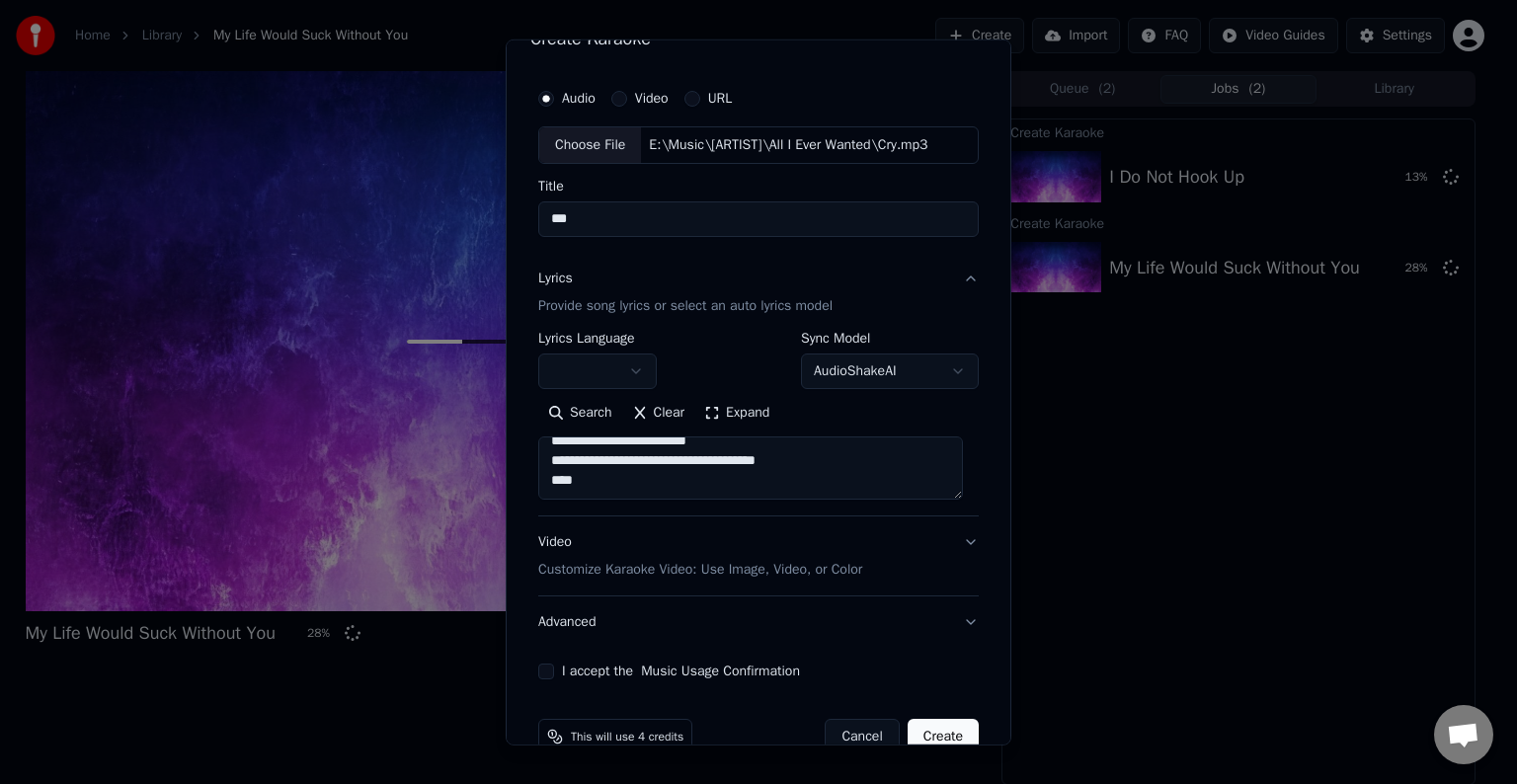 paste on "**********" 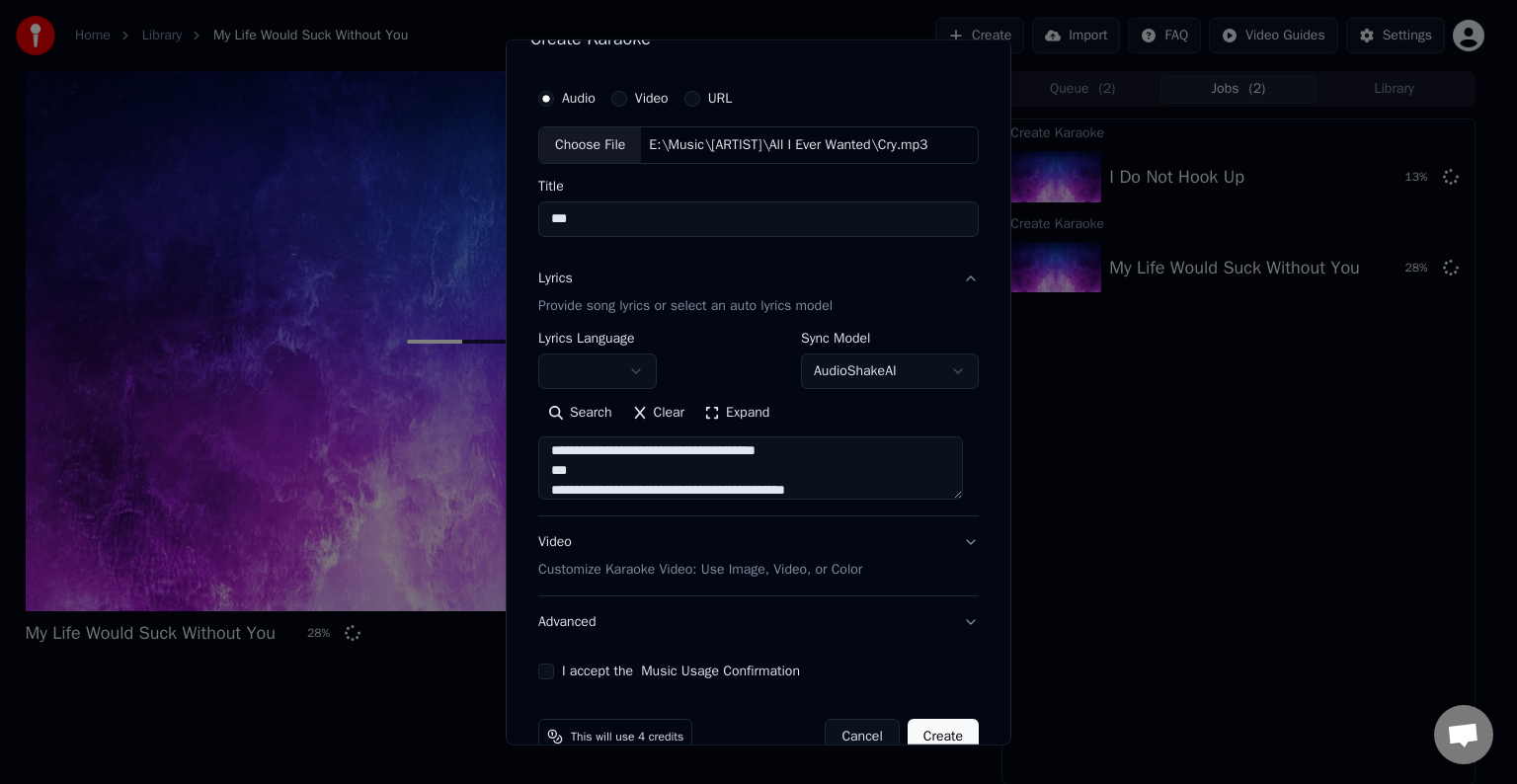 scroll, scrollTop: 359, scrollLeft: 0, axis: vertical 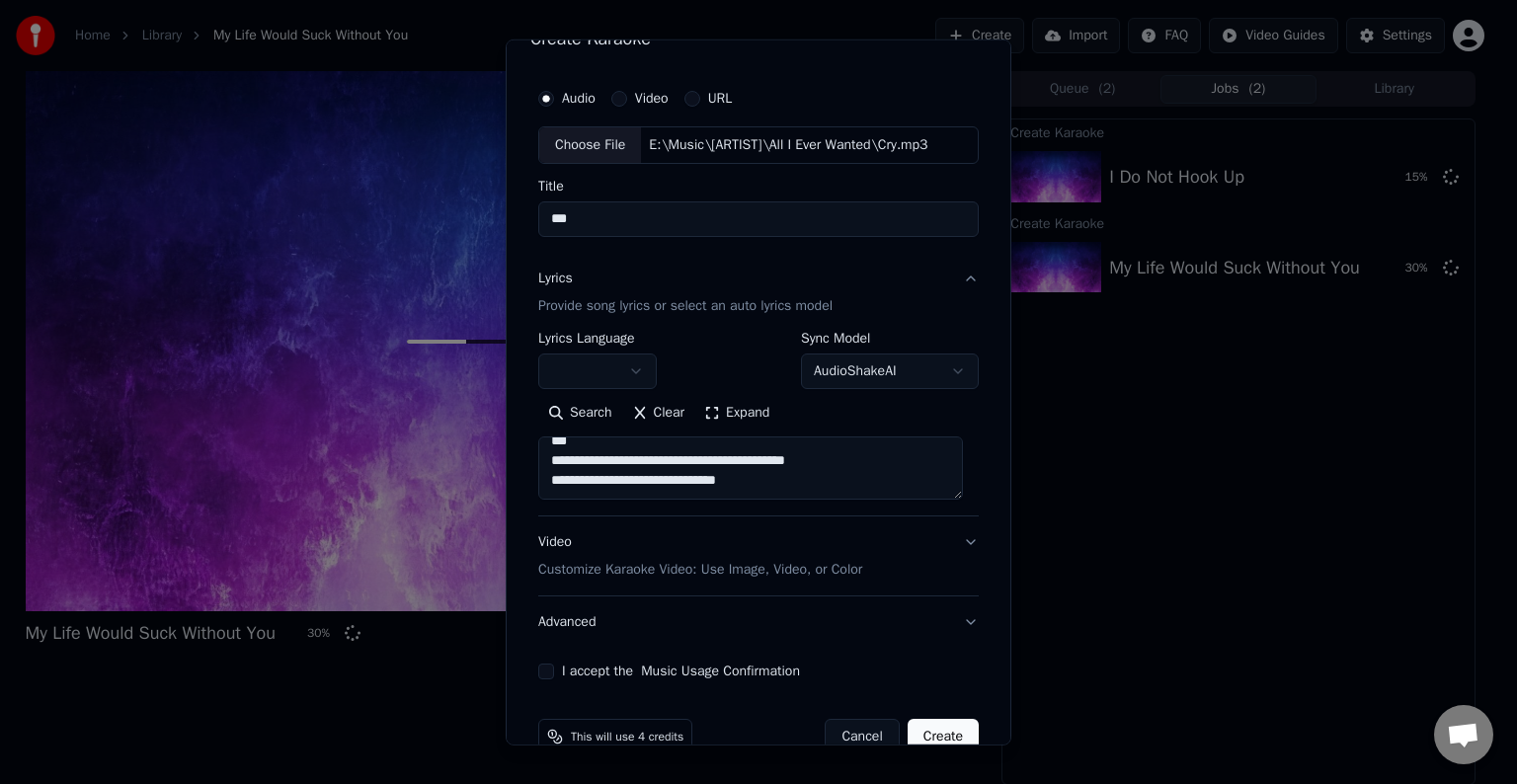 paste on "**********" 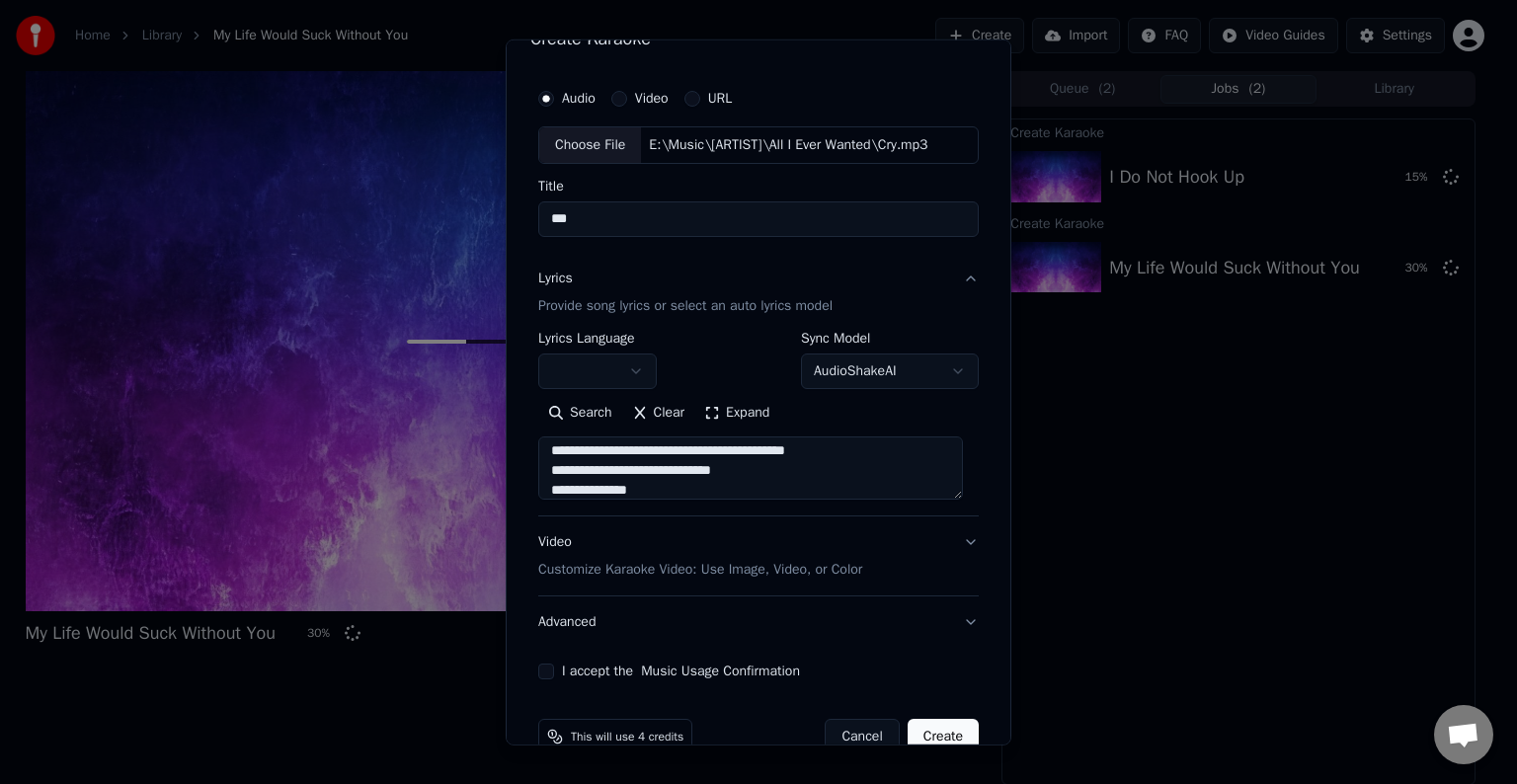 scroll, scrollTop: 458, scrollLeft: 0, axis: vertical 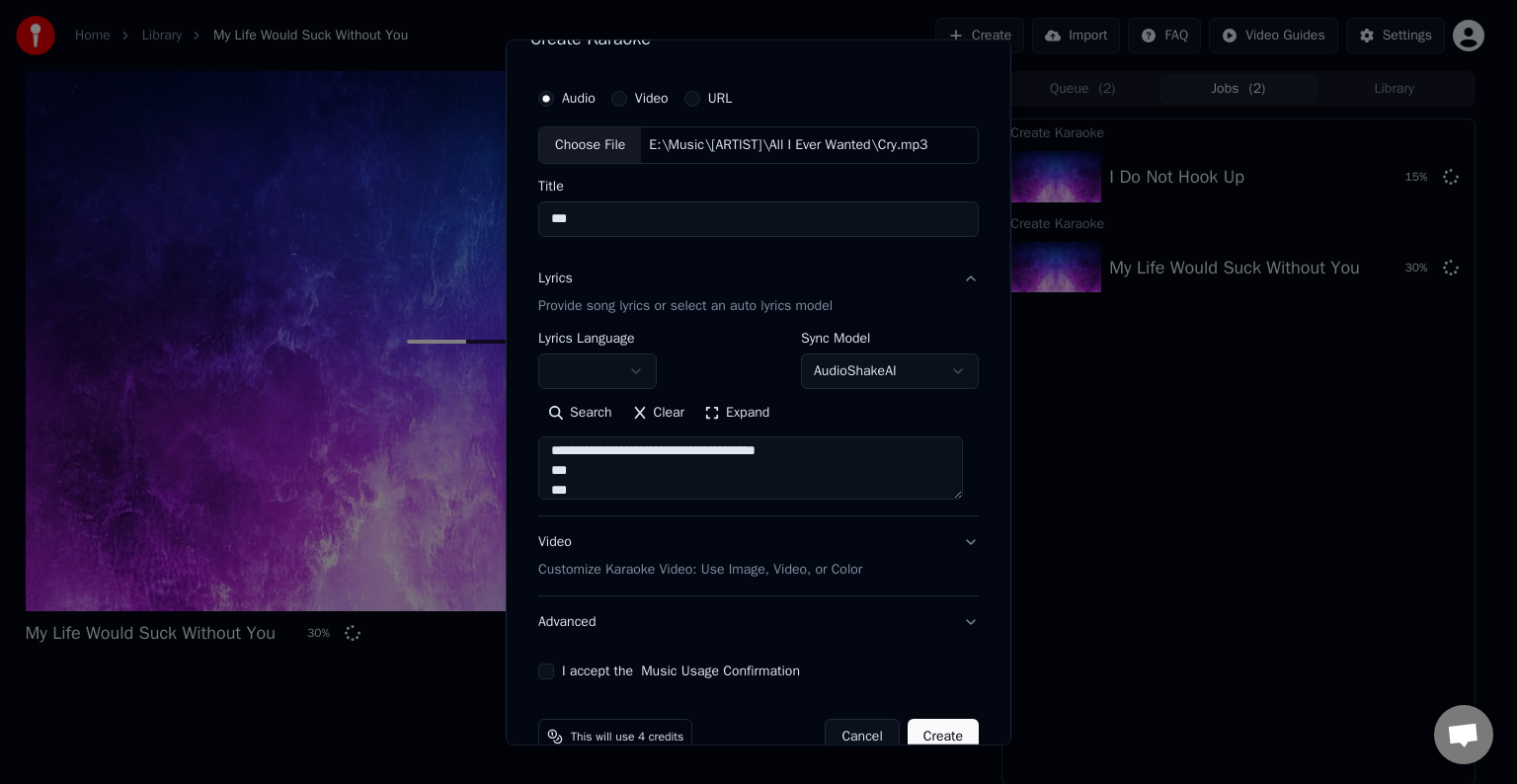 type on "**********" 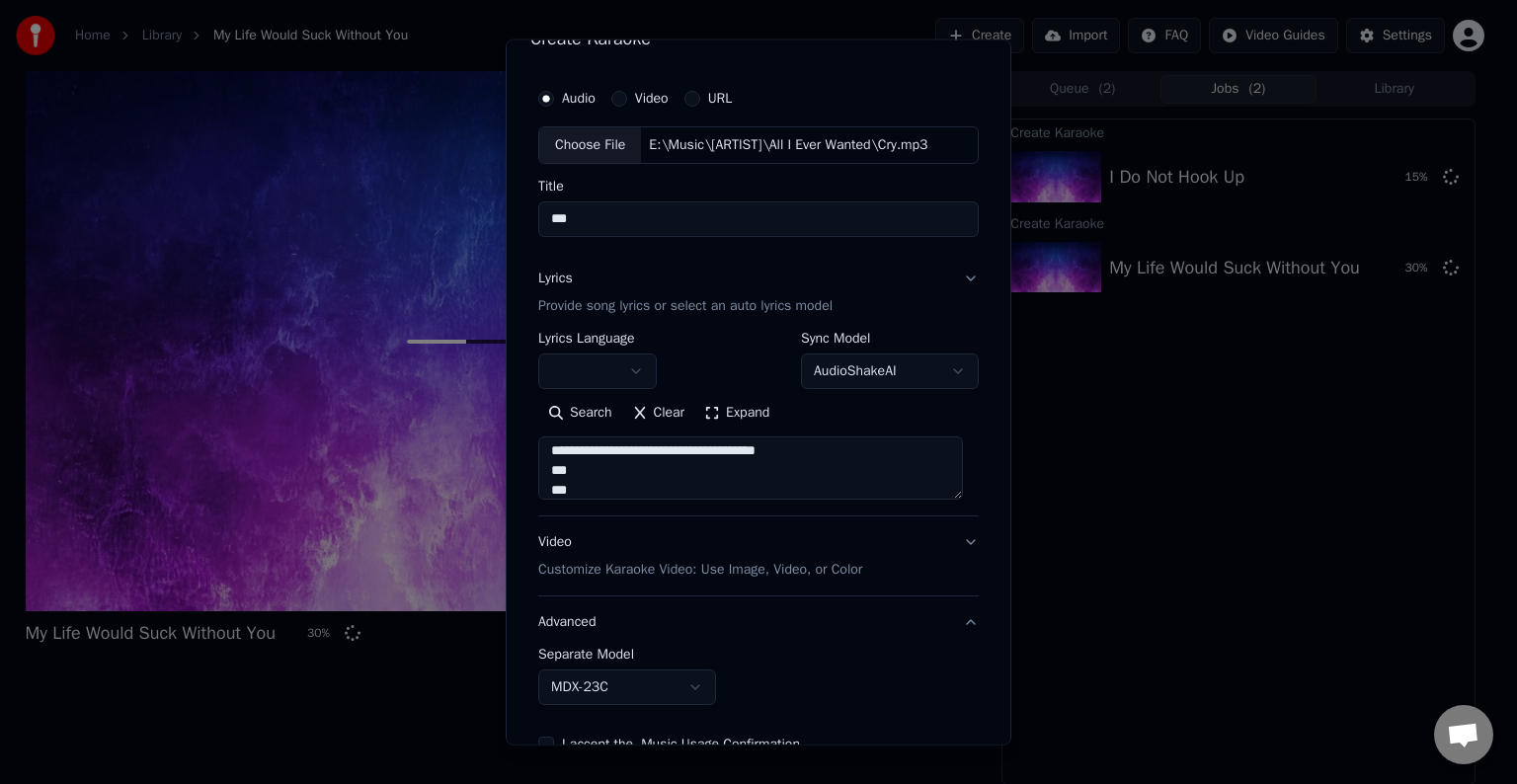 scroll, scrollTop: 0, scrollLeft: 0, axis: both 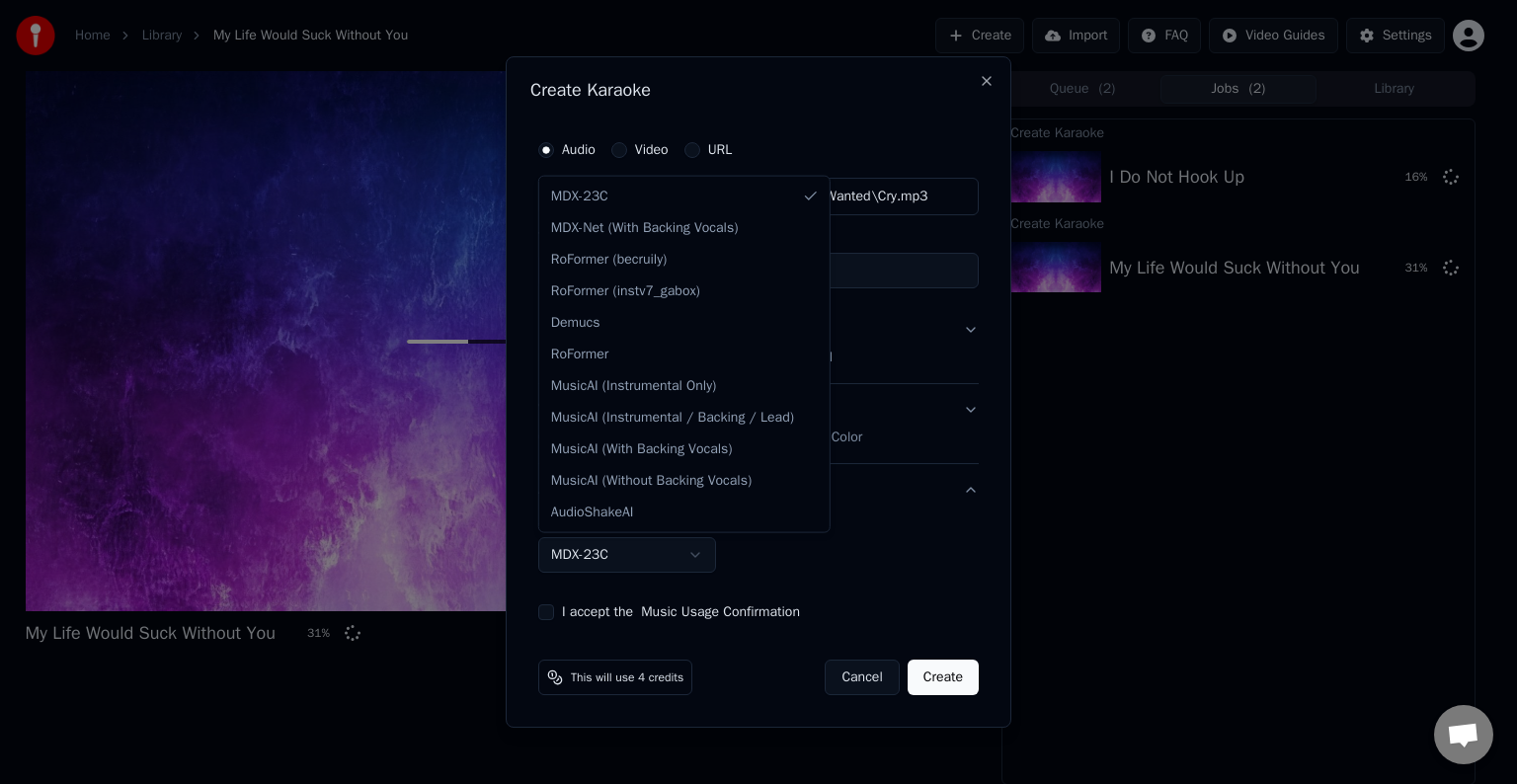 click on "Home Library My Life Would Suck Without You Create Import FAQ Video Guides Settings My Life Would Suck Without You 31 % Queue ( 2 ) Jobs ( 2 ) Library Create Karaoke I Do Not Hook Up 16 % Create Karaoke My Life Would Suck Without You 31 % Chat Adam from Youka Desktop More channels Continue on Email Network offline. Reconnecting... No messages can be received or sent for now. Youka Desktop Hello! How can I help you?  [DATE] I think there is a glitch in the program; when I spend my credits to create a video, and I provide the lyrics, the resulting video does not sync the lyrics and is forcing me to spend extra credits to sync them again; it has happened to me with my last 3 videos [DATE] Adam There is an issue with the auto lyric sync service. In this case the credits are refunded automatically. You can sync the lyrics by using the lyrics editor [DATE] So, I make the video, and the credits to sync the lyrics the second time are refunded? [DATE] [DATE] Adam [DATE] Send a file Send a file" at bounding box center (750, 392) 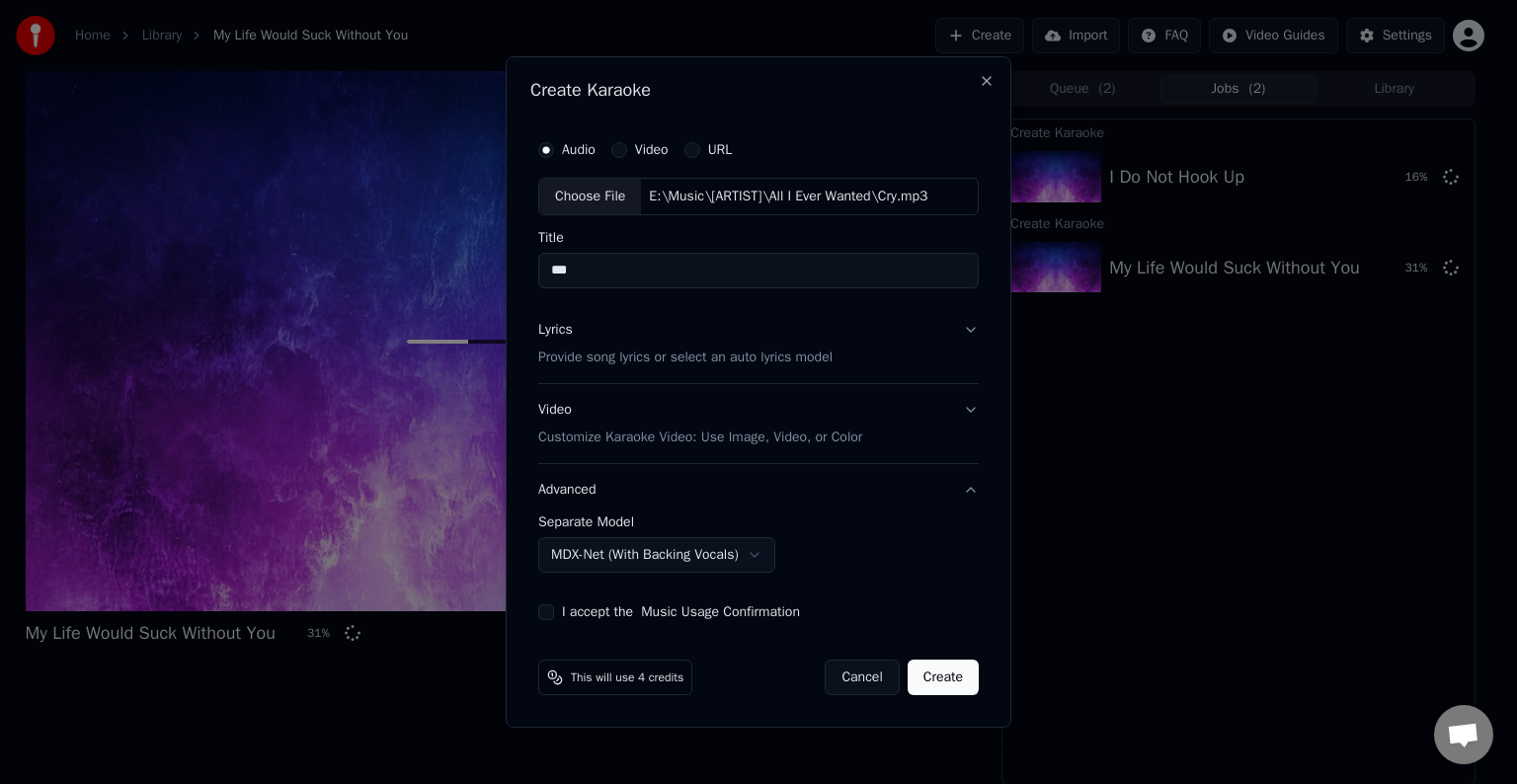 click on "I accept the   Music Usage Confirmation" at bounding box center [758, 612] 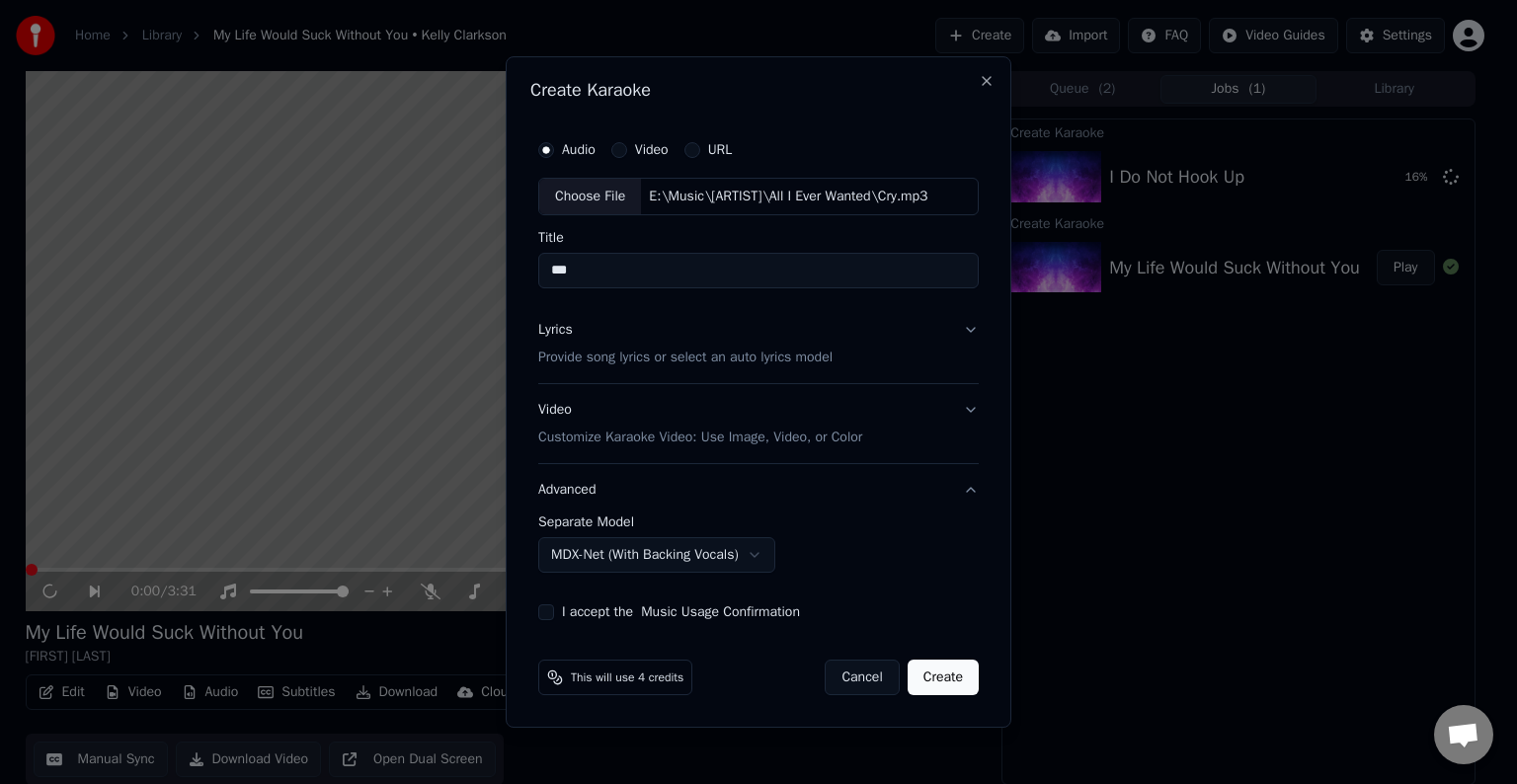 click on "I accept the   Music Usage Confirmation" at bounding box center [546, 612] 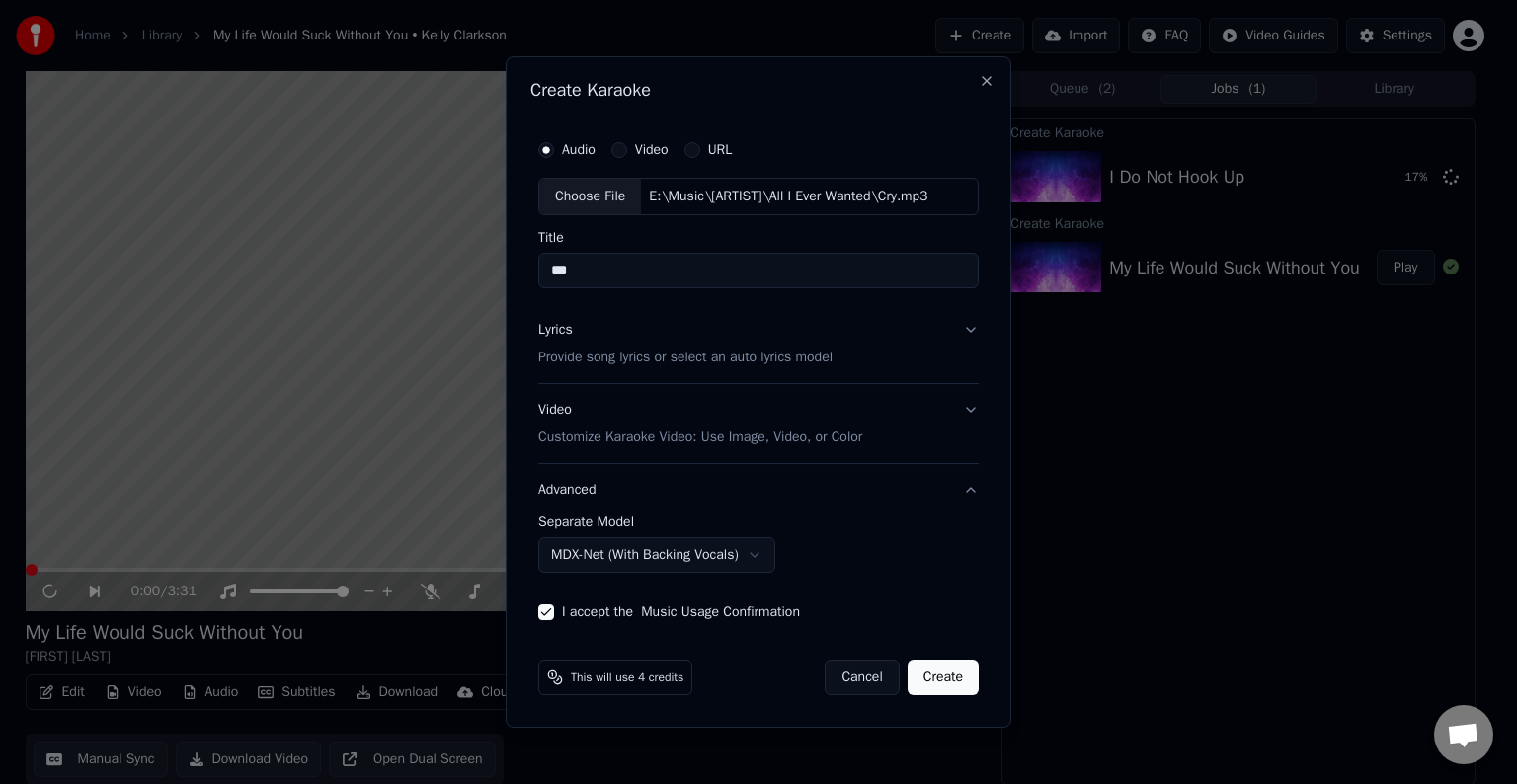 click on "Create" at bounding box center [943, 677] 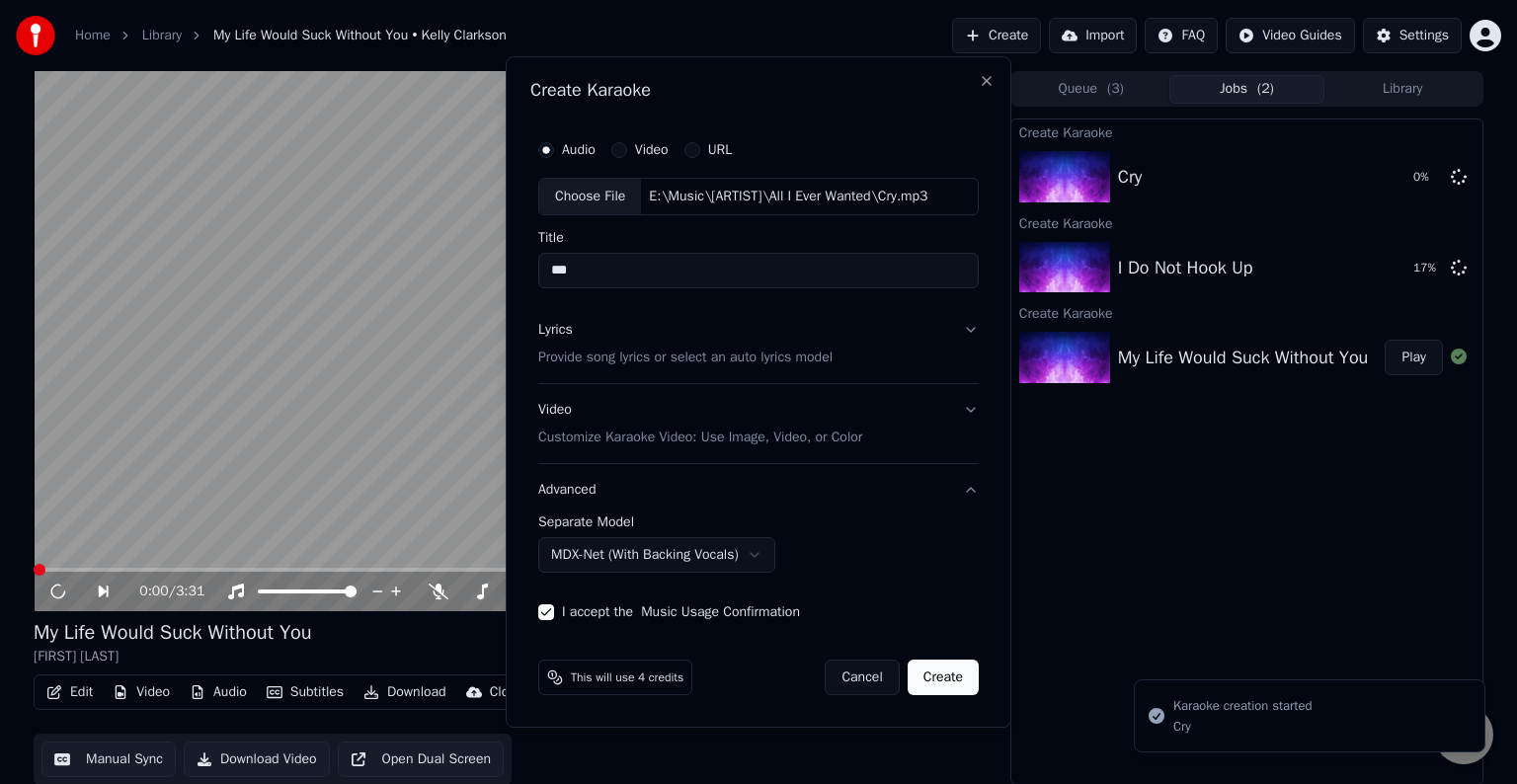 select on "******" 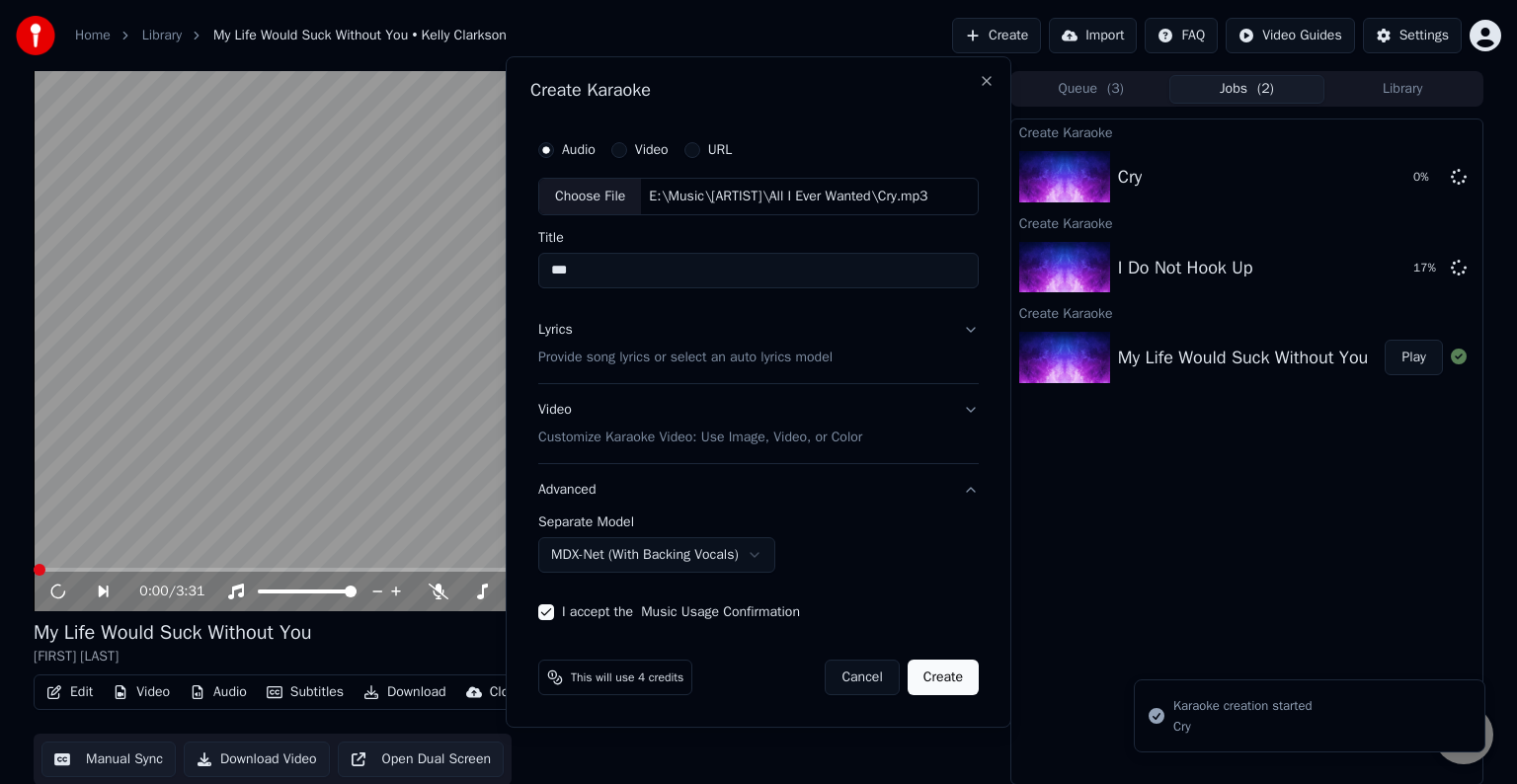 type 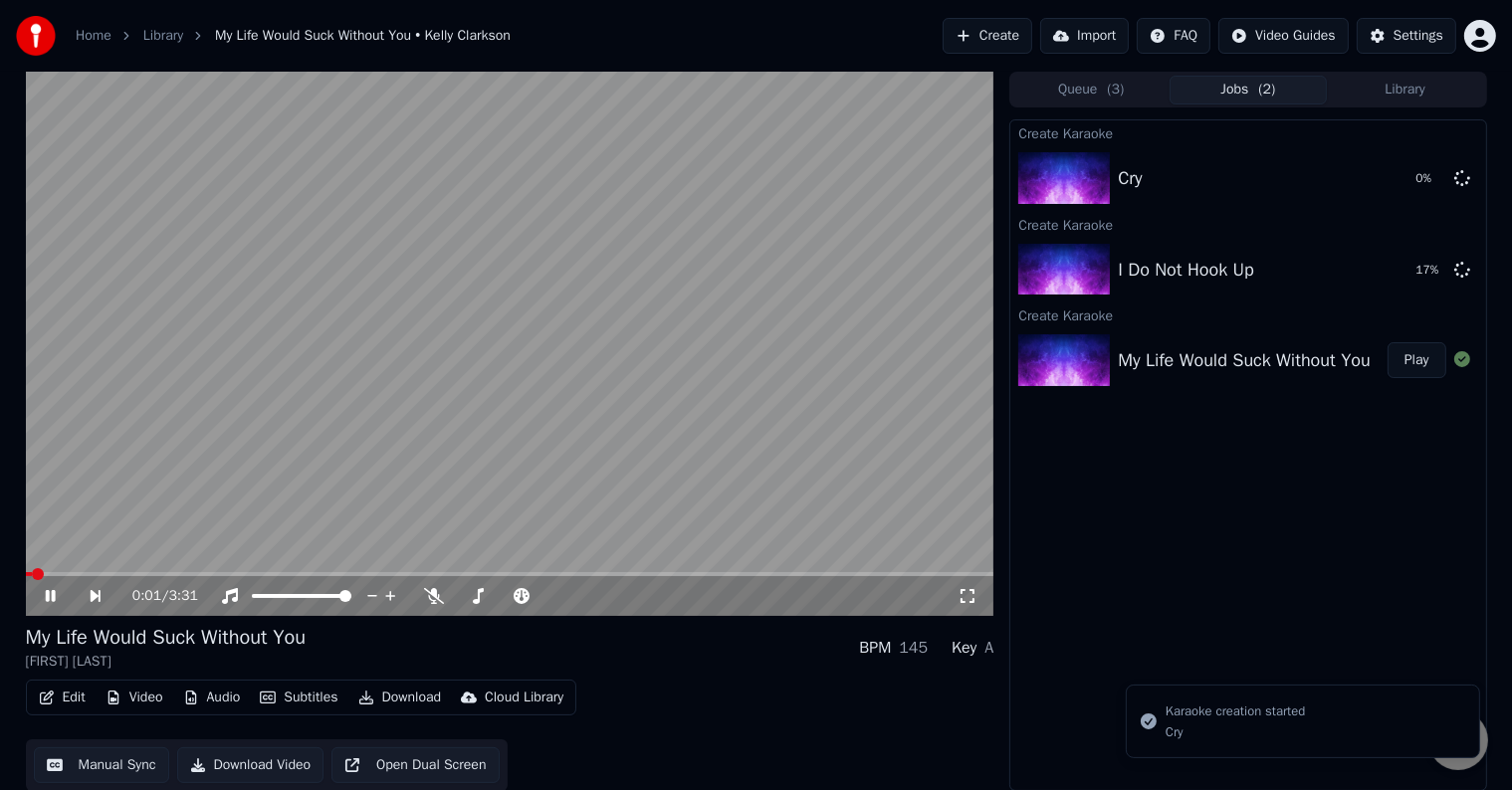 click 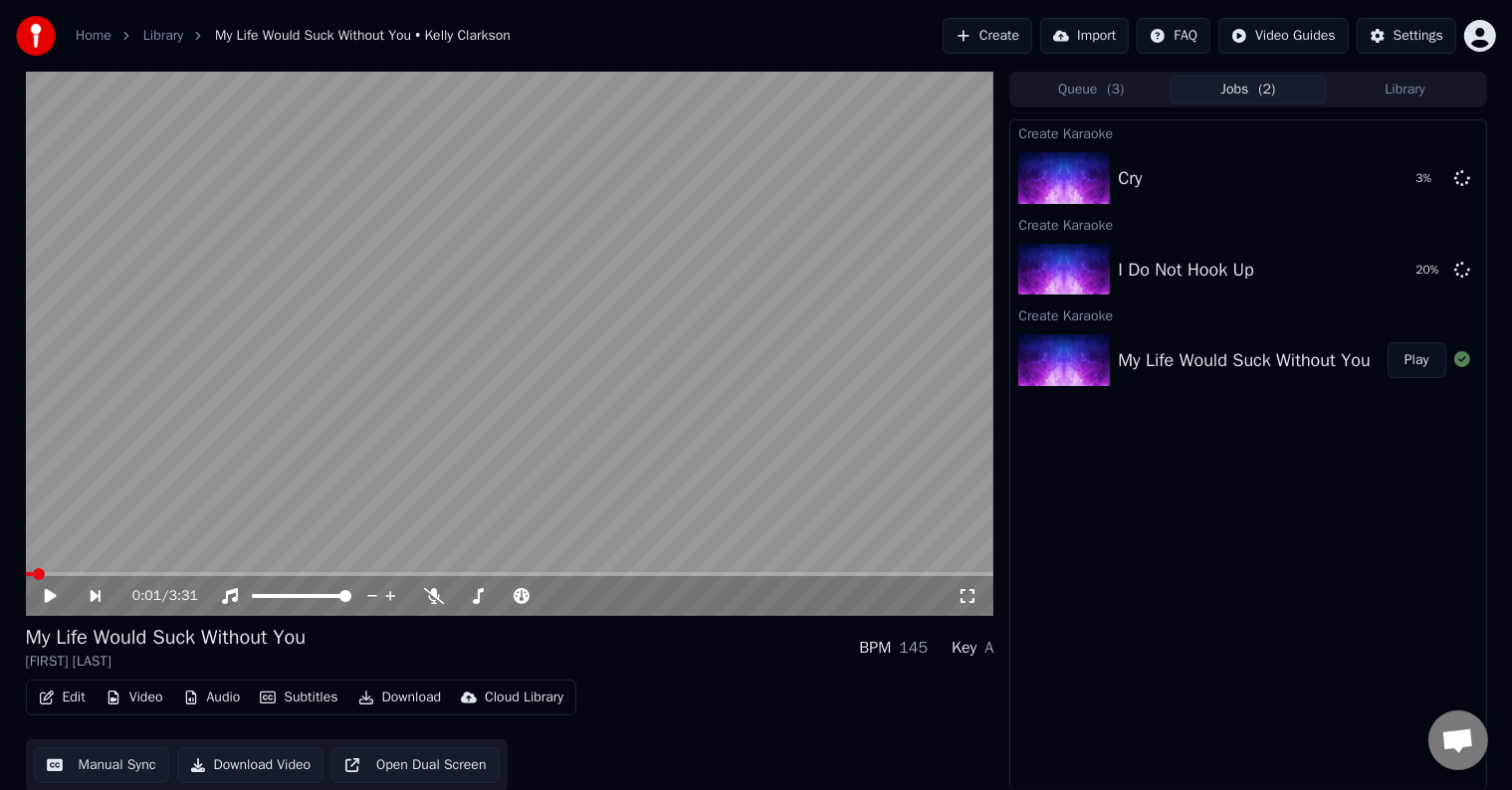 click on "Create" at bounding box center [987, 36] 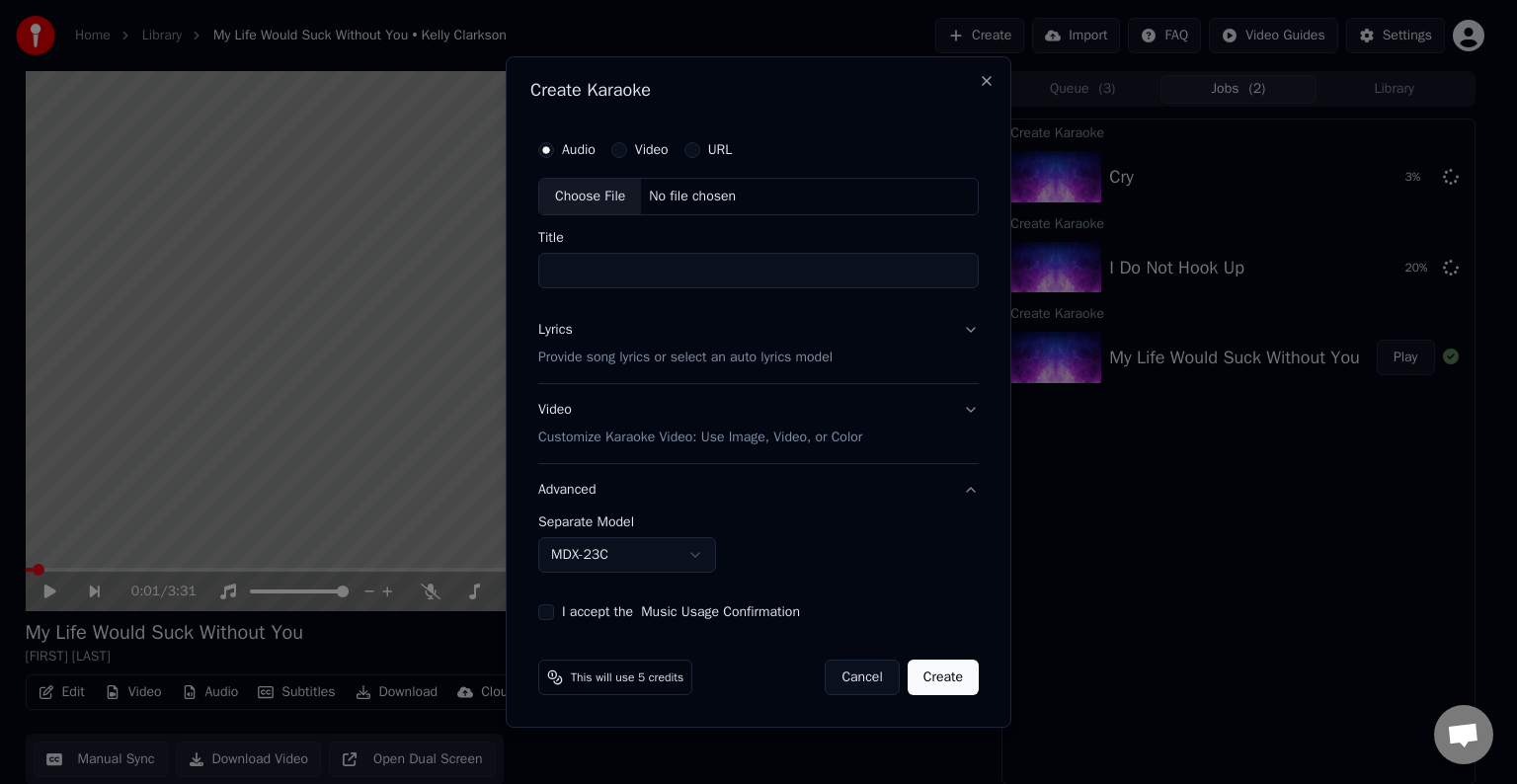 click on "Choose File" at bounding box center [590, 196] 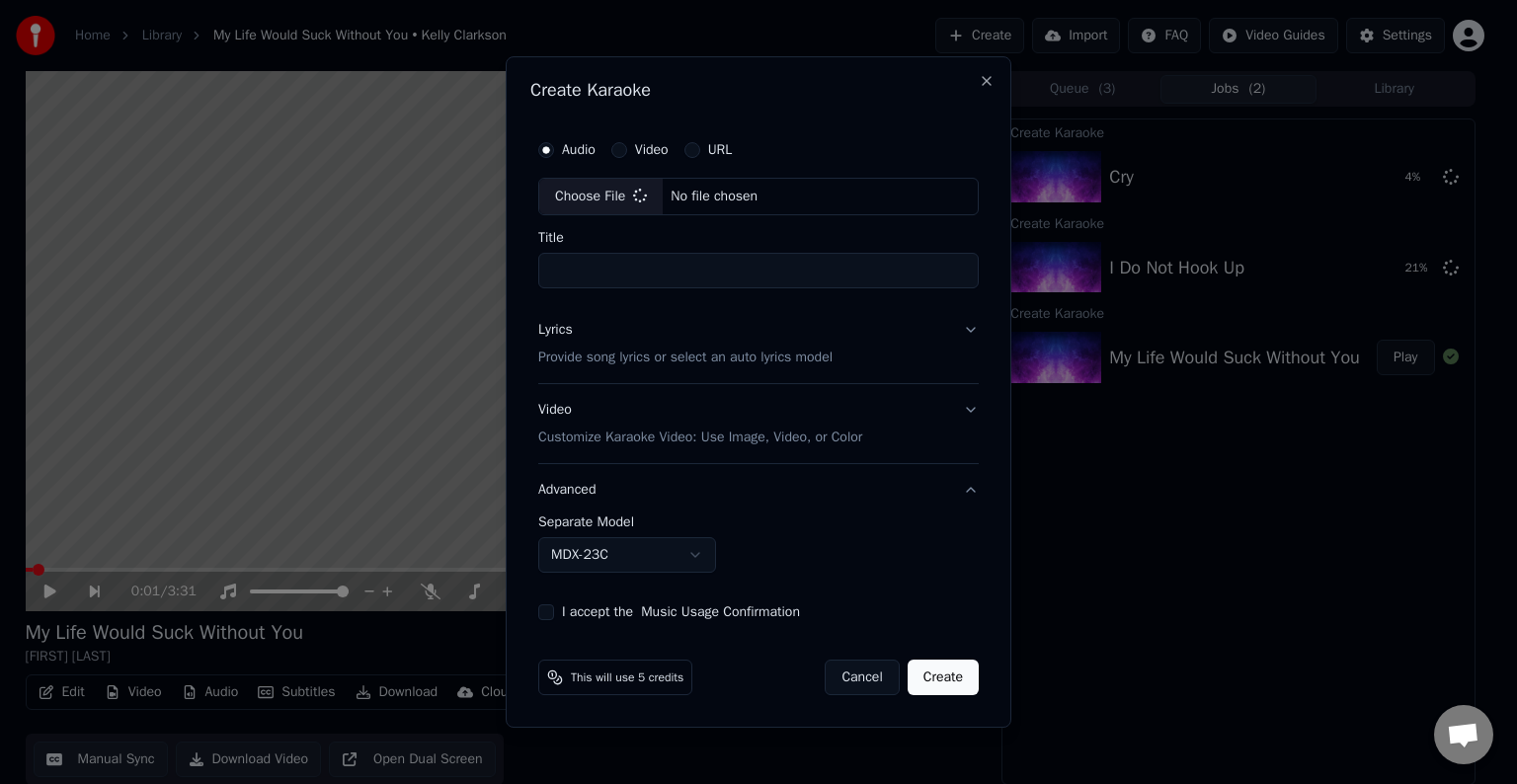 click on "Lyrics Provide song lyrics or select an auto lyrics model" at bounding box center [758, 344] 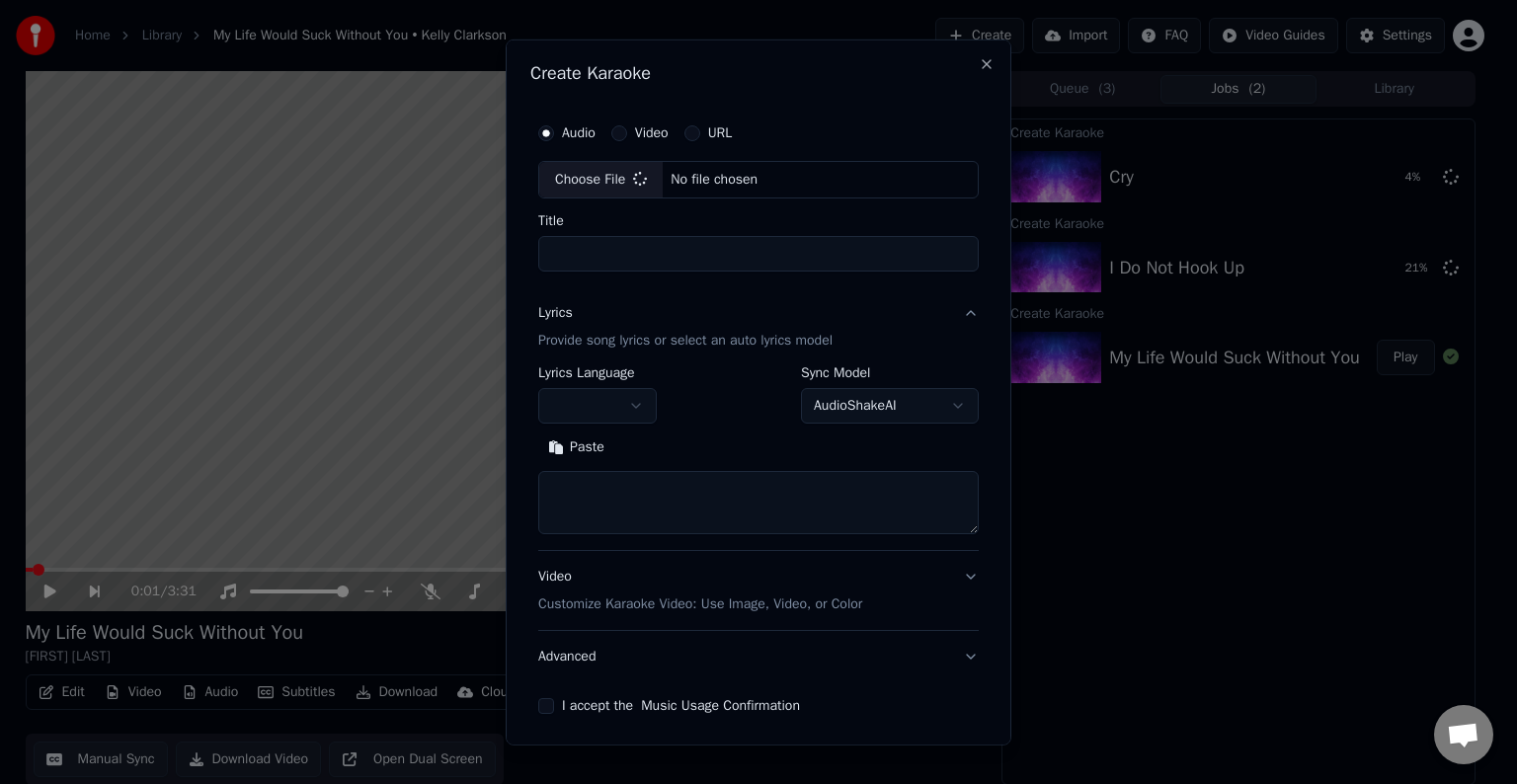 click at bounding box center (758, 503) 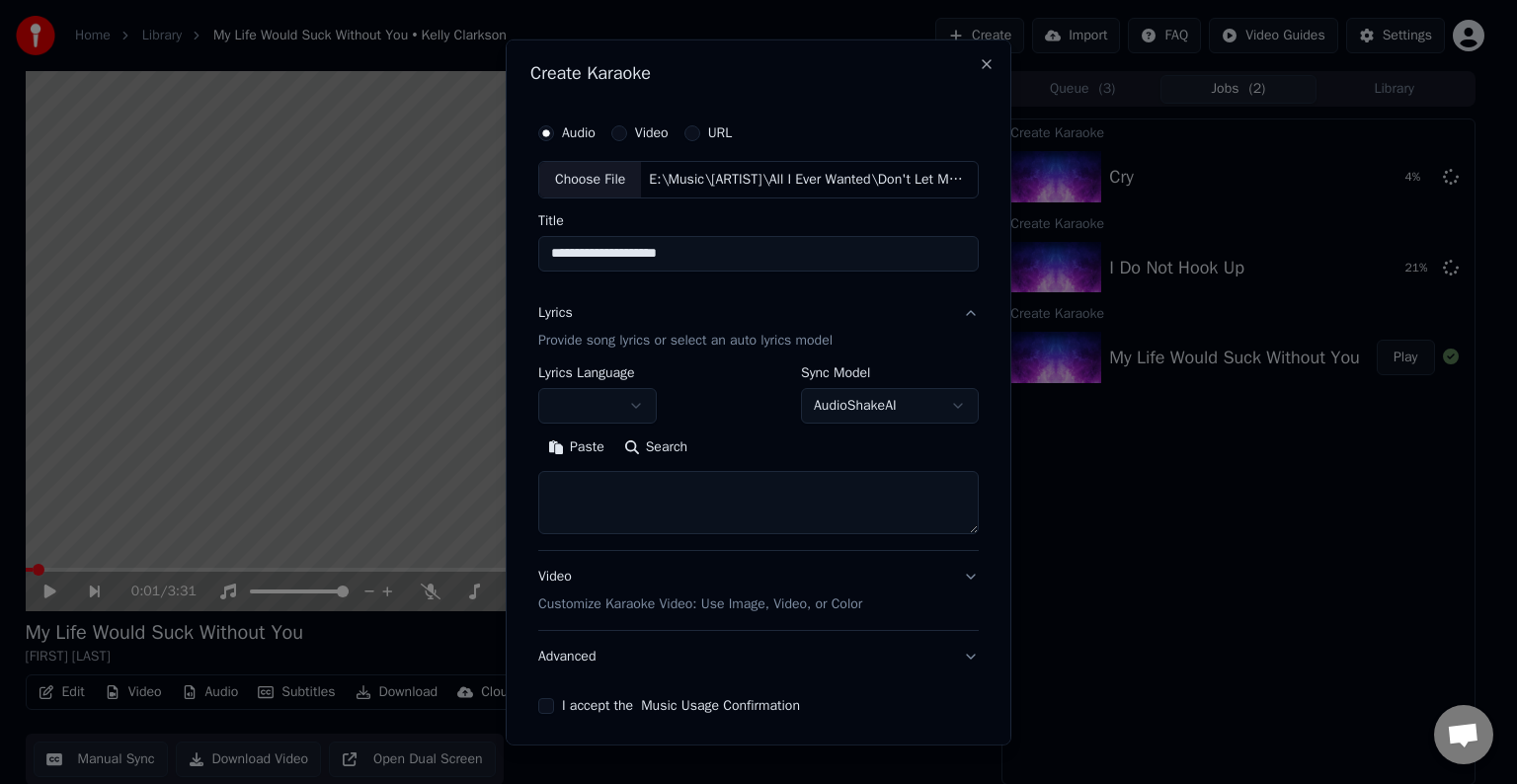 paste on "**********" 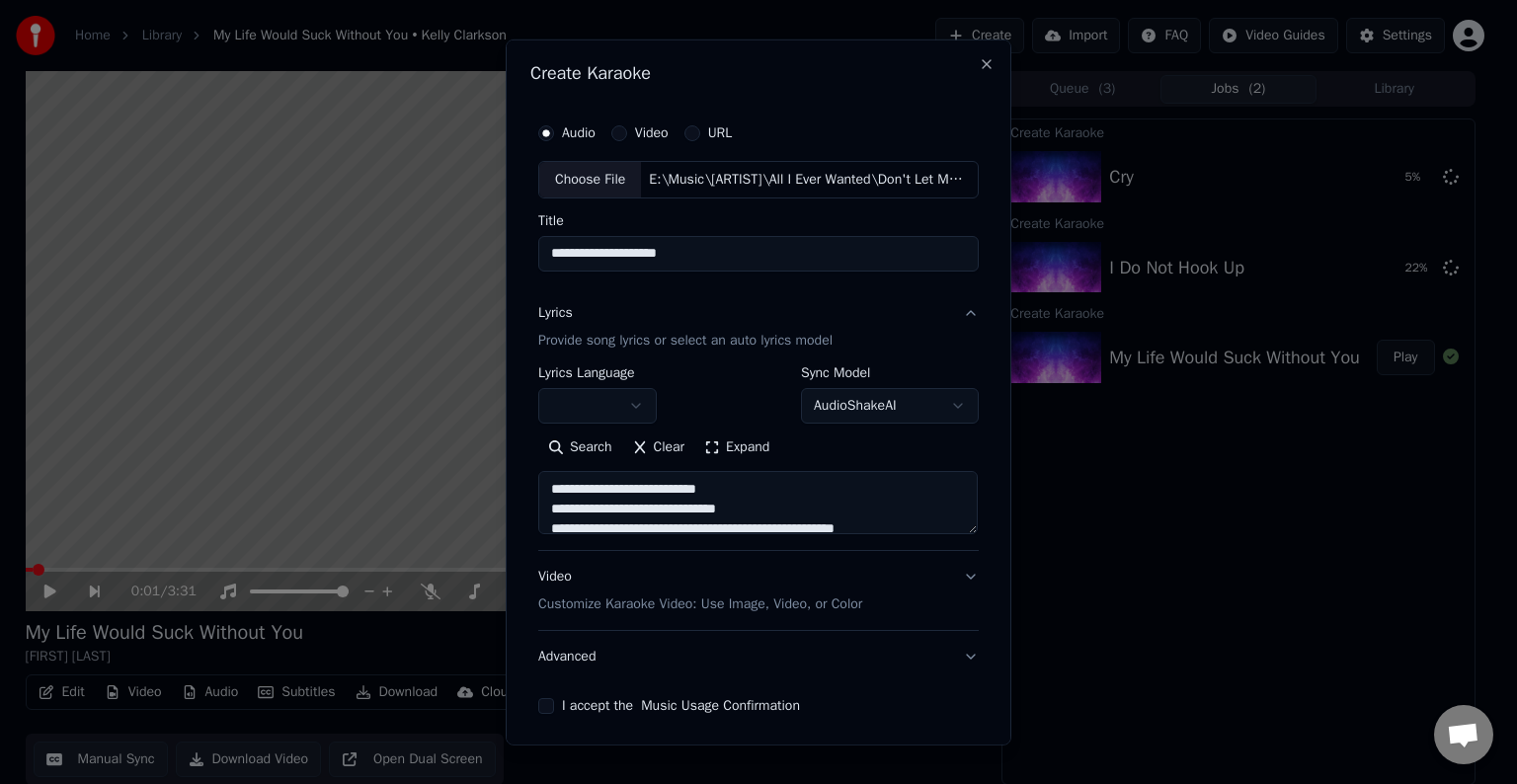 scroll, scrollTop: 103, scrollLeft: 0, axis: vertical 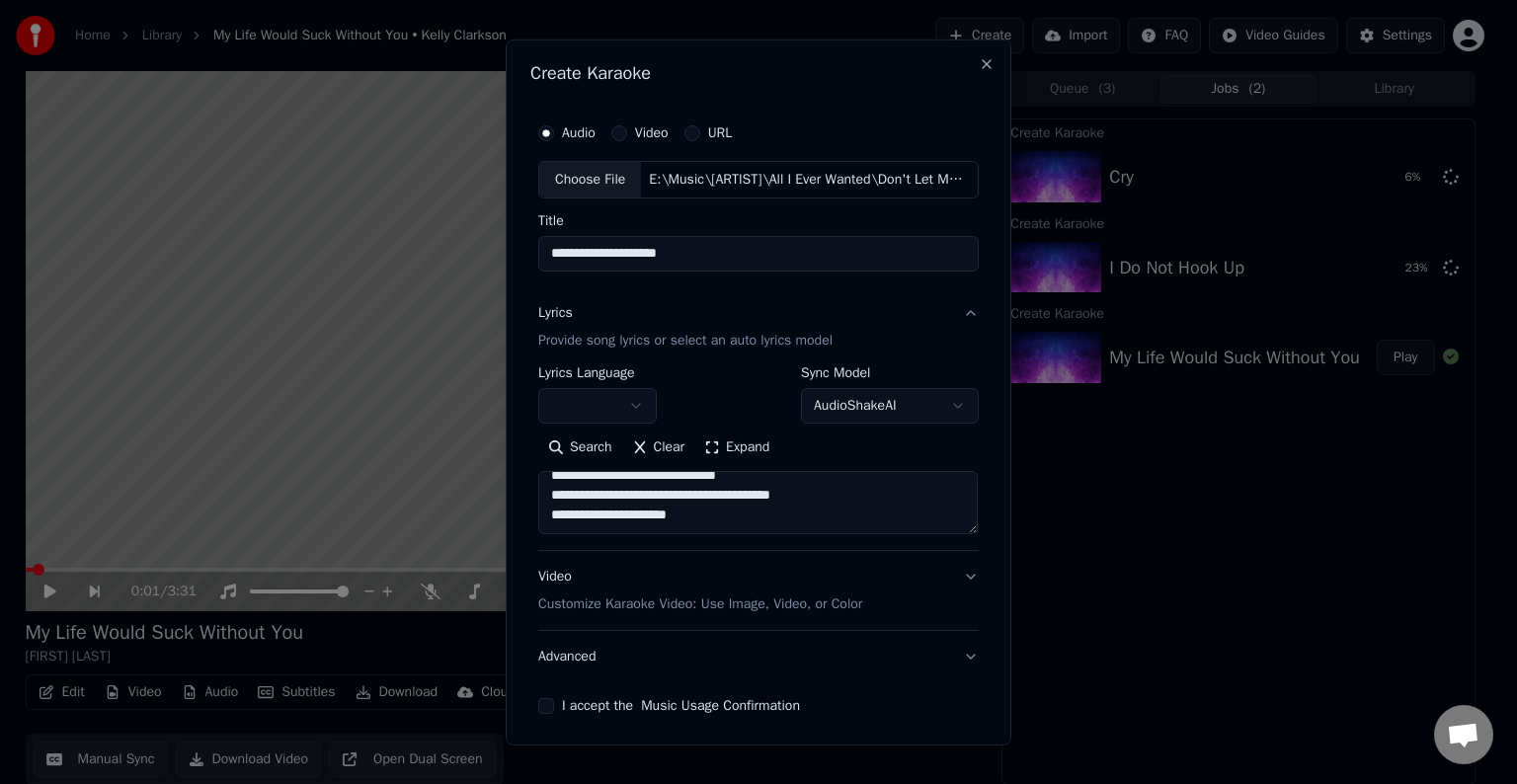 paste on "**********" 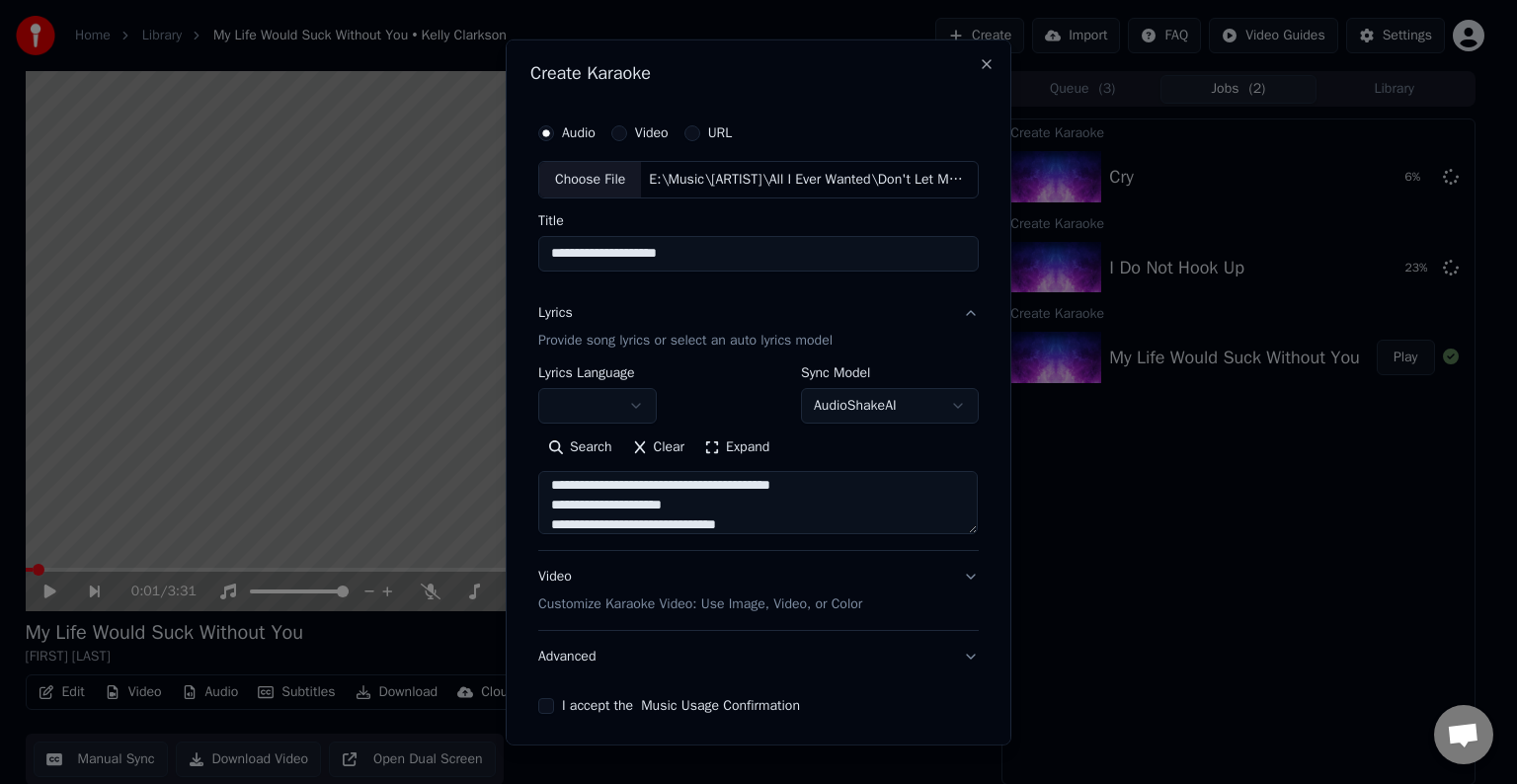 scroll, scrollTop: 261, scrollLeft: 0, axis: vertical 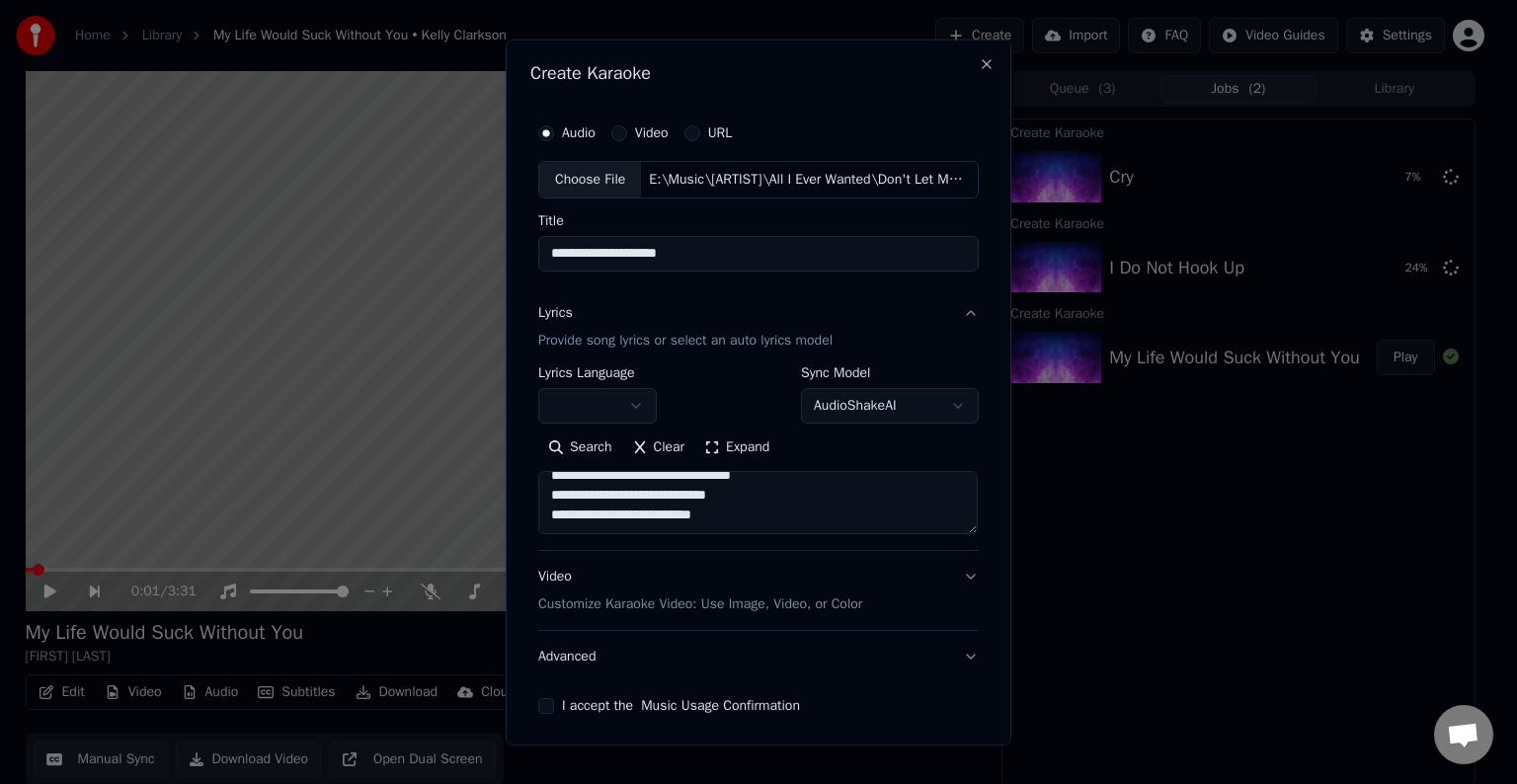 paste on "**********" 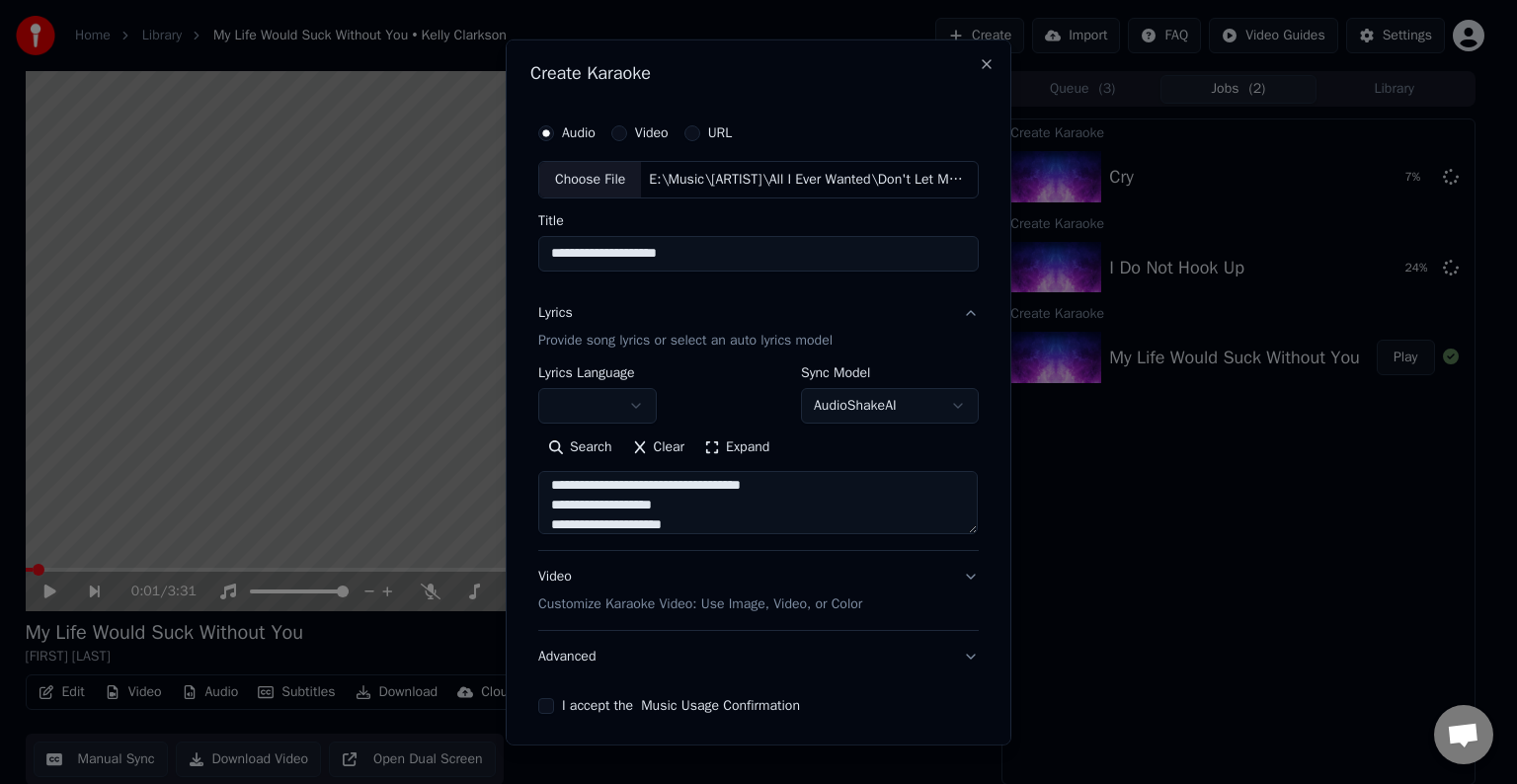 scroll, scrollTop: 438, scrollLeft: 0, axis: vertical 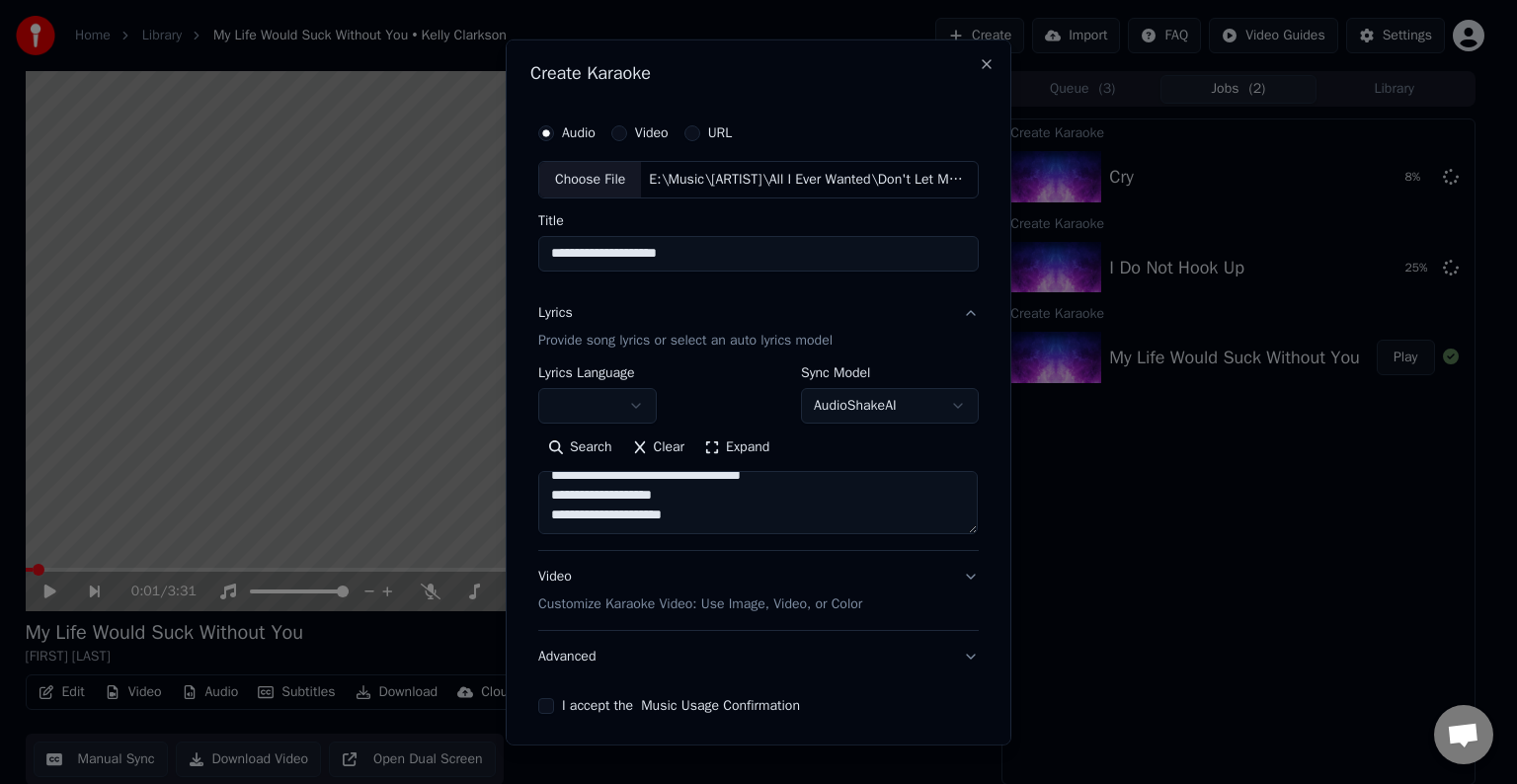 paste on "**********" 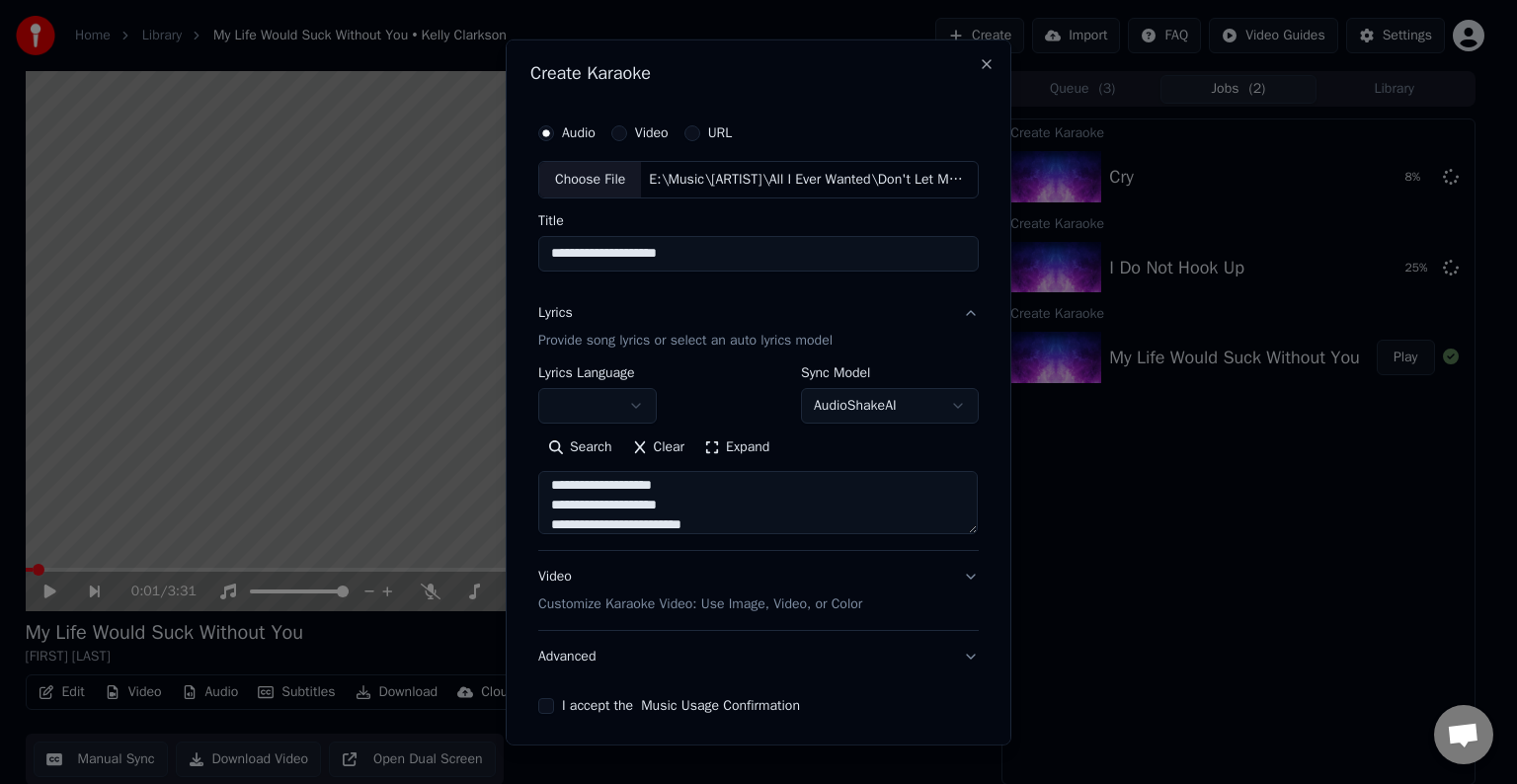 scroll, scrollTop: 596, scrollLeft: 0, axis: vertical 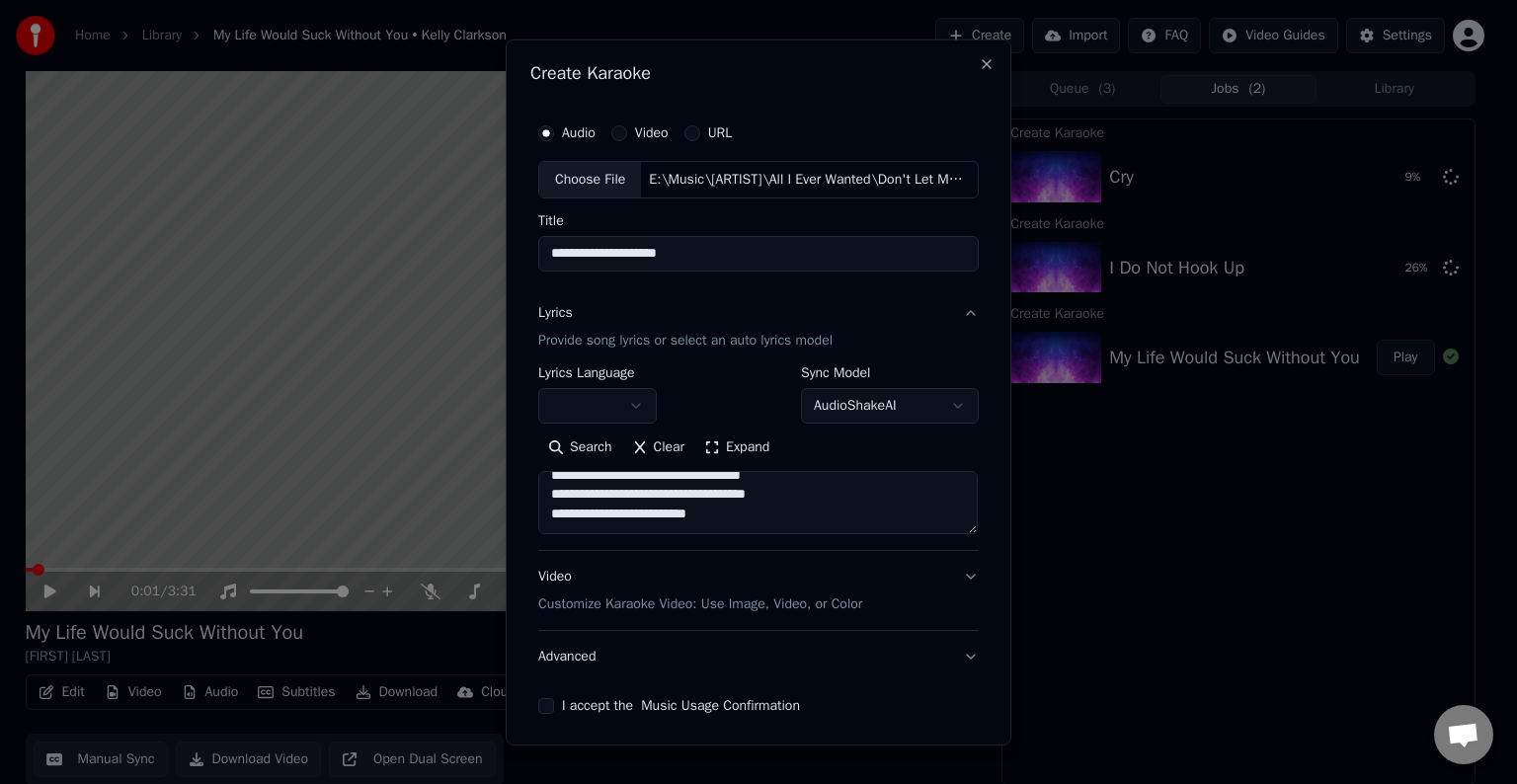 paste on "**********" 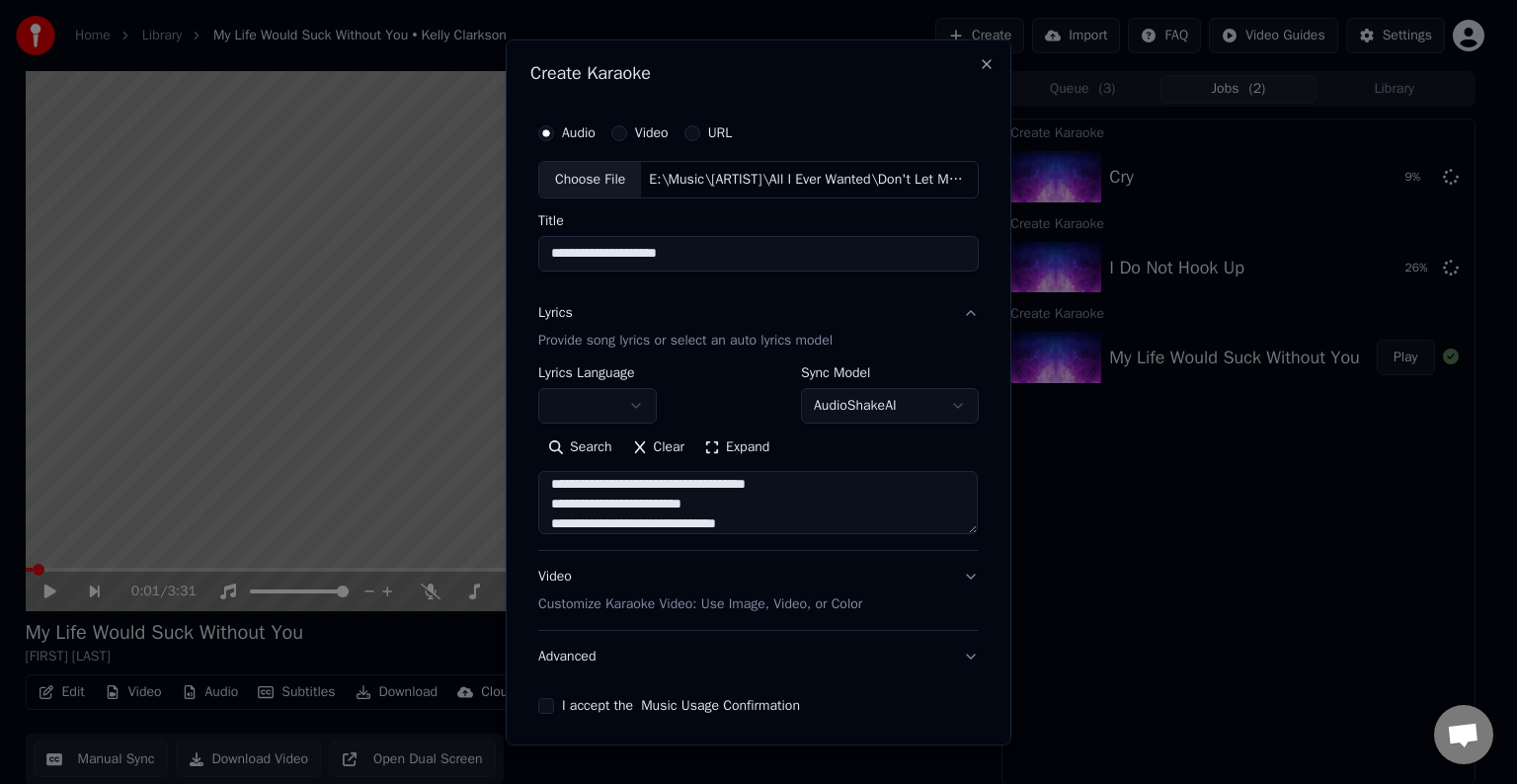 scroll, scrollTop: 675, scrollLeft: 0, axis: vertical 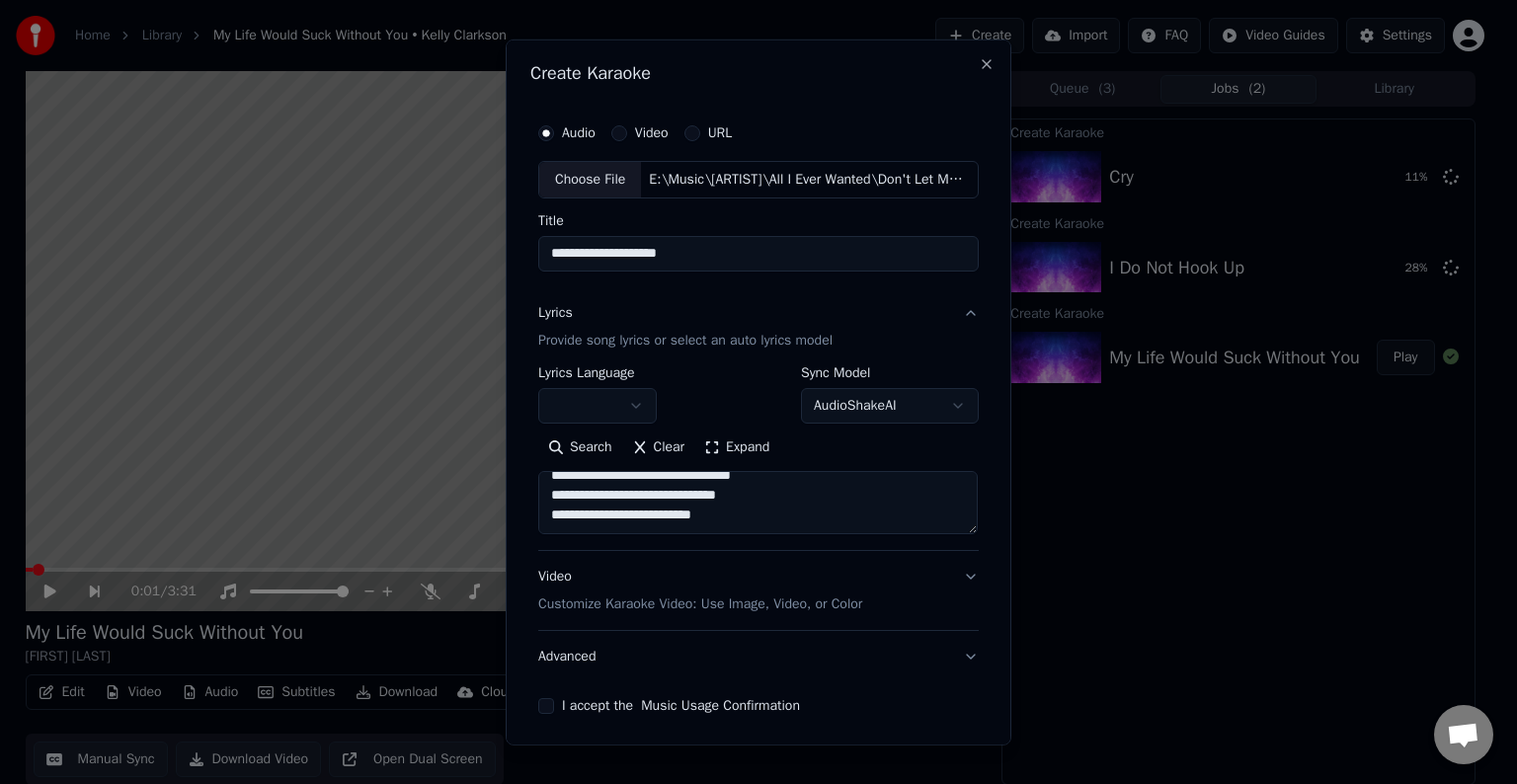 paste on "**********" 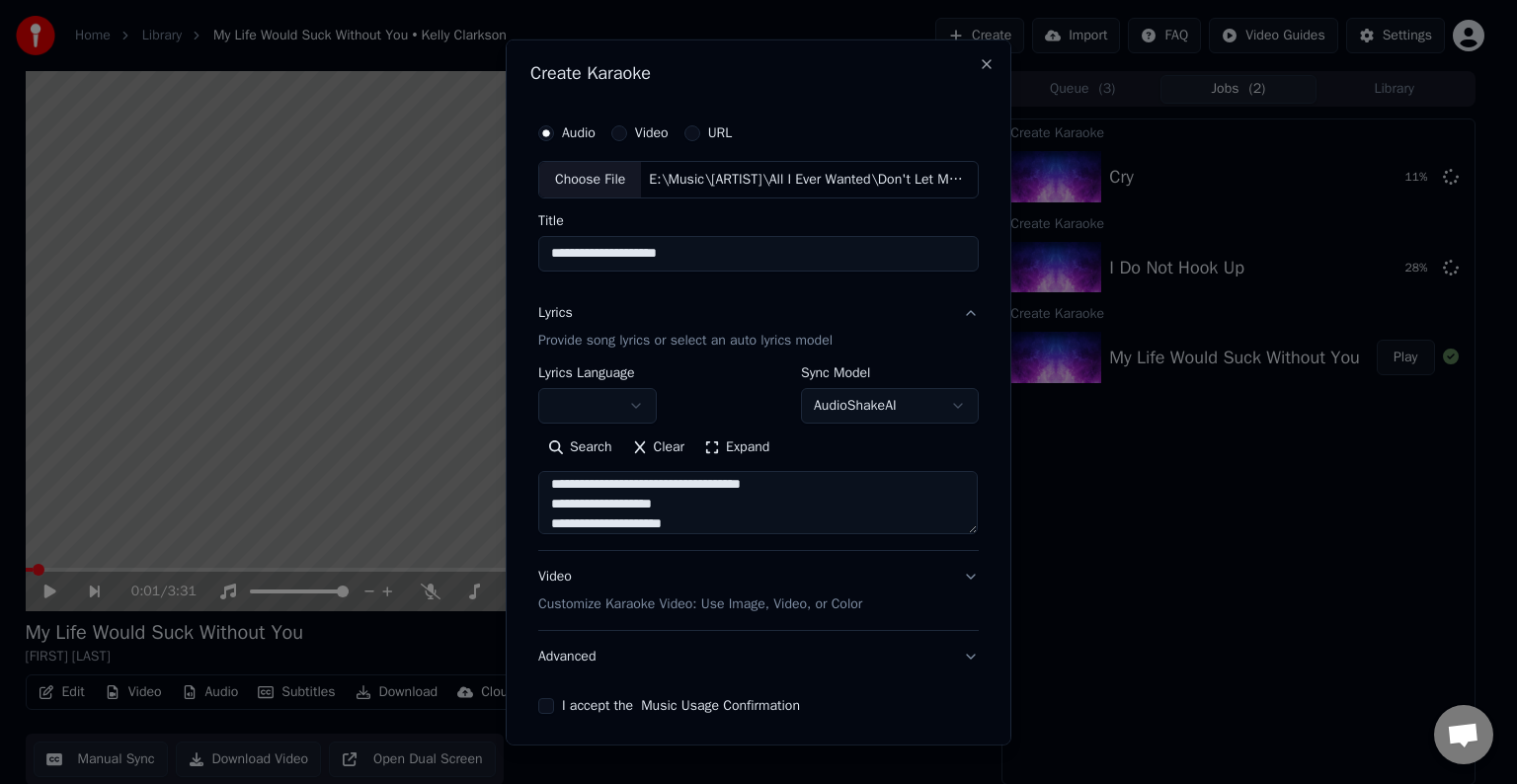 scroll, scrollTop: 853, scrollLeft: 0, axis: vertical 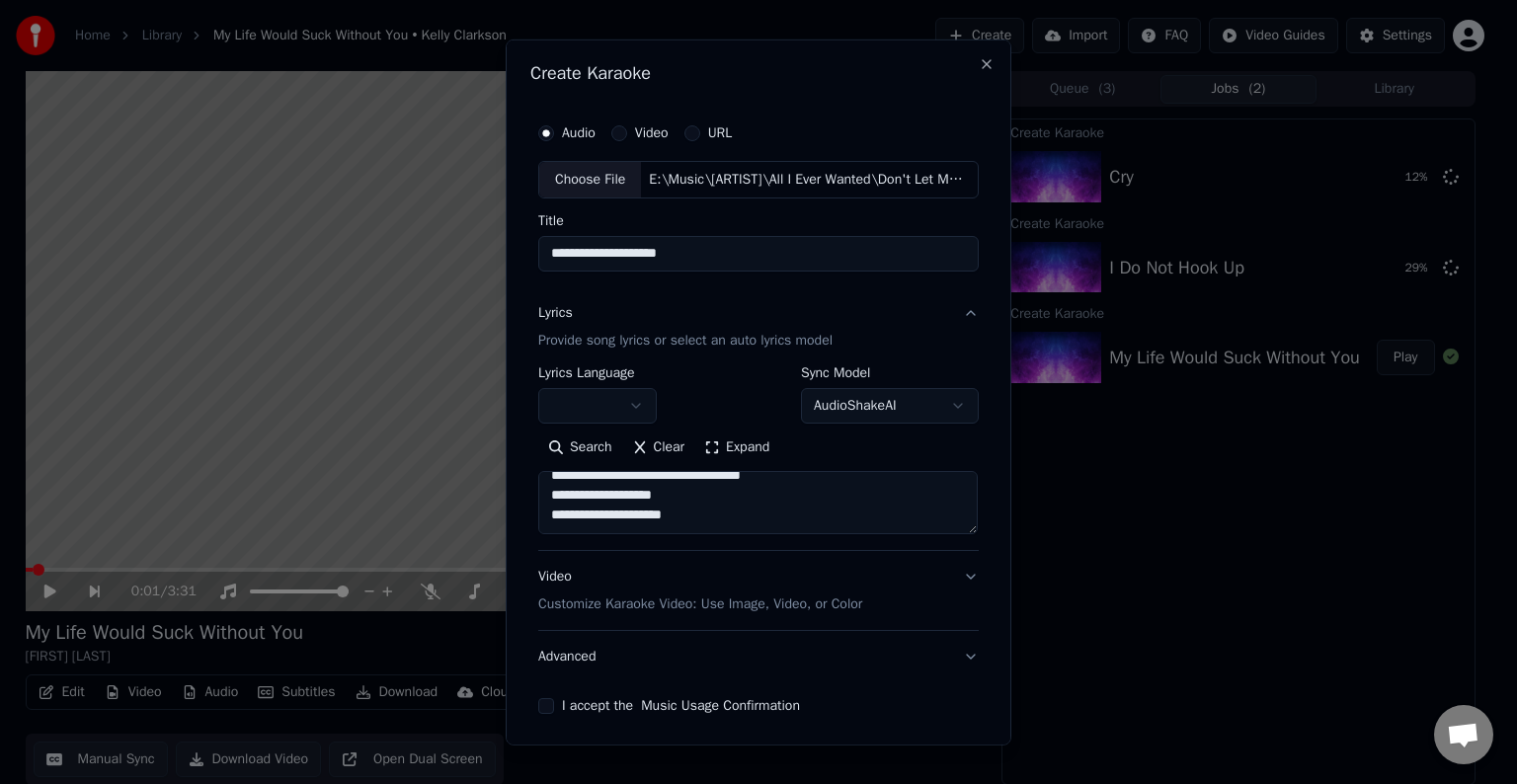 paste on "**********" 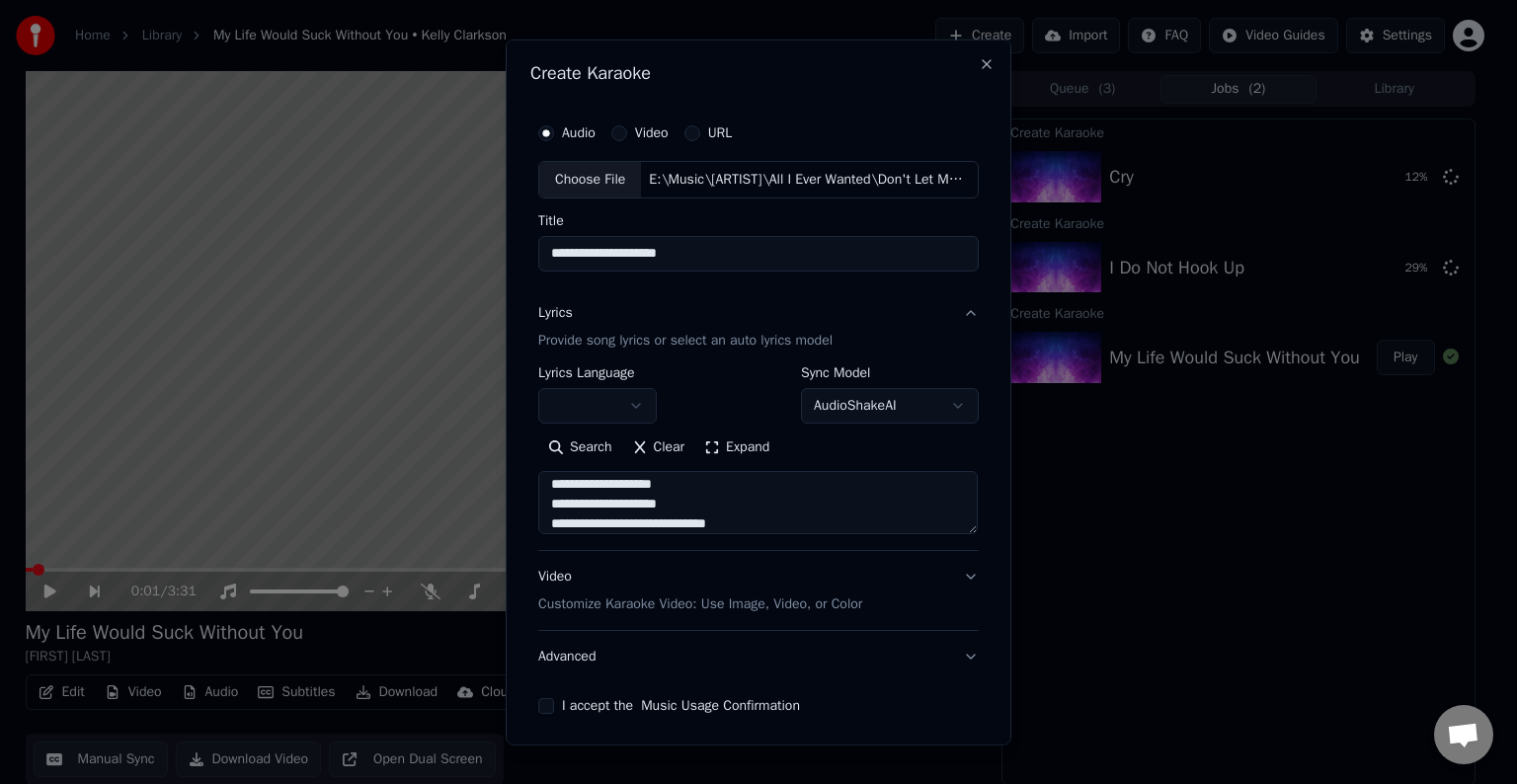 scroll, scrollTop: 912, scrollLeft: 0, axis: vertical 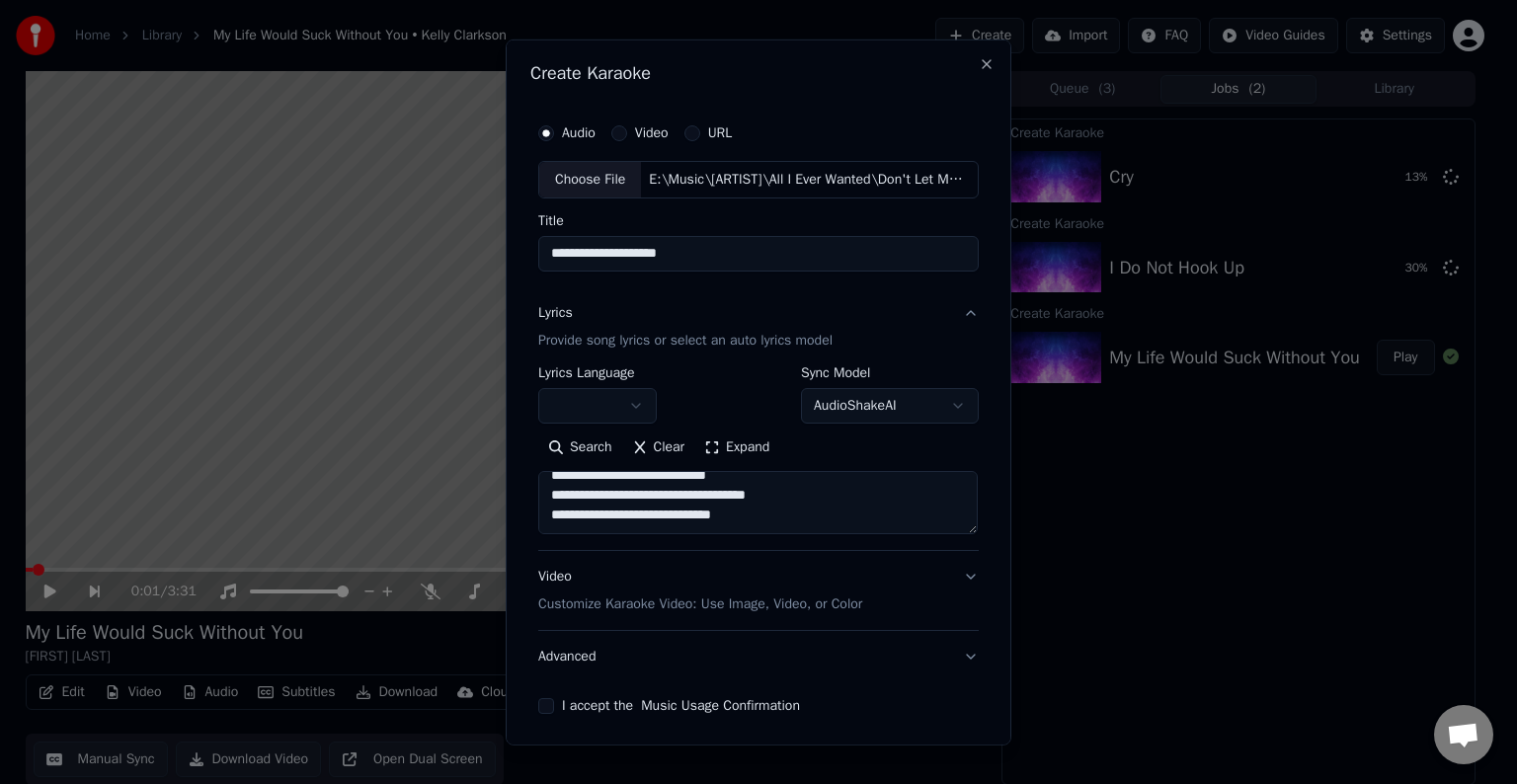 paste on "**********" 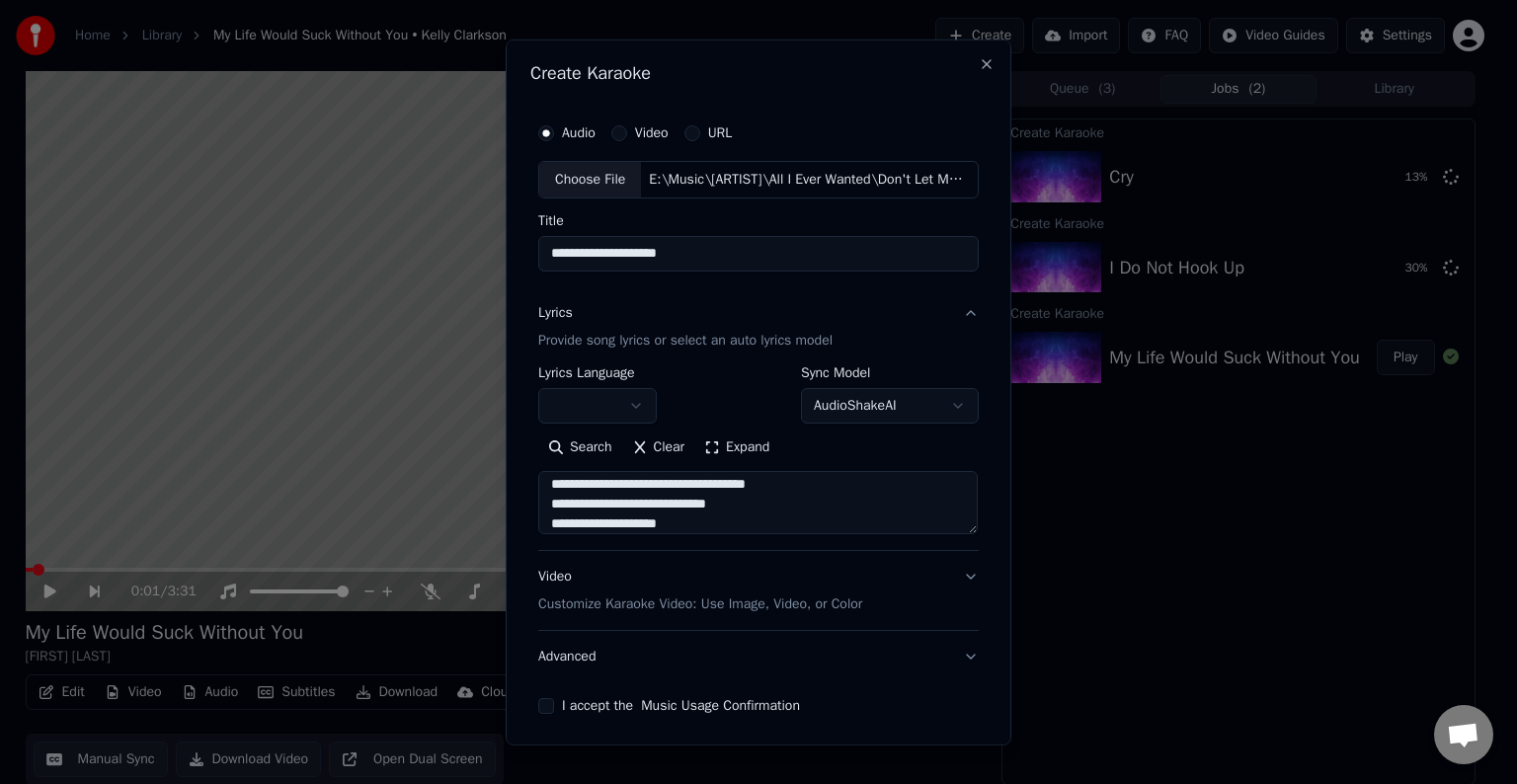 scroll, scrollTop: 1248, scrollLeft: 0, axis: vertical 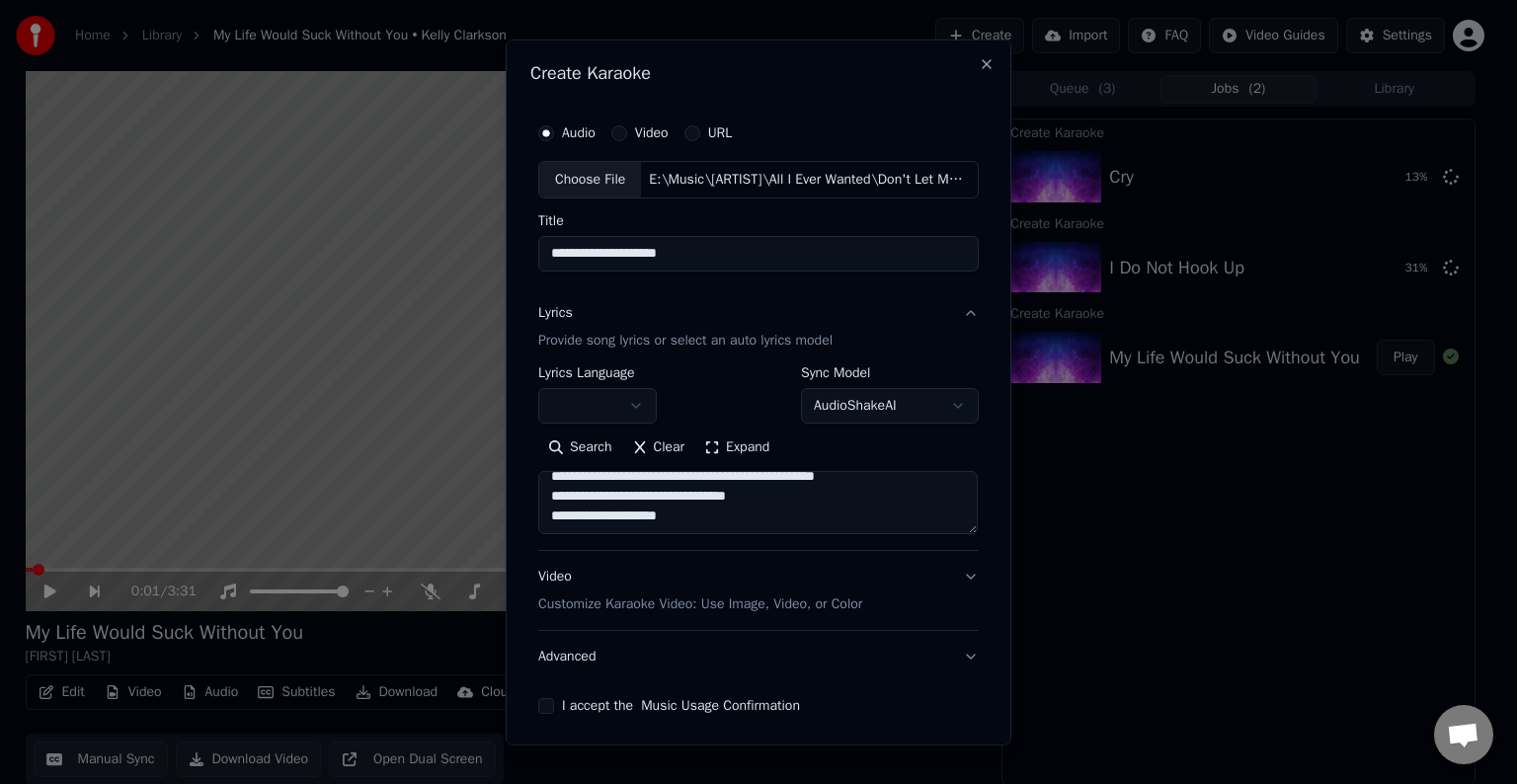 drag, startPoint x: 710, startPoint y: 502, endPoint x: 624, endPoint y: 502, distance: 86 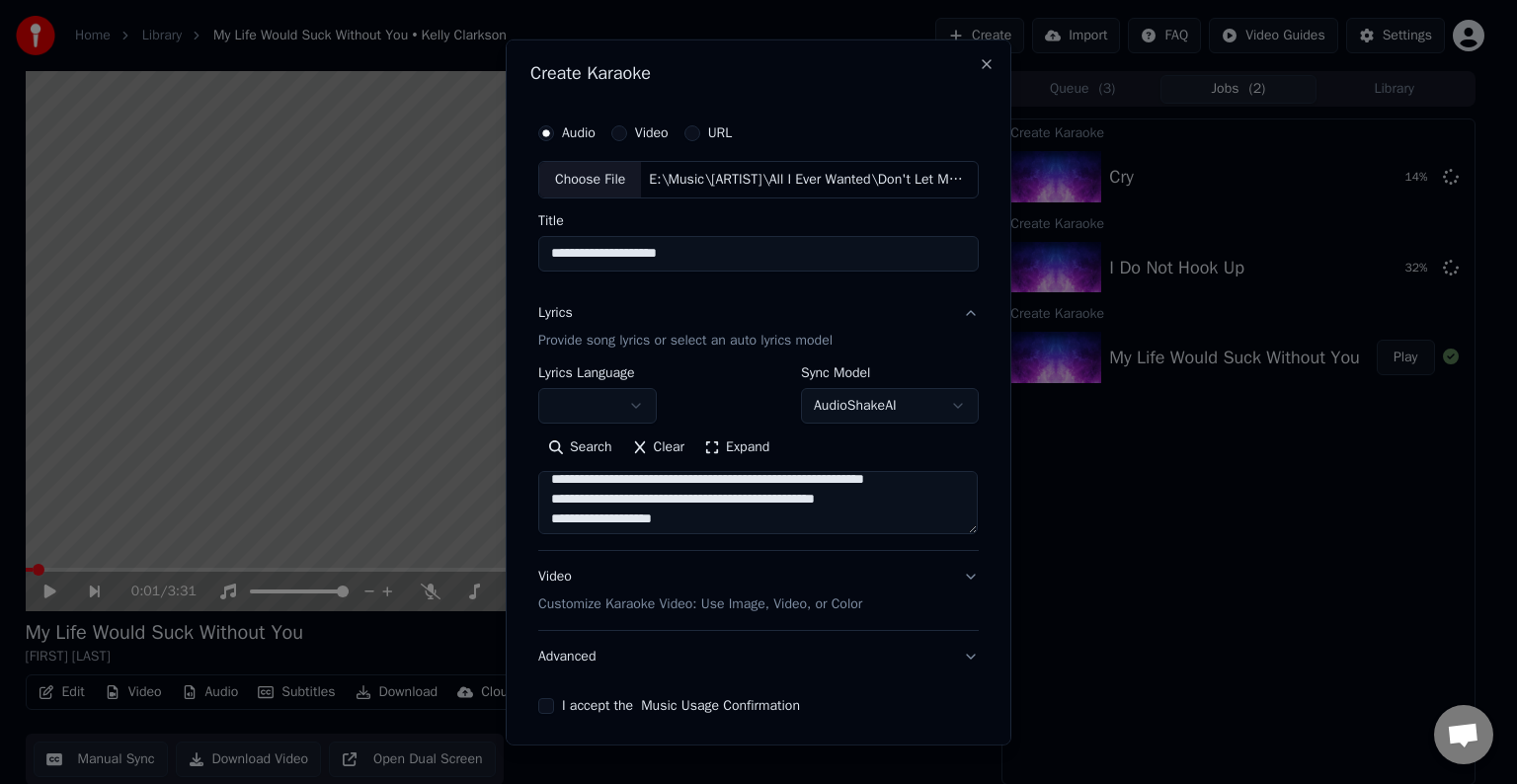 scroll, scrollTop: 1229, scrollLeft: 0, axis: vertical 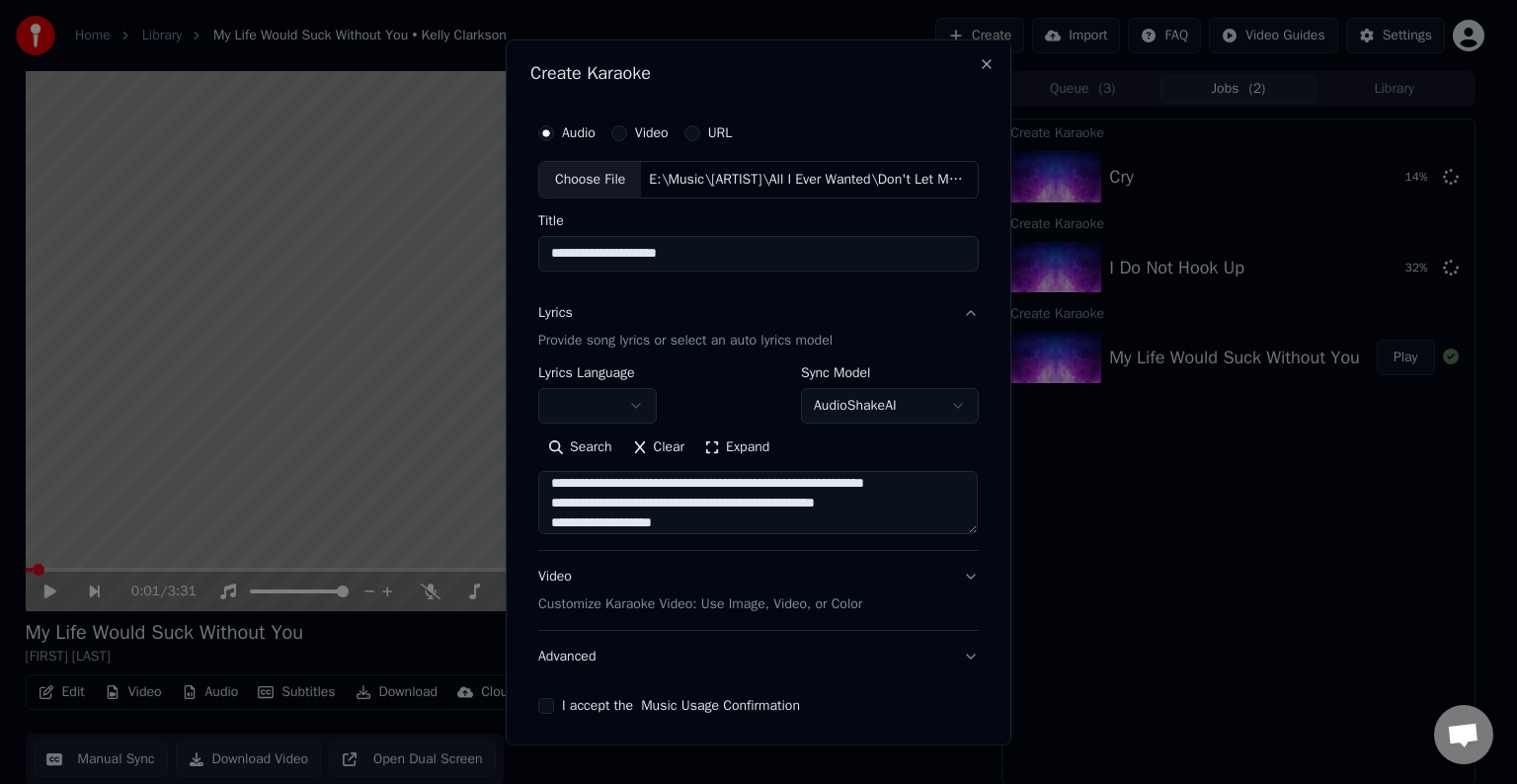 drag, startPoint x: 867, startPoint y: 508, endPoint x: 779, endPoint y: 507, distance: 88.005682 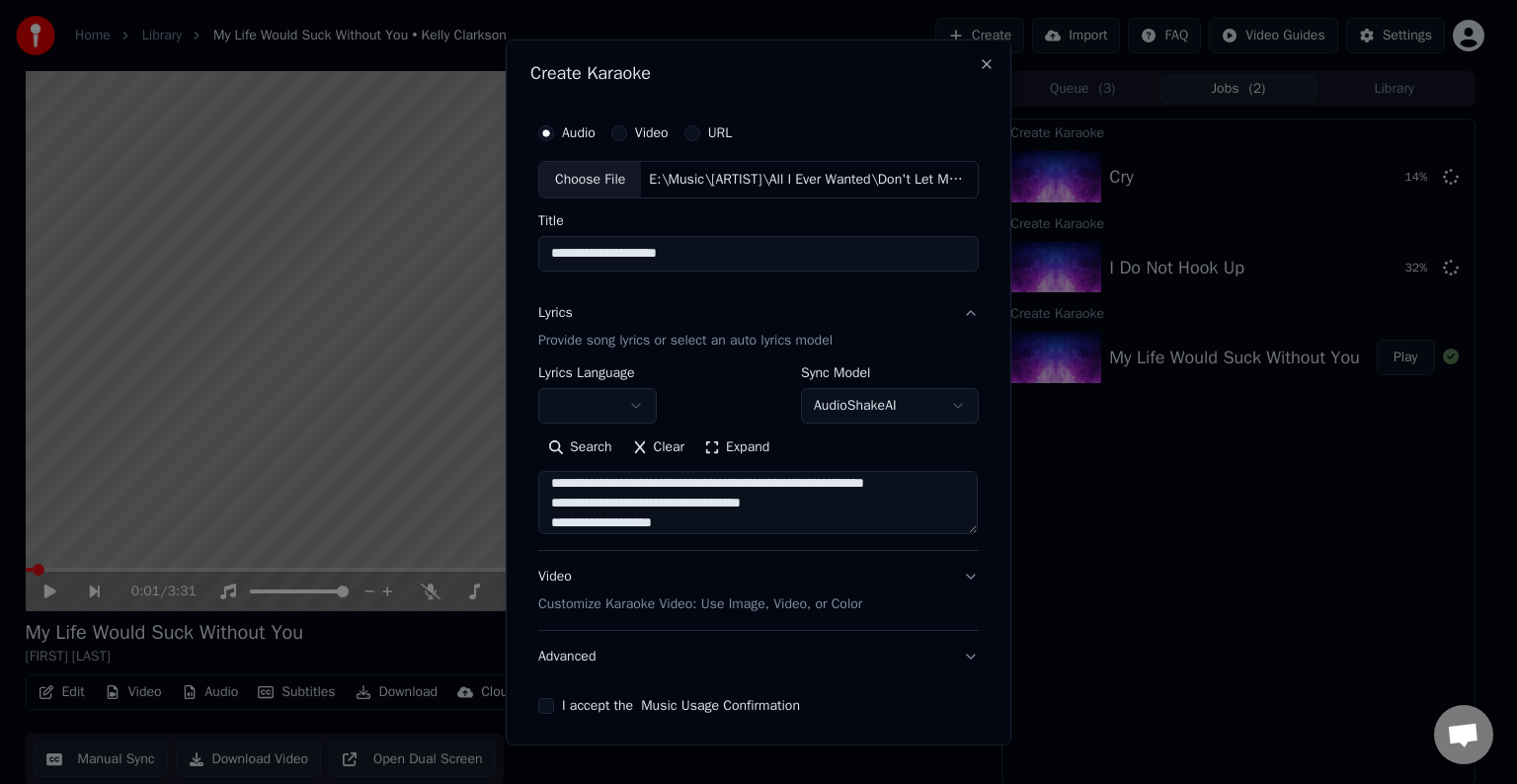 scroll, scrollTop: 1210, scrollLeft: 0, axis: vertical 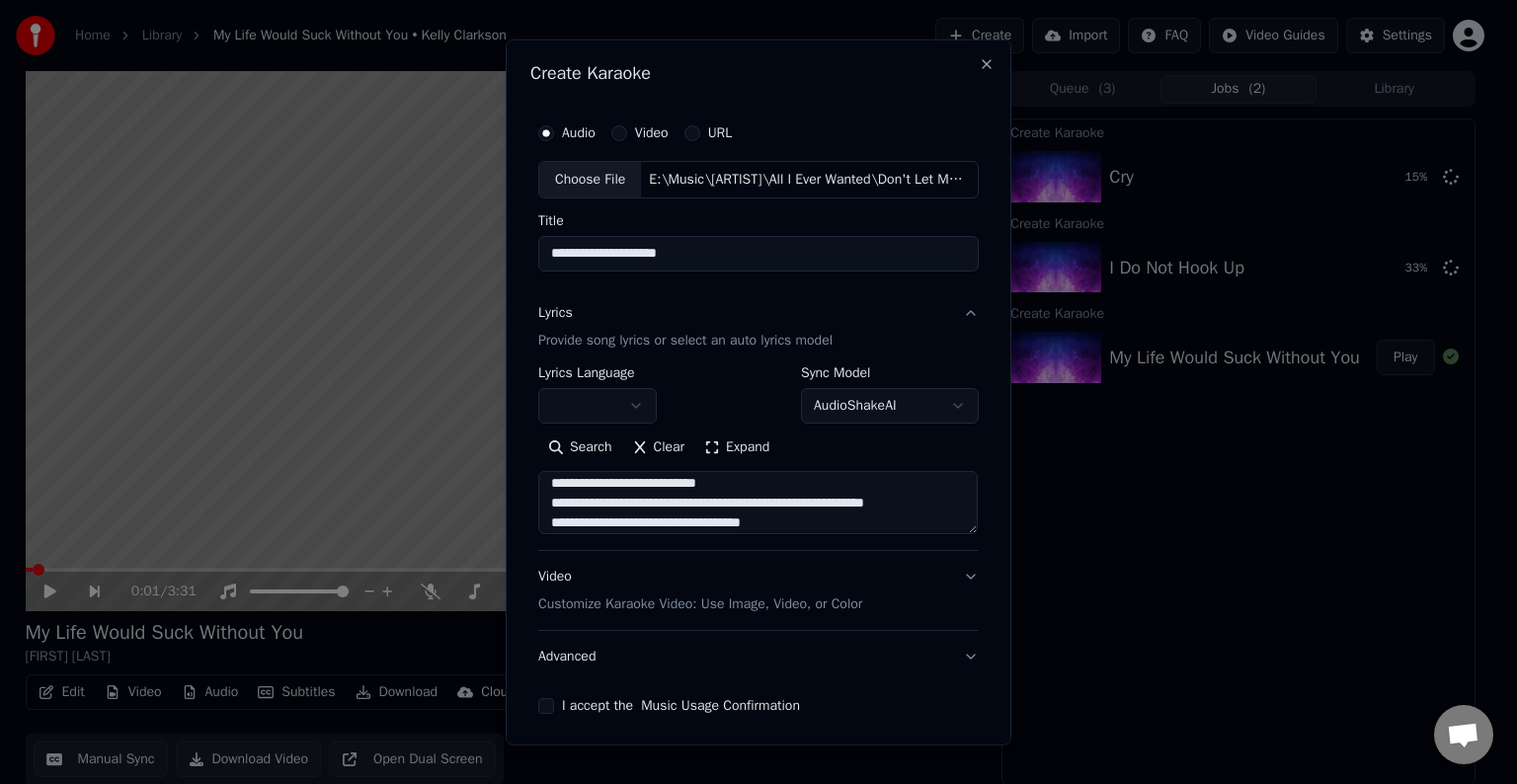 drag, startPoint x: 937, startPoint y: 497, endPoint x: 801, endPoint y: 506, distance: 136.29747 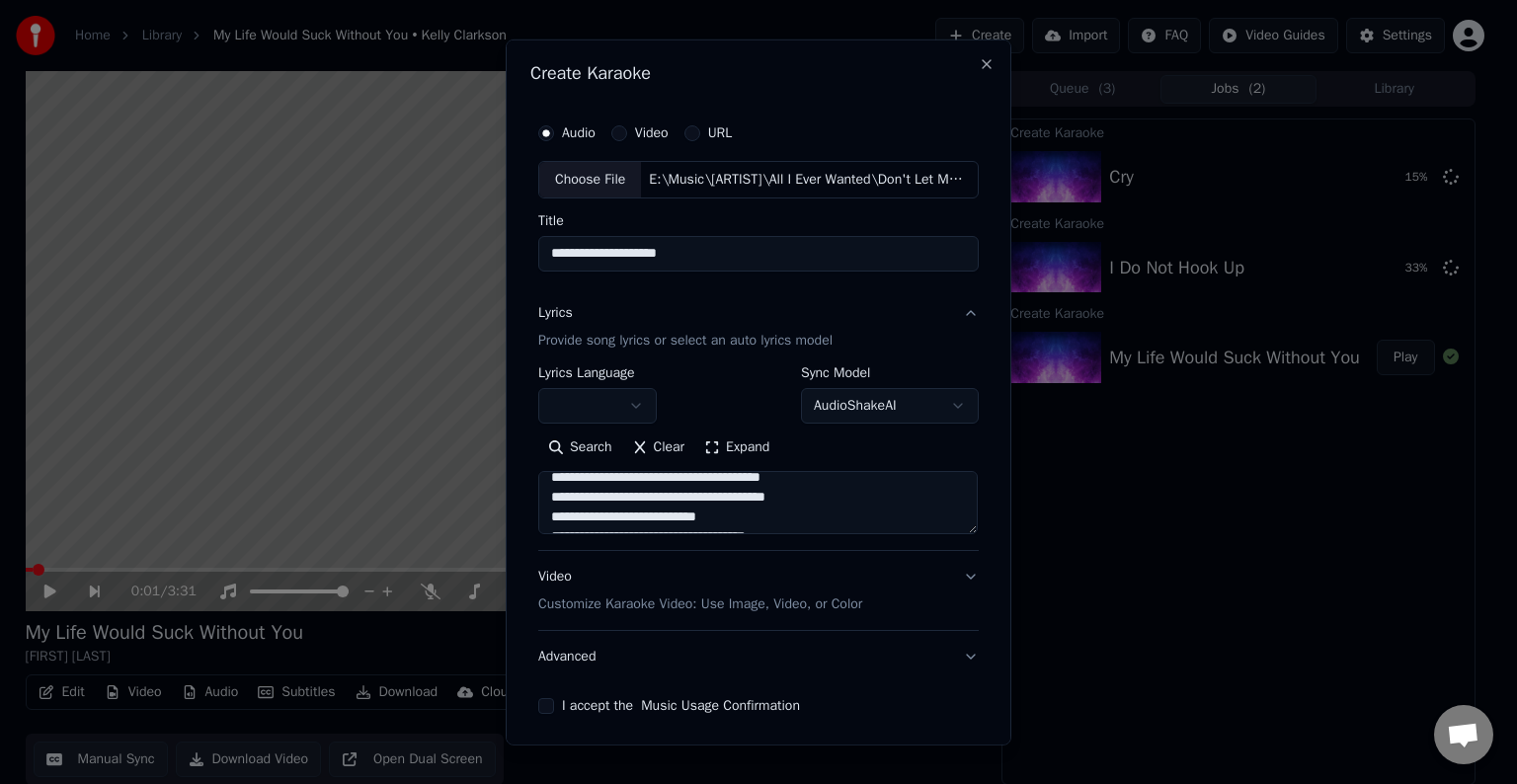 scroll, scrollTop: 1173, scrollLeft: 0, axis: vertical 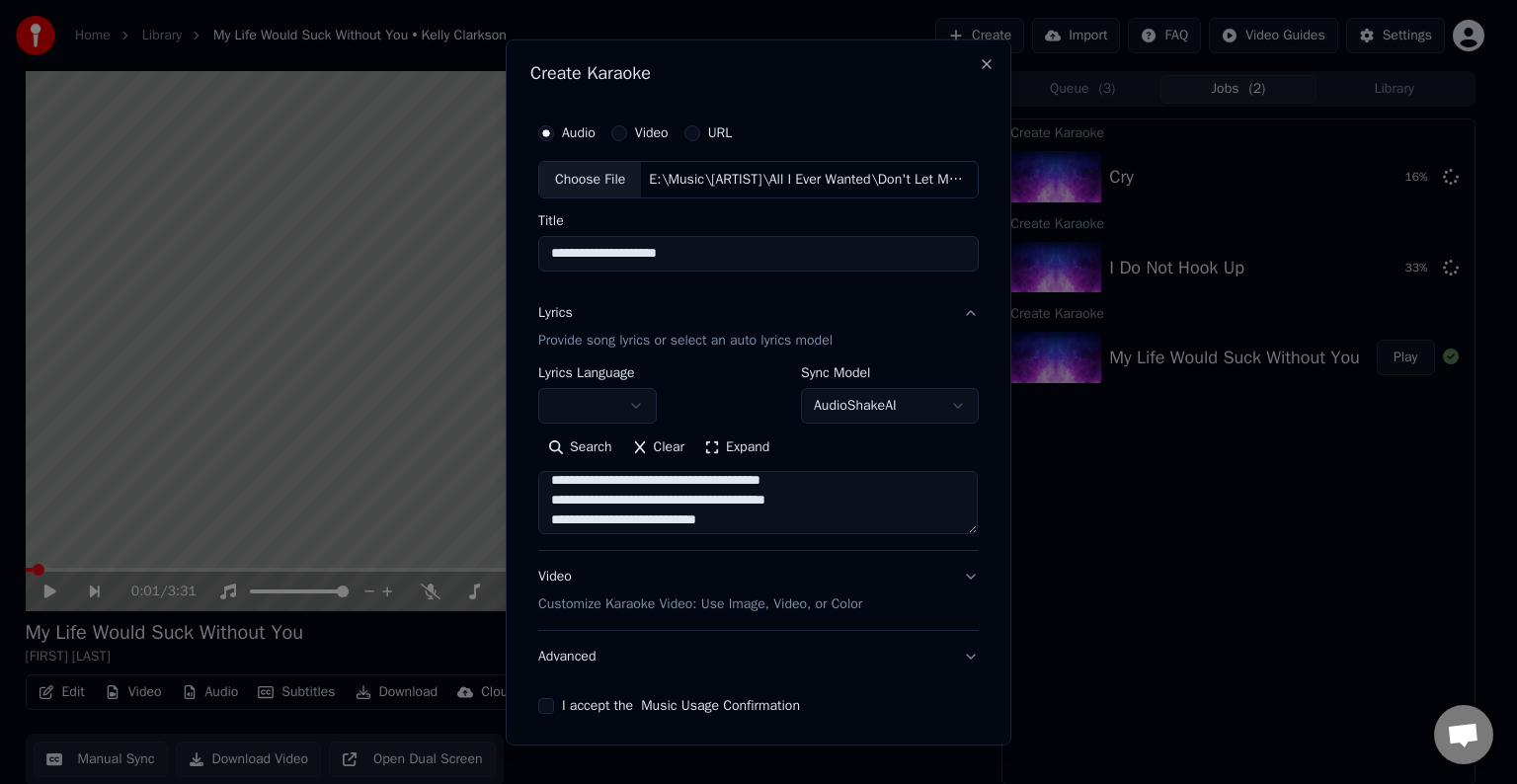 drag, startPoint x: 816, startPoint y: 502, endPoint x: 727, endPoint y: 505, distance: 89.05055 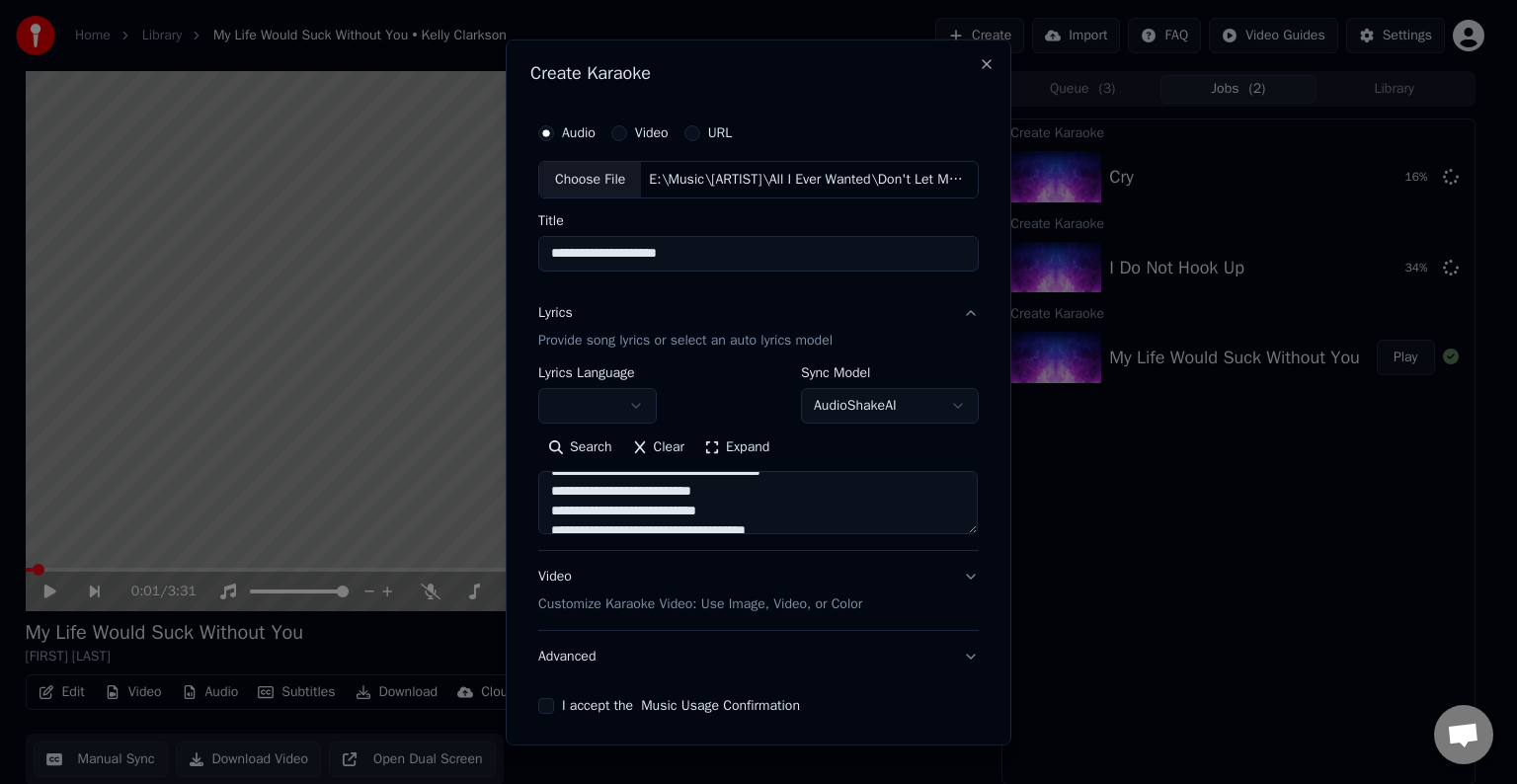 scroll, scrollTop: 999, scrollLeft: 0, axis: vertical 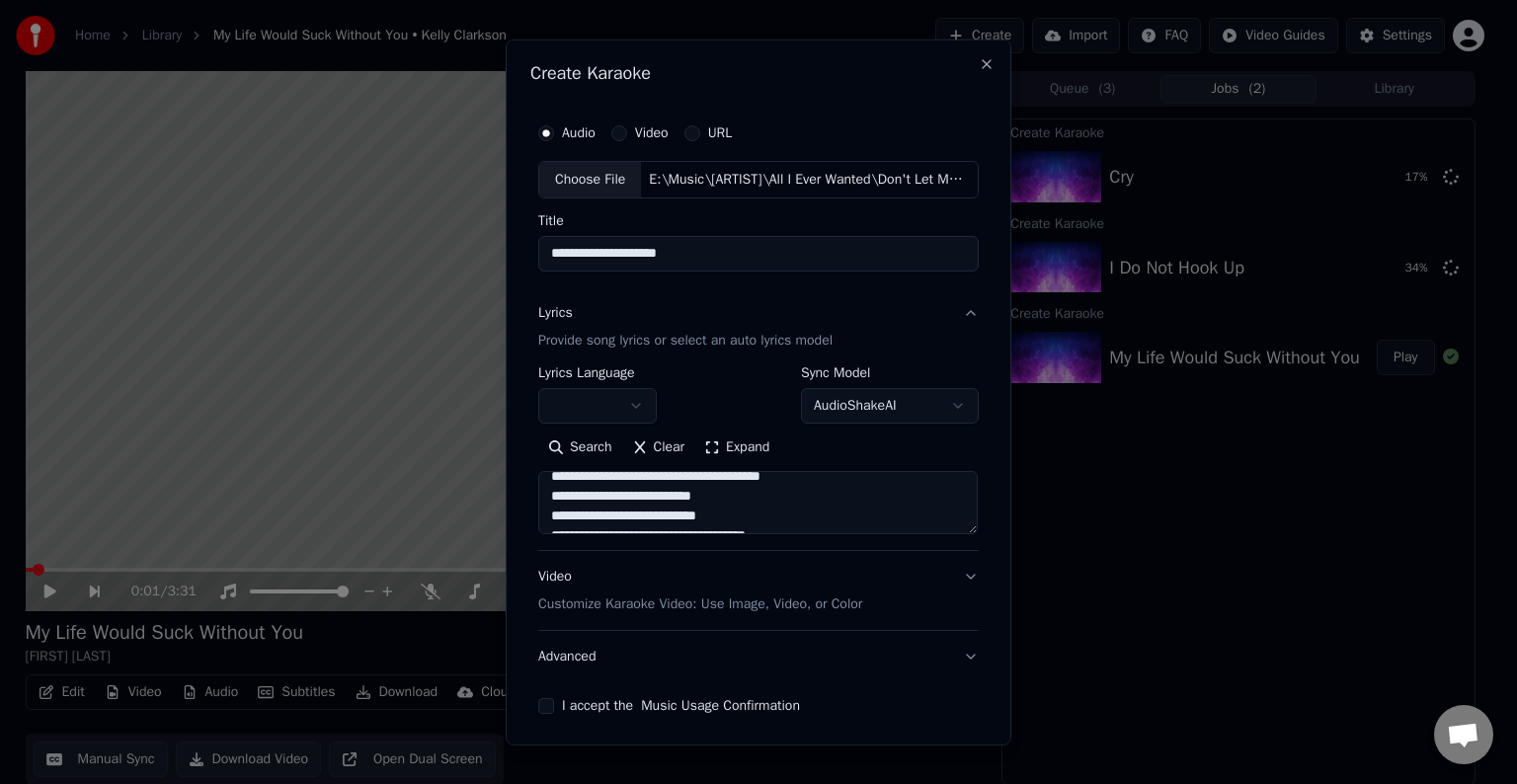 type on "**********" 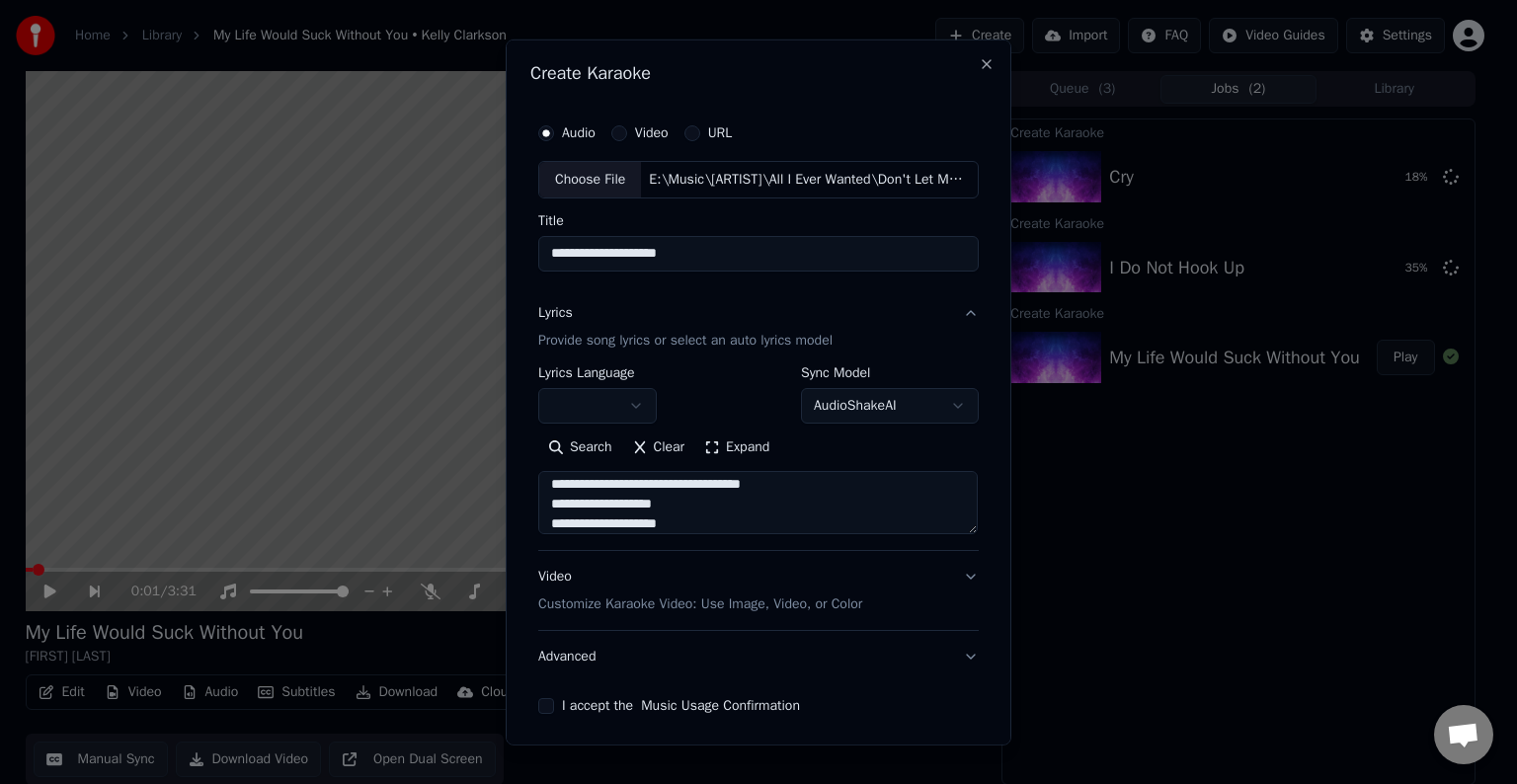 scroll, scrollTop: 1256, scrollLeft: 0, axis: vertical 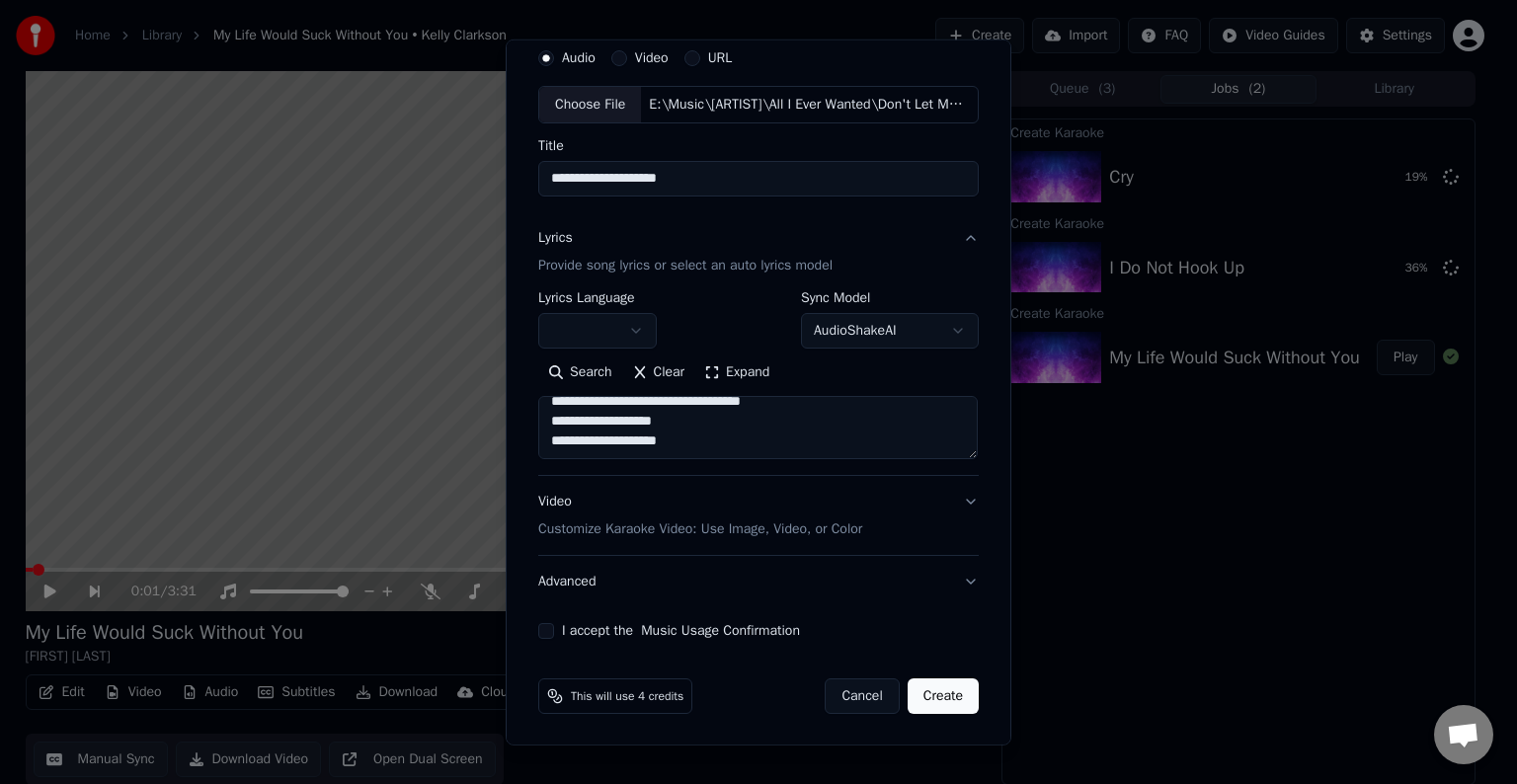 click on "Advanced" at bounding box center [758, 582] 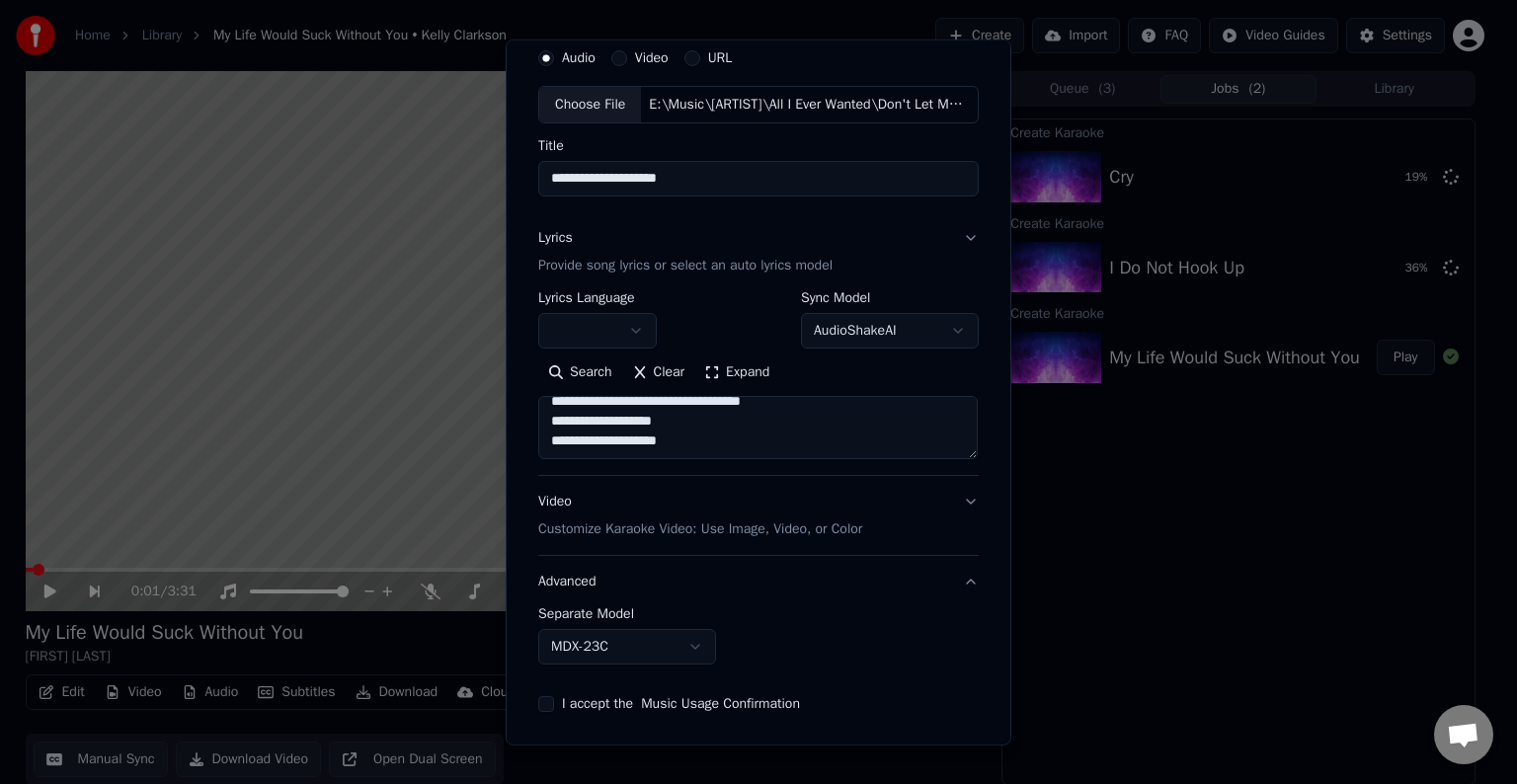 scroll, scrollTop: 0, scrollLeft: 0, axis: both 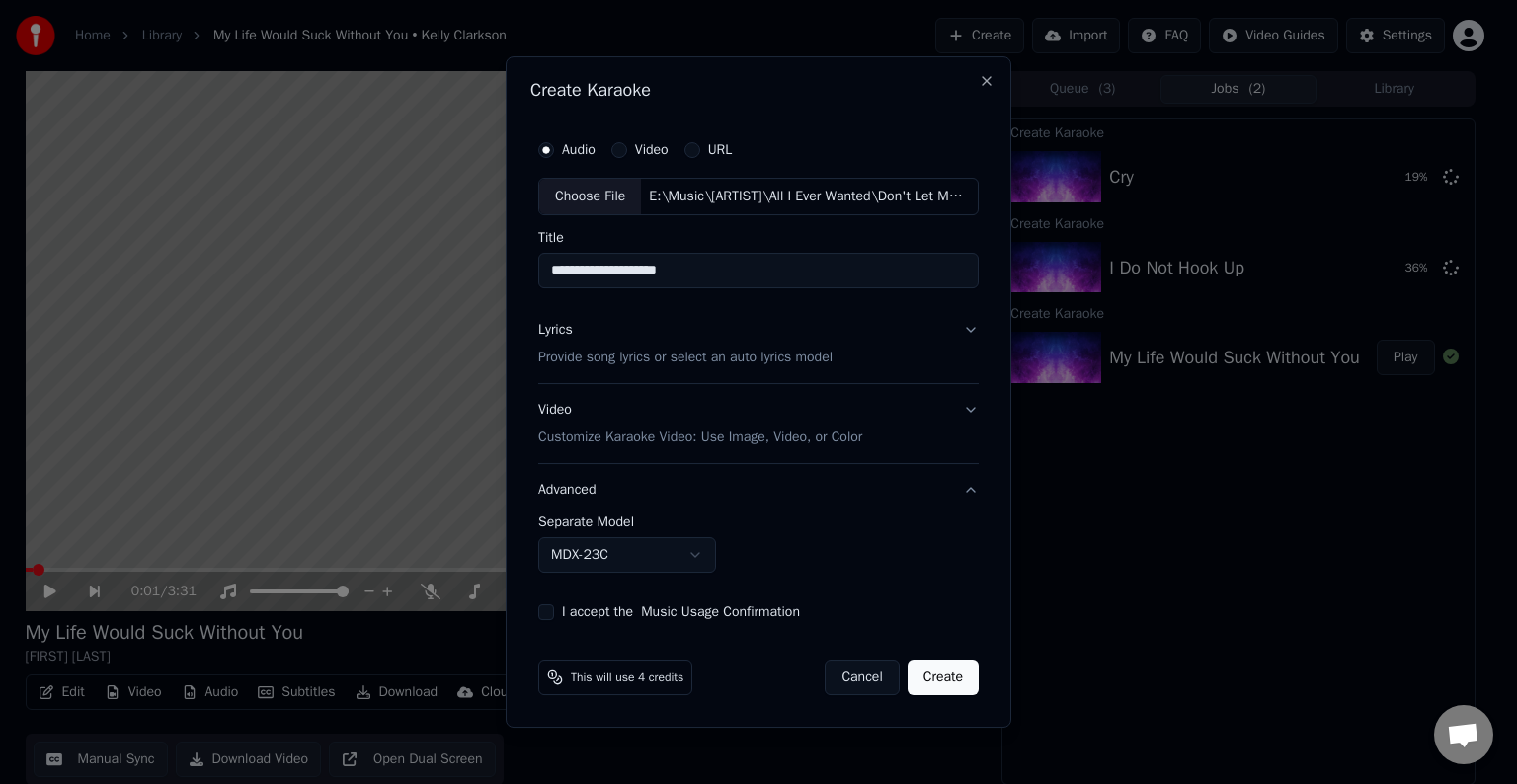 click on "Home Library My Life Would Suck Without You • Kelly Clarkson Create Import FAQ Video Guides Settings 0:01  /  3:31 My Life Would Suck Without You Kelly Clarkson BPM 145 Key A Edit Video Audio Subtitles Download Cloud Library Manual Sync Download Video Open Dual Screen Queue ( 3 ) Jobs ( 2 ) Library Create Karaoke Cry 19 % Create Karaoke I Do Not Hook Up 36 % Create Karaoke My Life Would Suck Without You Play Chat Adam from Youka Desktop More channels Continue on Email Network offline. Reconnecting... No messages can be received or sent for now. Youka Desktop Hello! How can I help you?  [DATE] I think there is a glitch in the program; when I spend my credits to create a video, and I provide the lyrics, the resulting video does not sync the lyrics and is forcing me to spend extra credits to sync them again; it has happened to me with my last 3 videos [DATE] Adam [DATE] So, I make the video, and the credits to sync the lyrics the second time are refunded? [DATE] [DATE] Adam [DATE] Crisp" at bounding box center [750, 392] 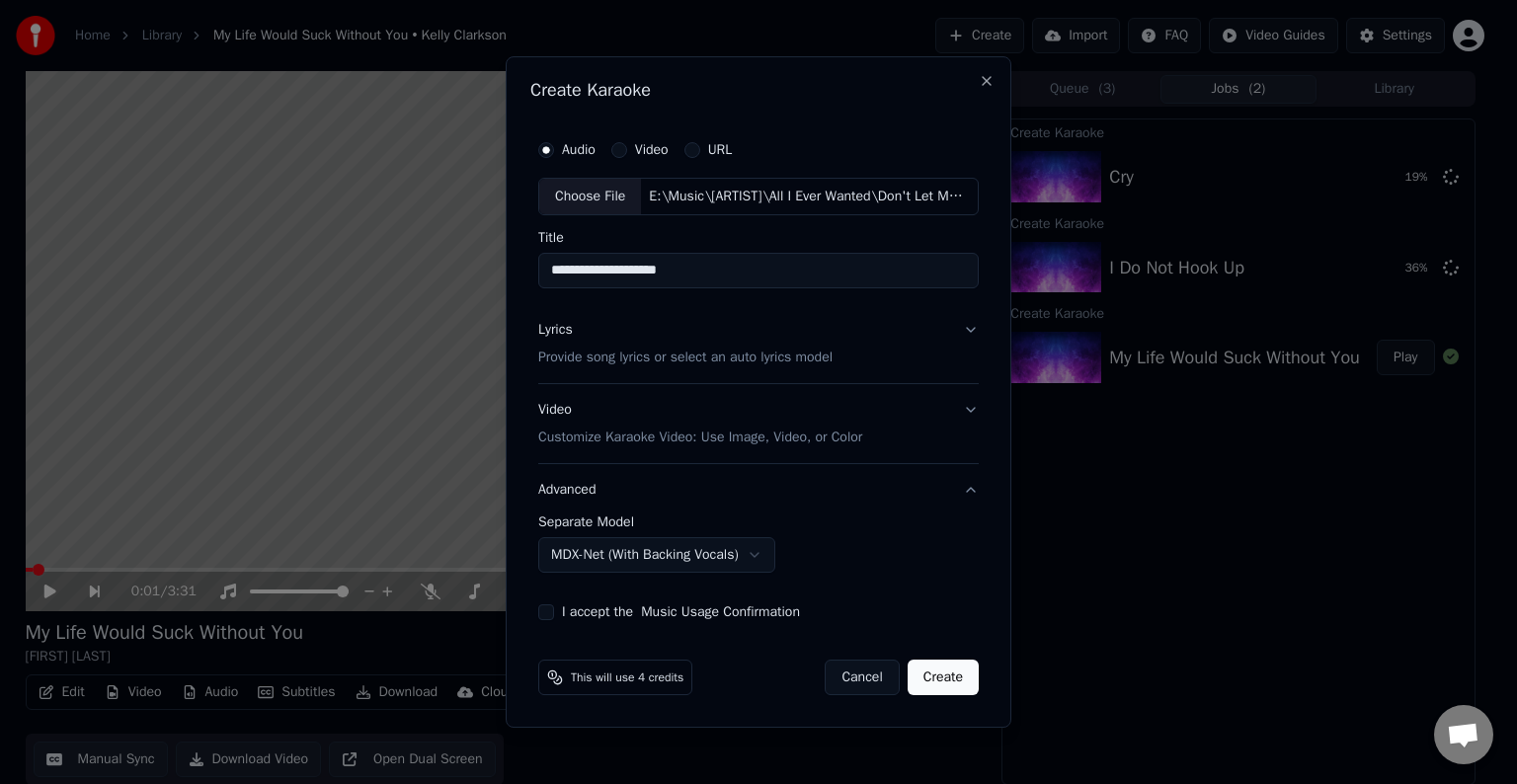 click on "I accept the   Music Usage Confirmation" at bounding box center (546, 612) 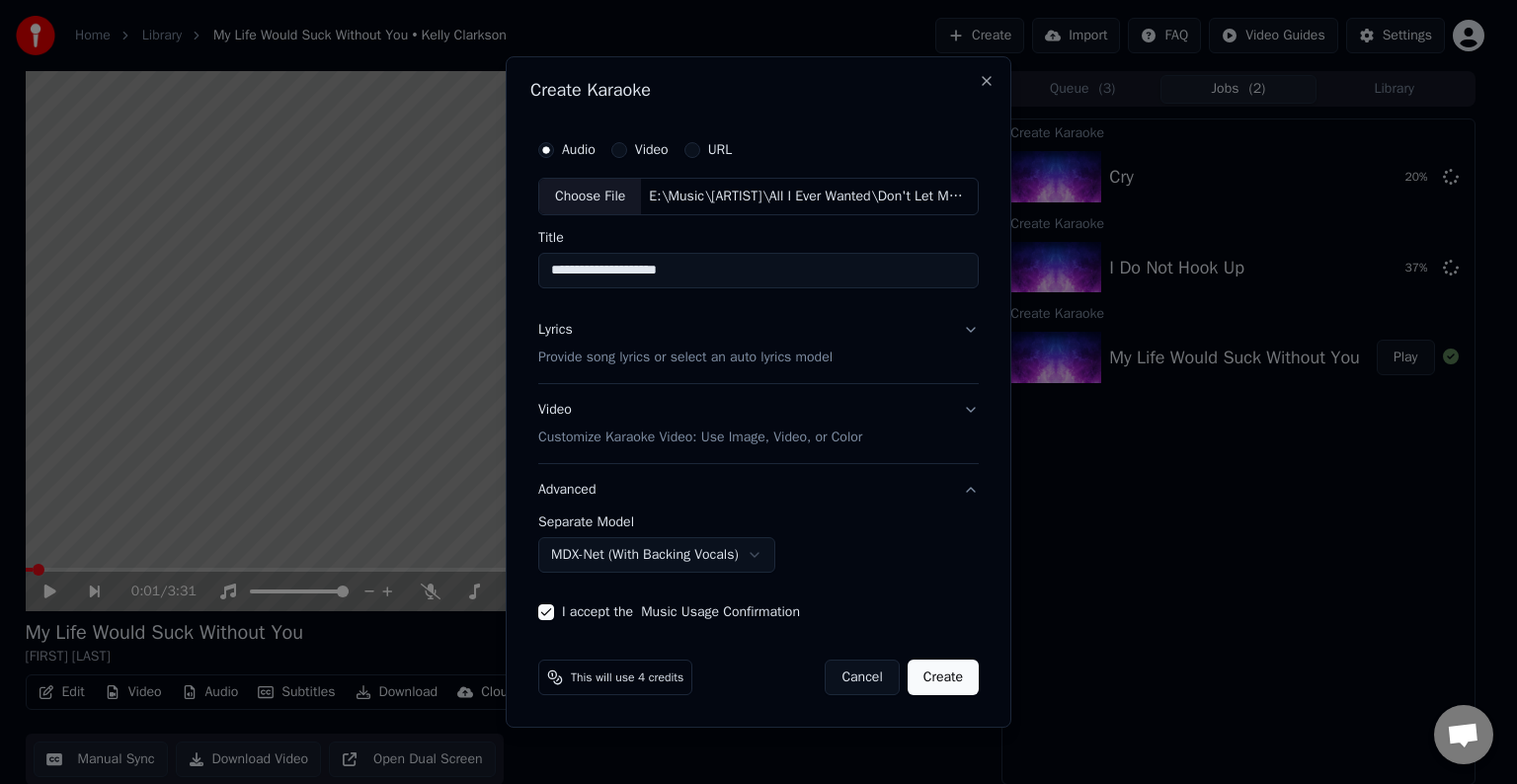 click on "Create" at bounding box center (943, 677) 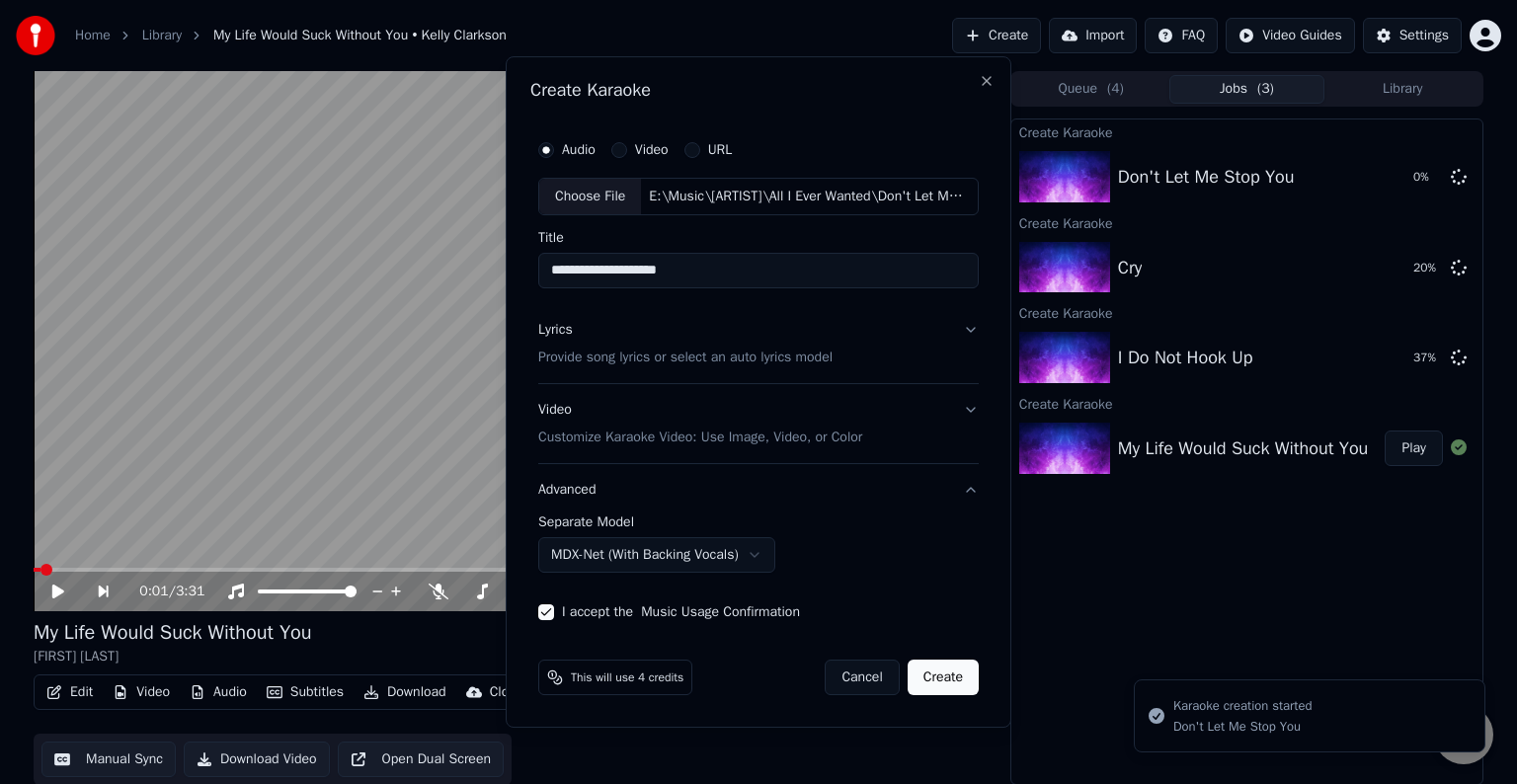 select on "******" 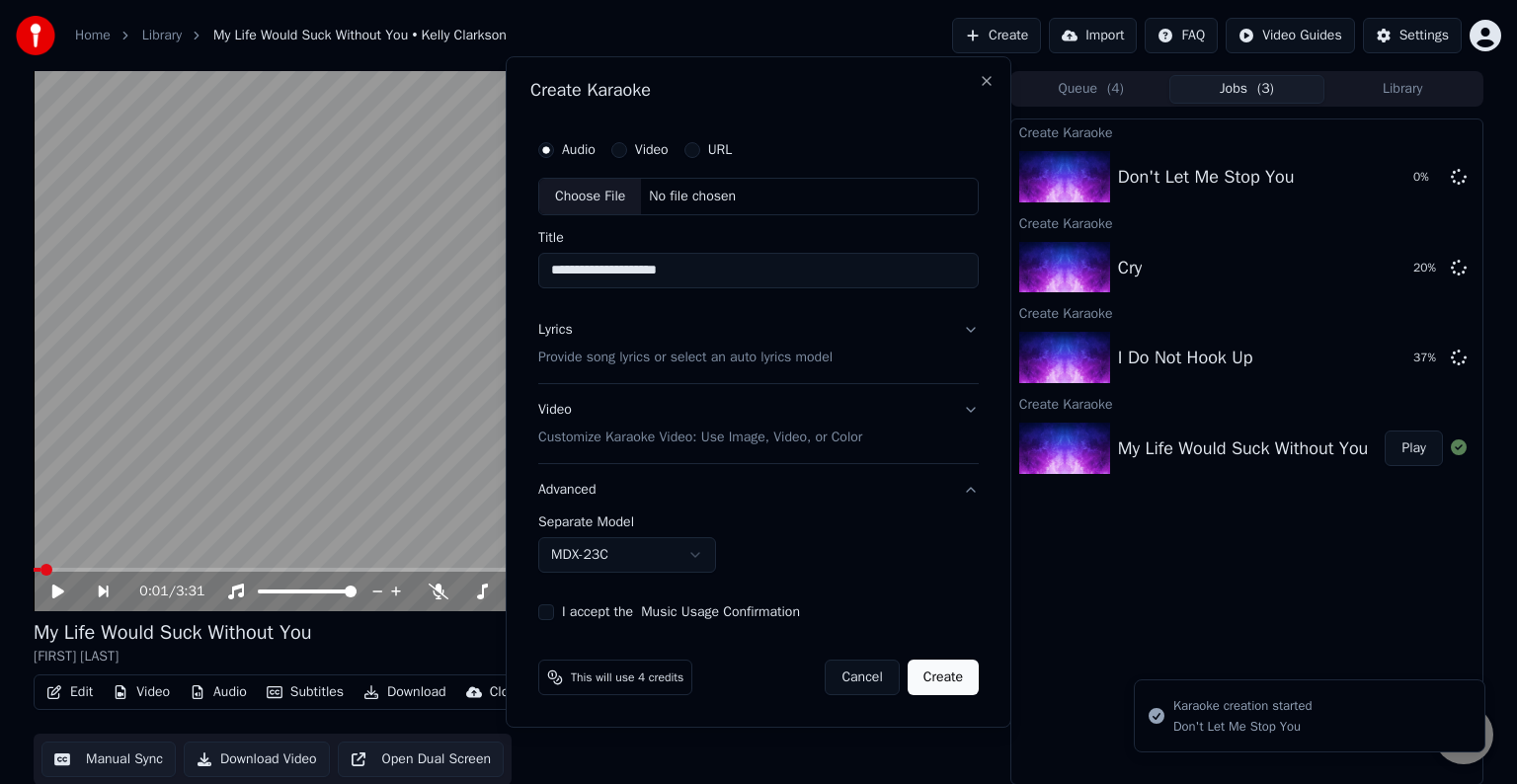 type 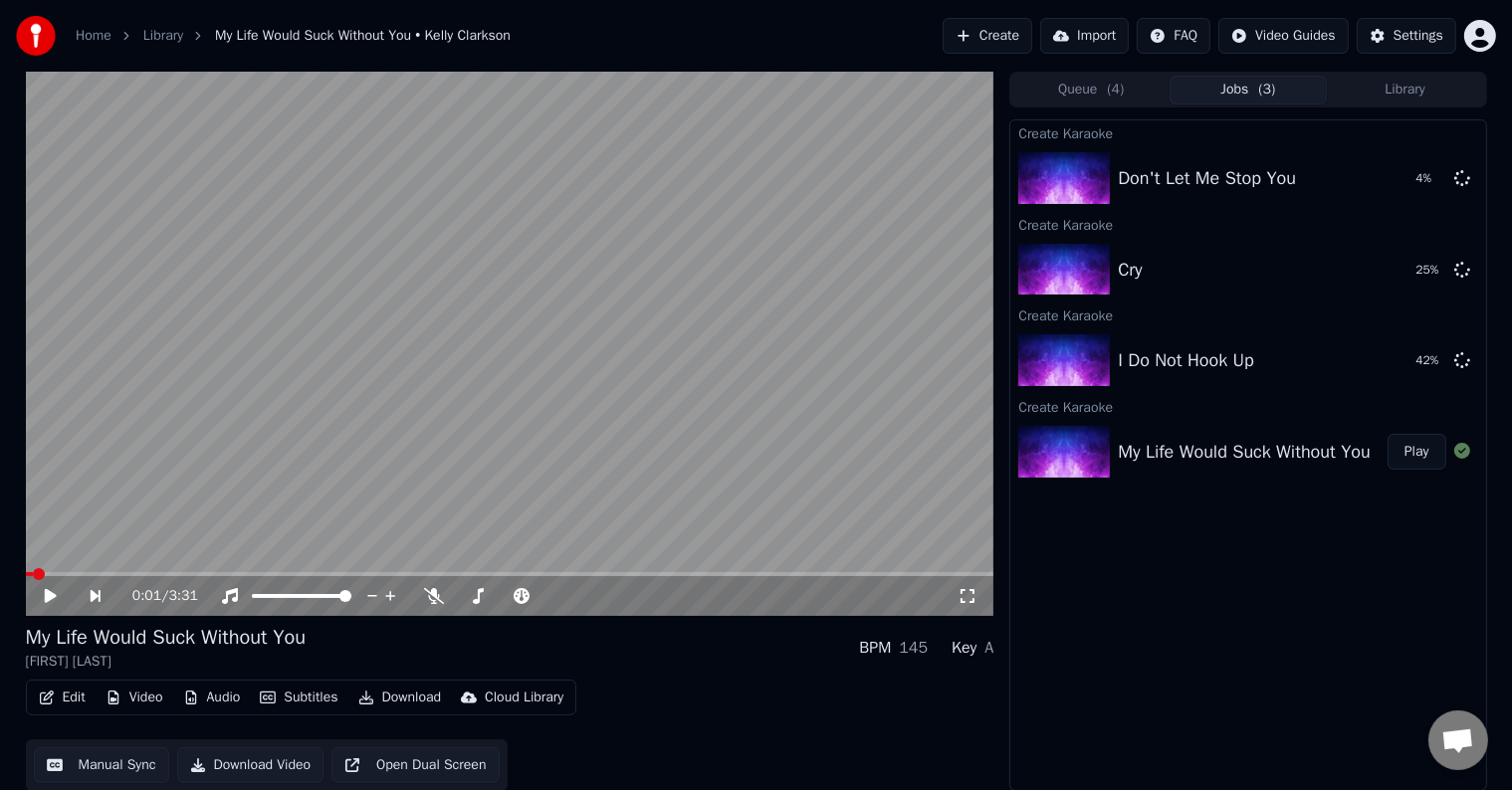 click on "Create" at bounding box center [987, 36] 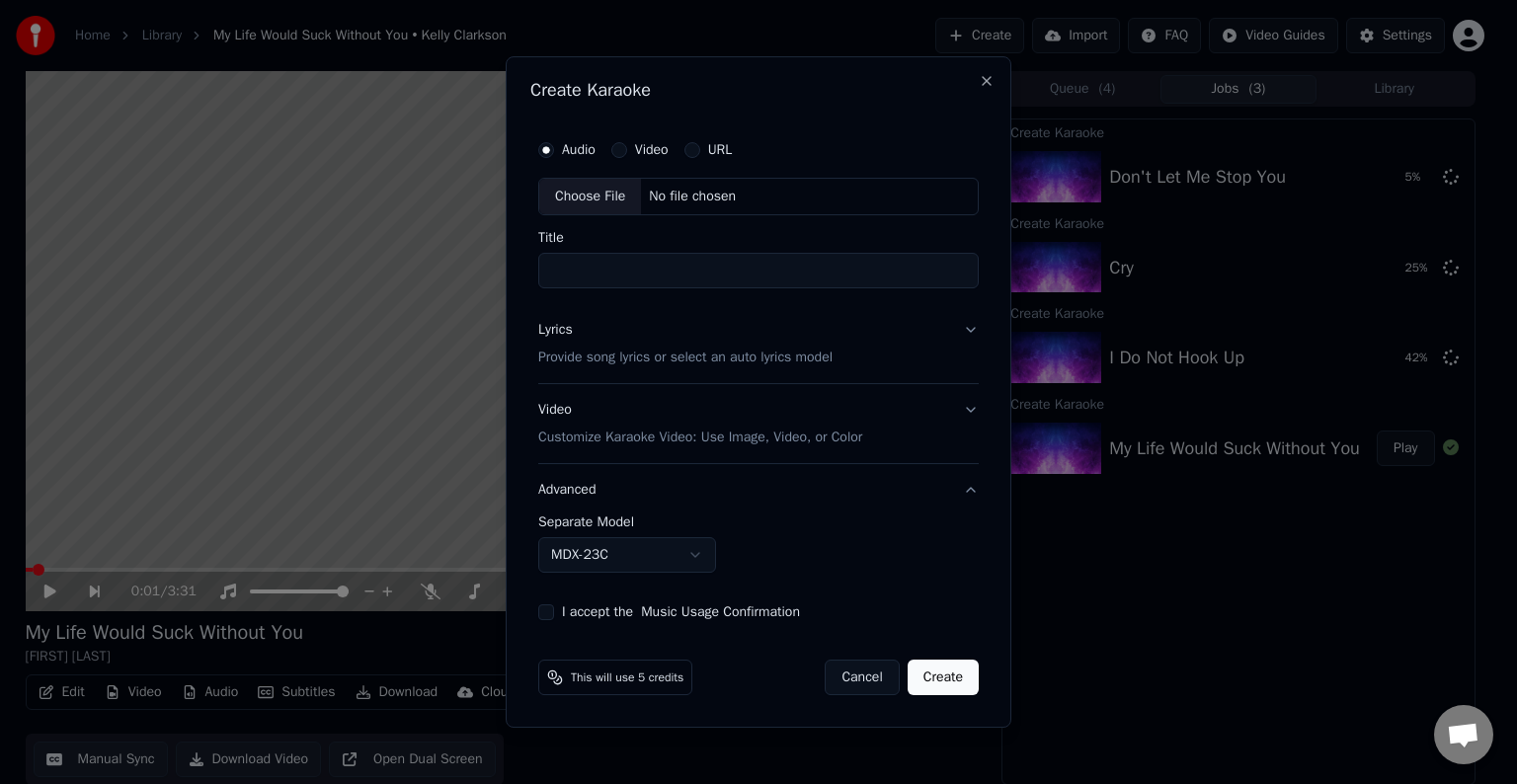 click on "Choose File" at bounding box center (590, 196) 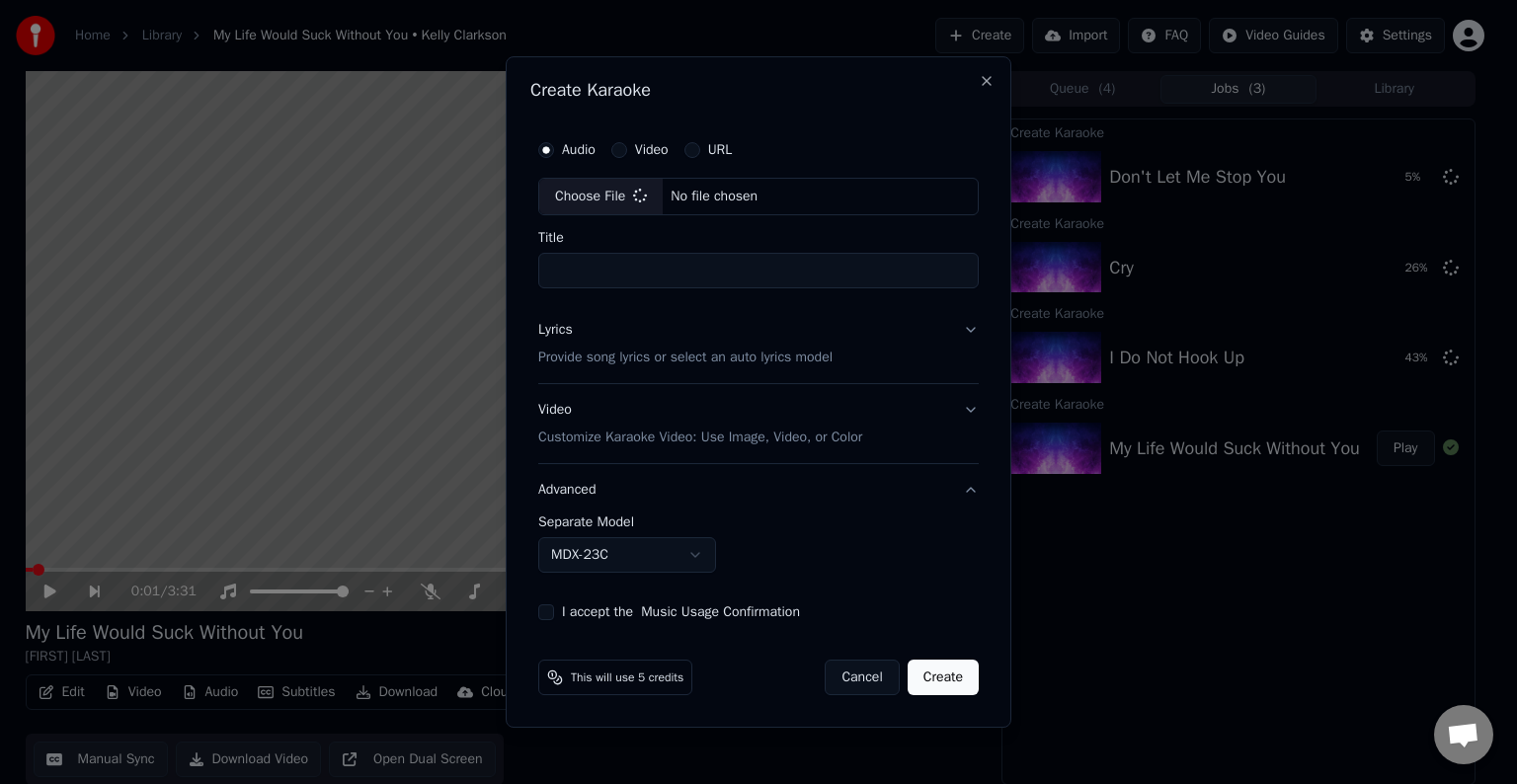 click on "Lyrics Provide song lyrics or select an auto lyrics model" at bounding box center (758, 344) 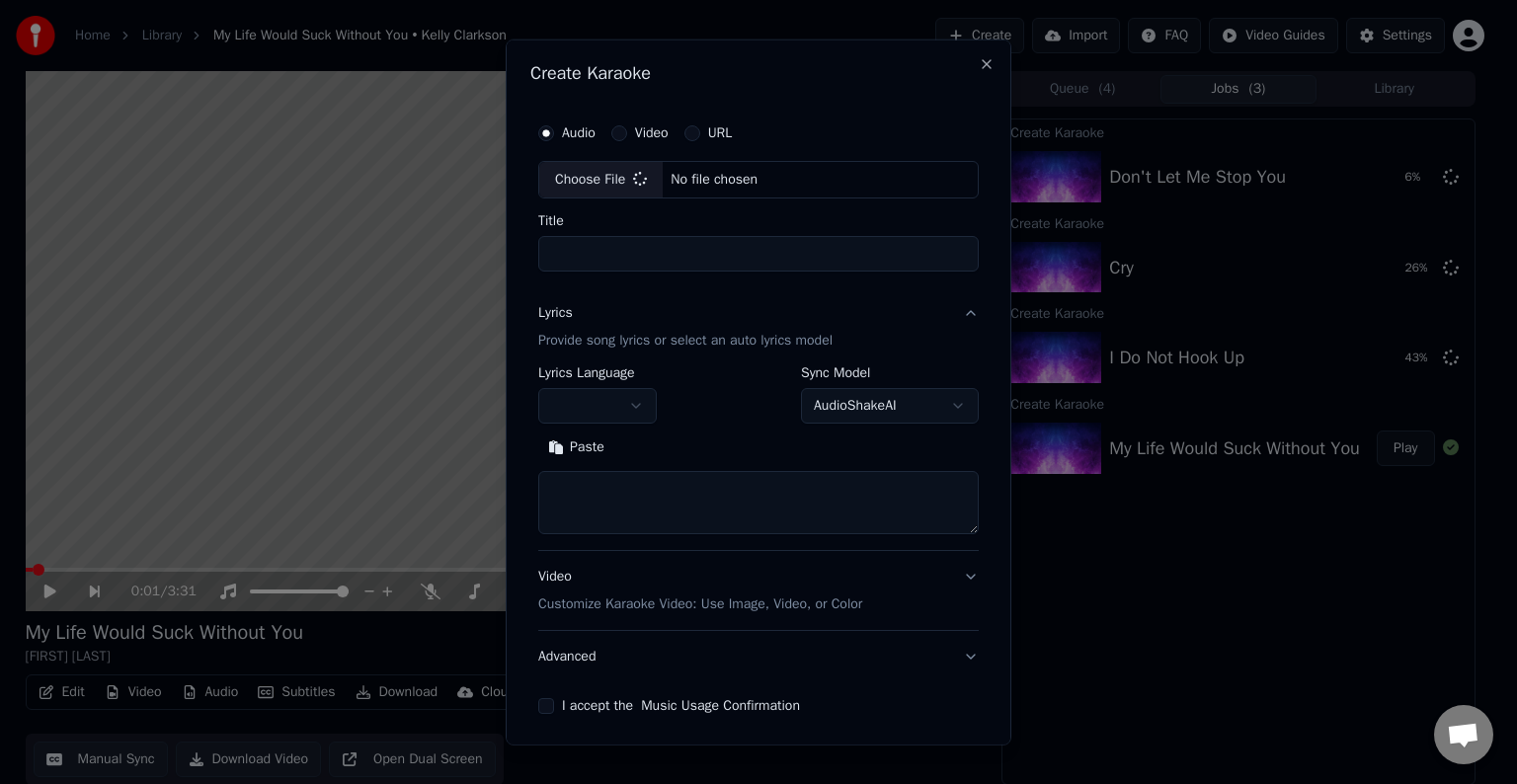 click at bounding box center (758, 503) 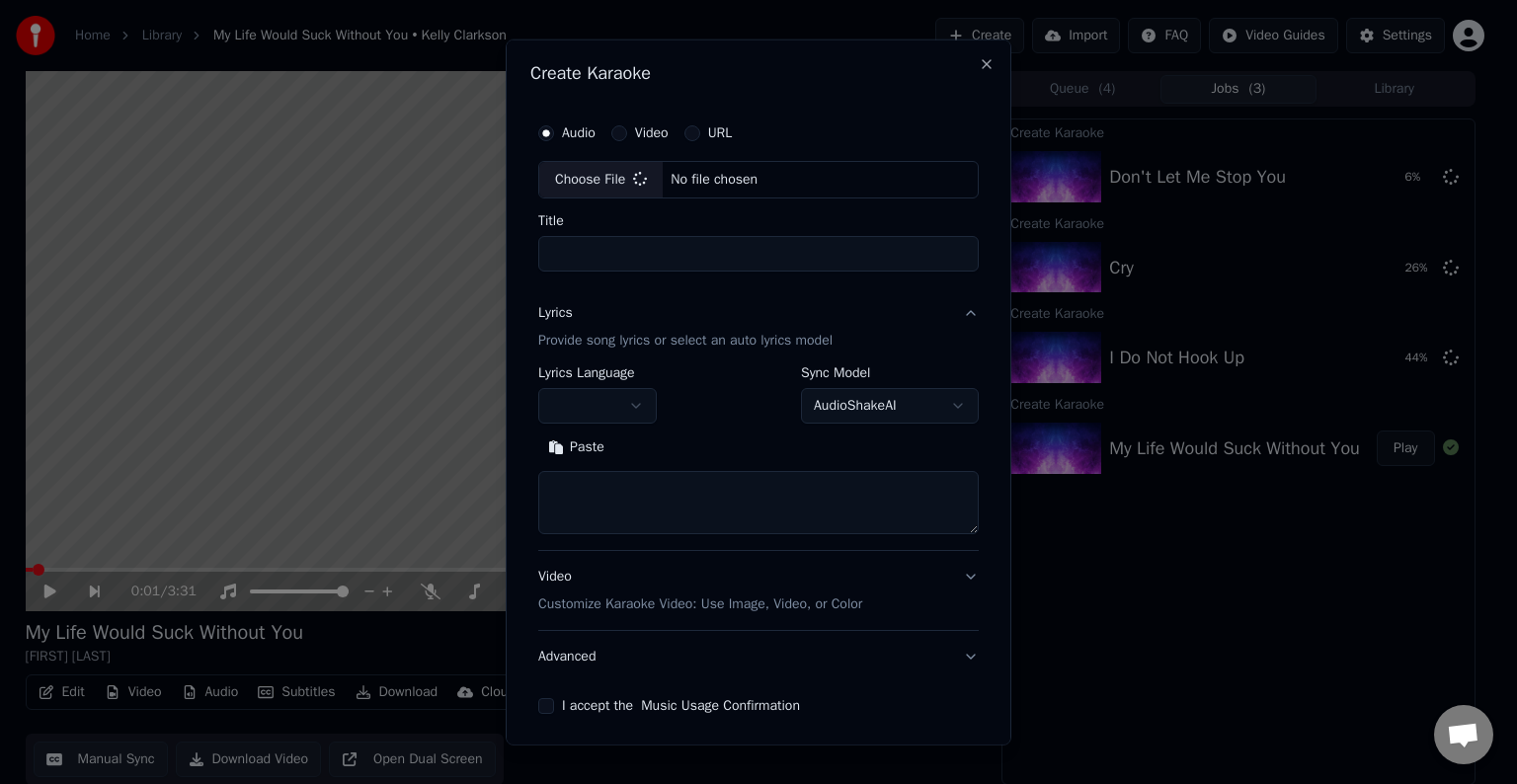 paste on "**********" 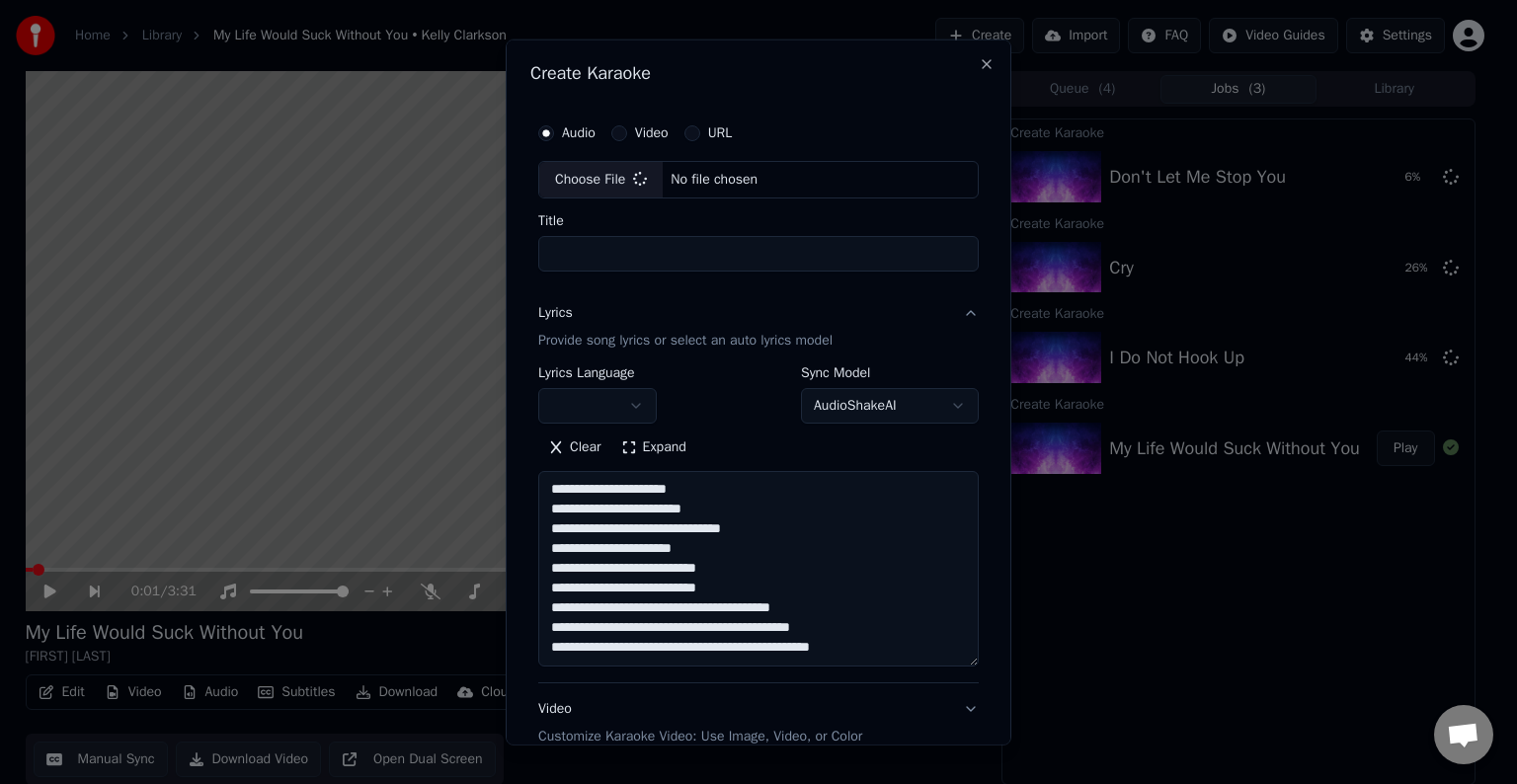 scroll, scrollTop: 142, scrollLeft: 0, axis: vertical 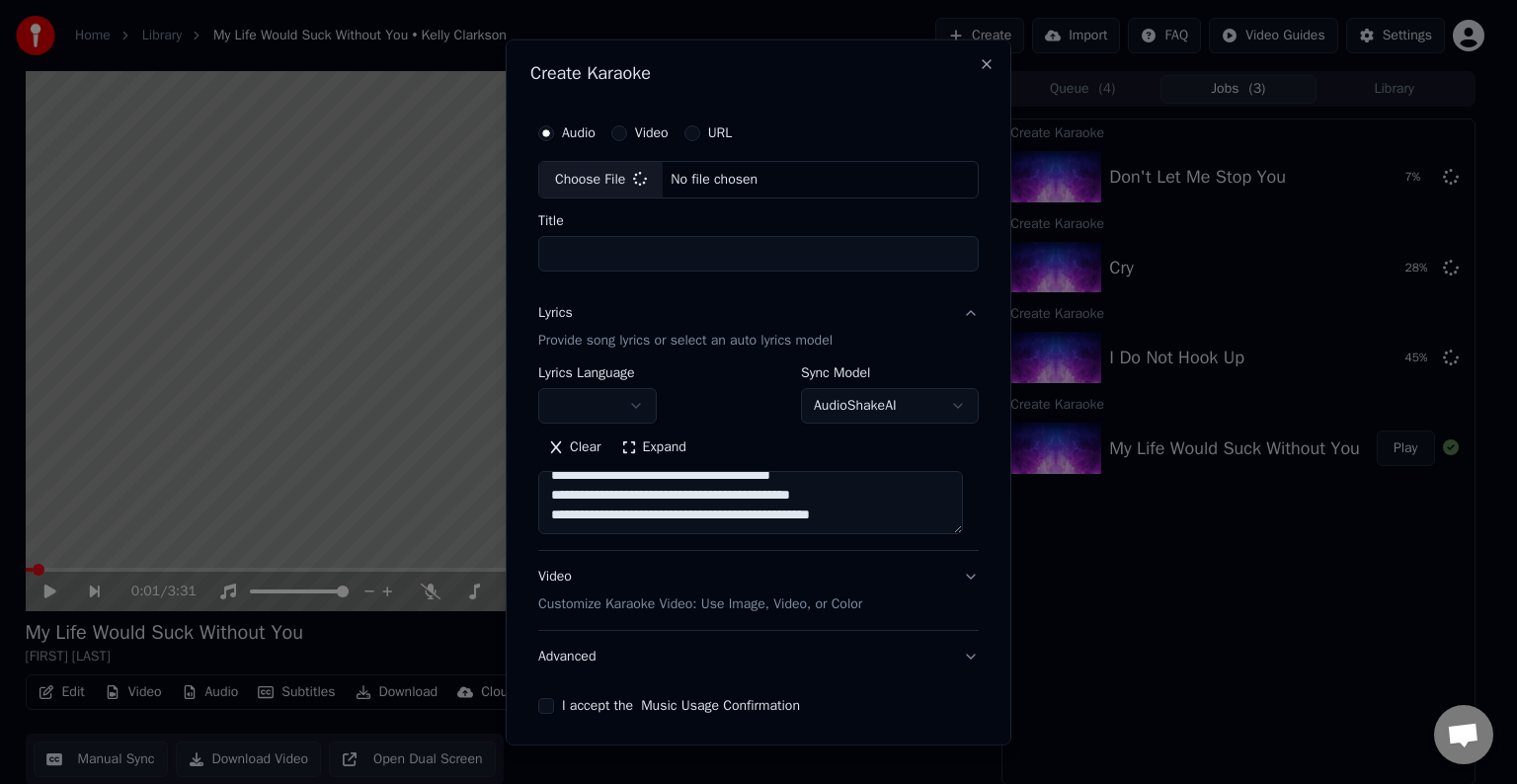 paste on "**********" 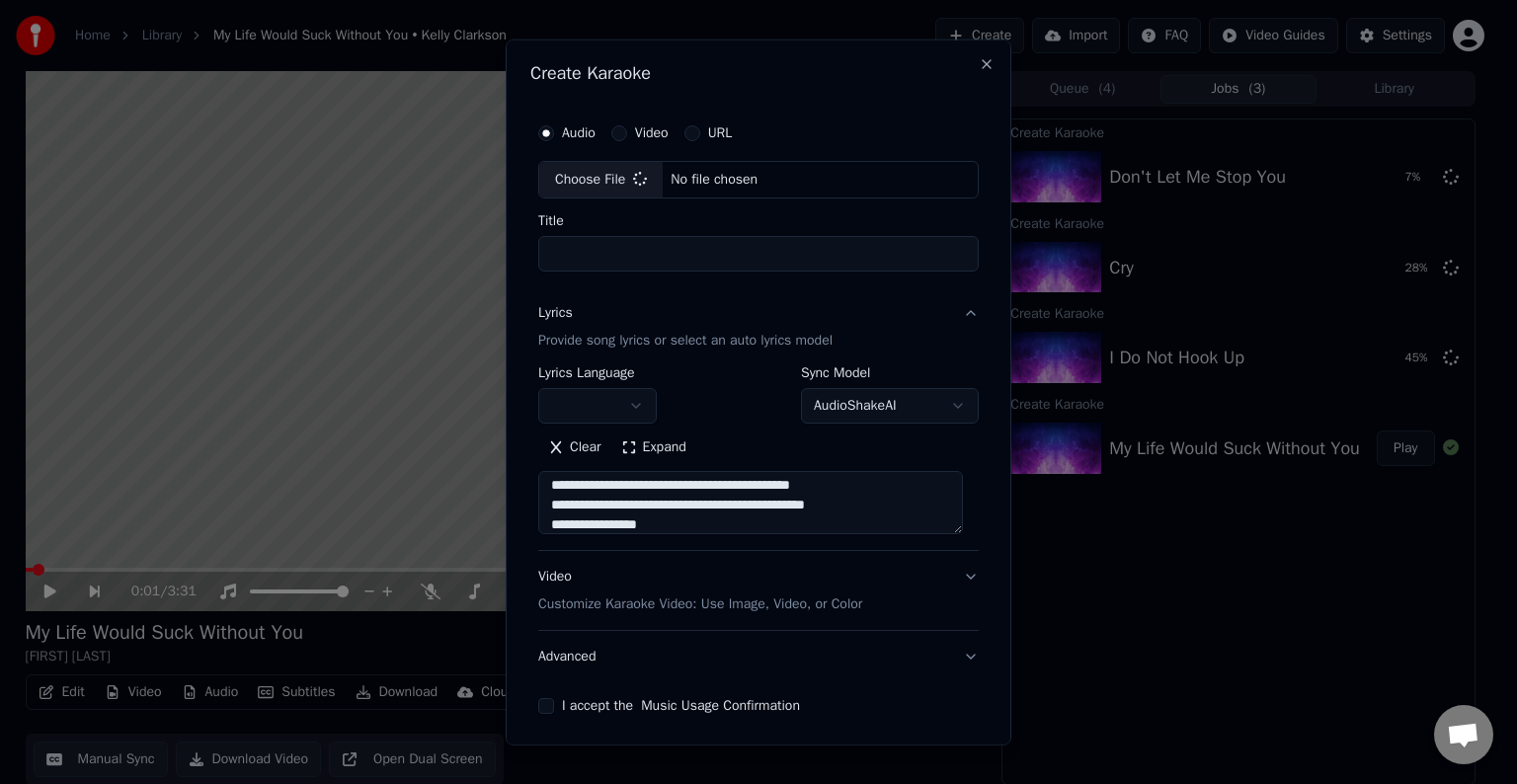 type on "**********" 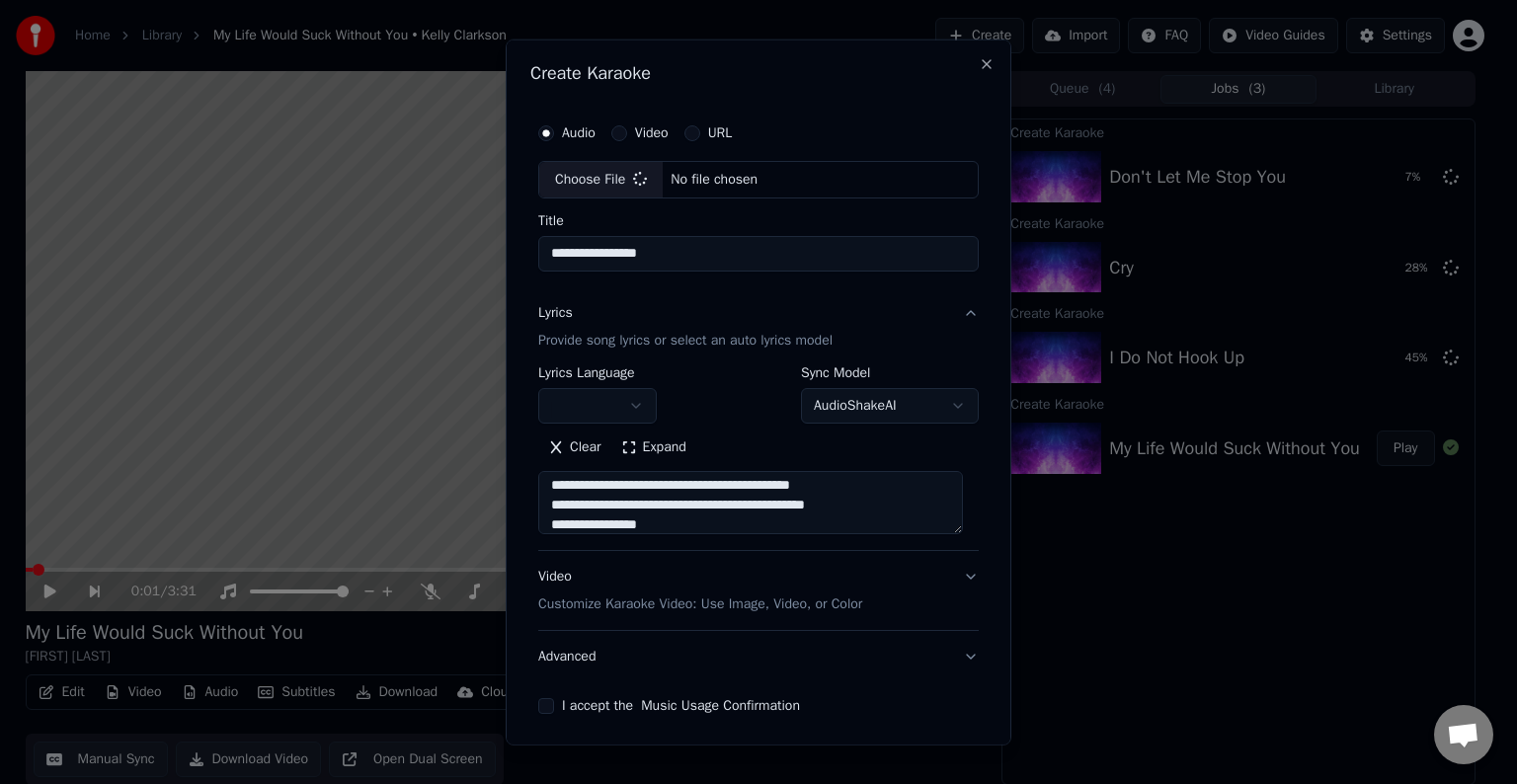 scroll, scrollTop: 320, scrollLeft: 0, axis: vertical 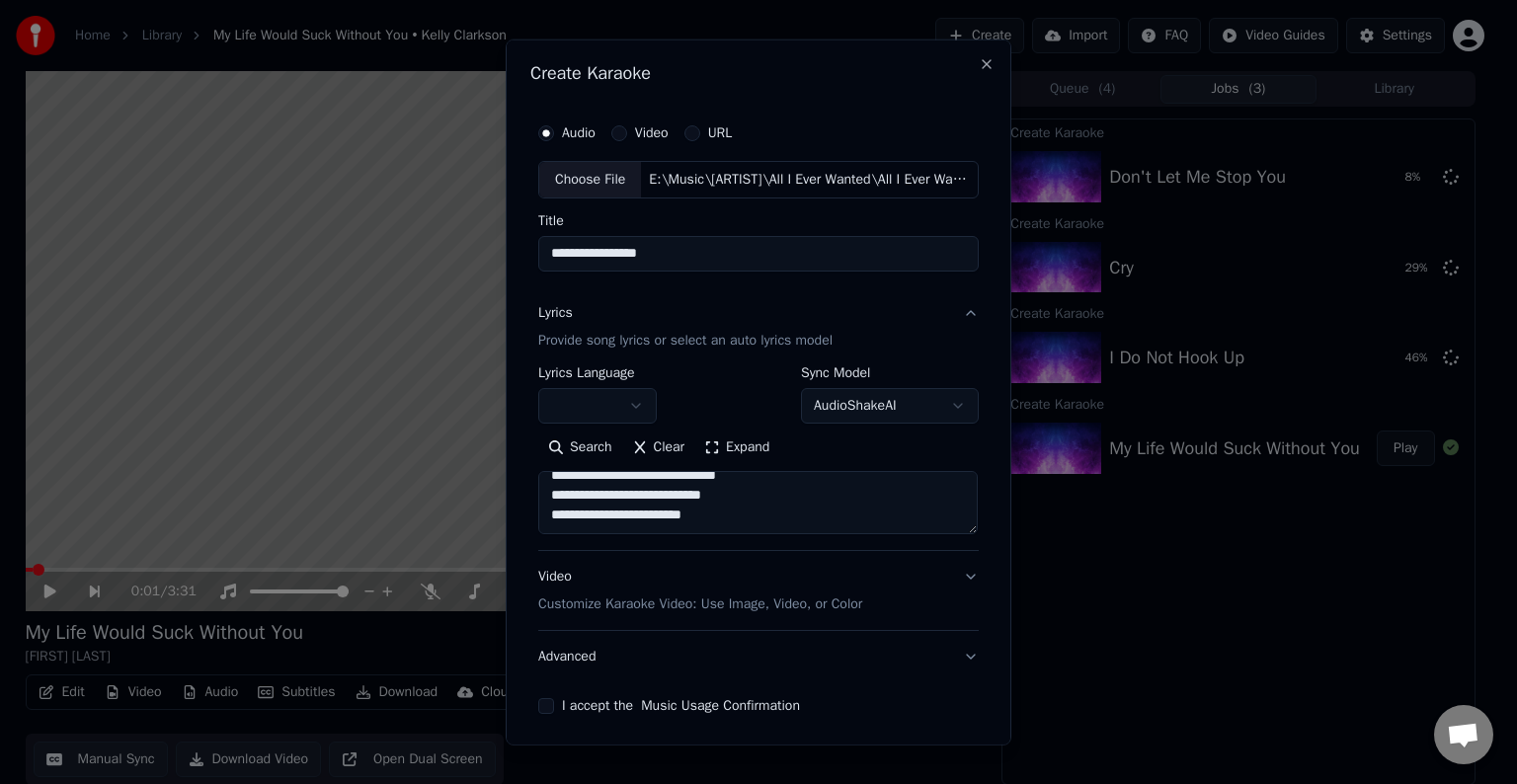 paste on "**********" 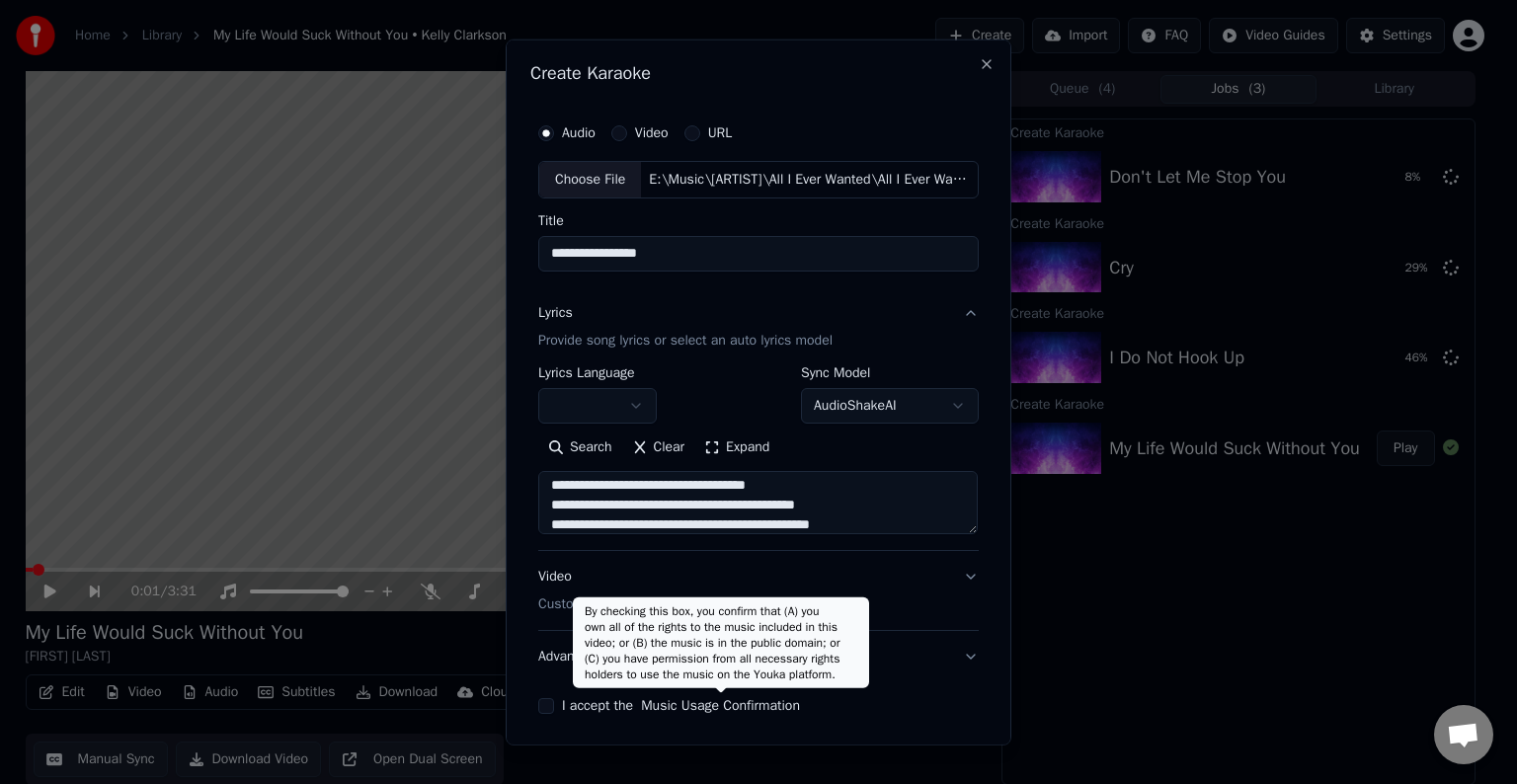 scroll, scrollTop: 498, scrollLeft: 0, axis: vertical 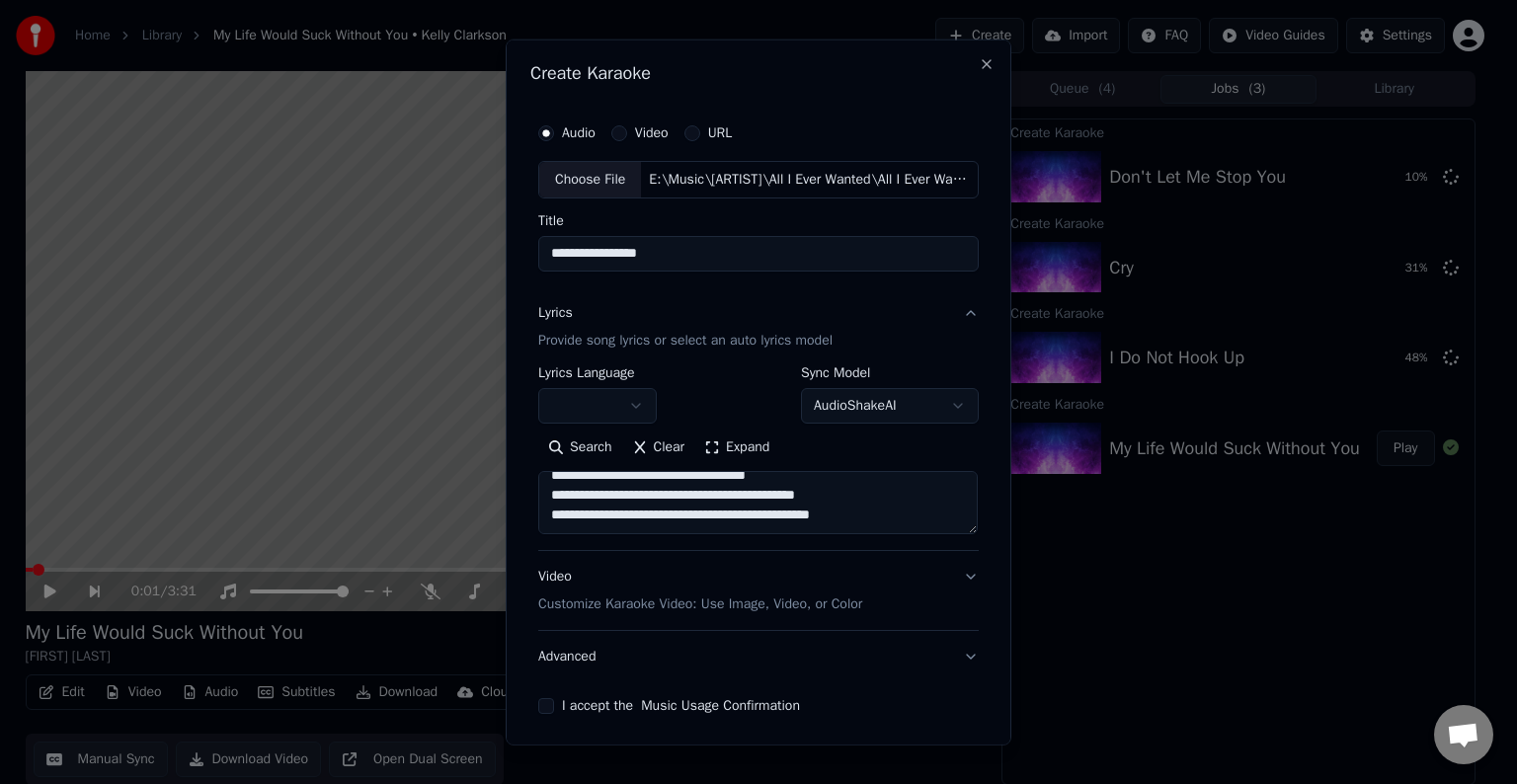 paste on "**********" 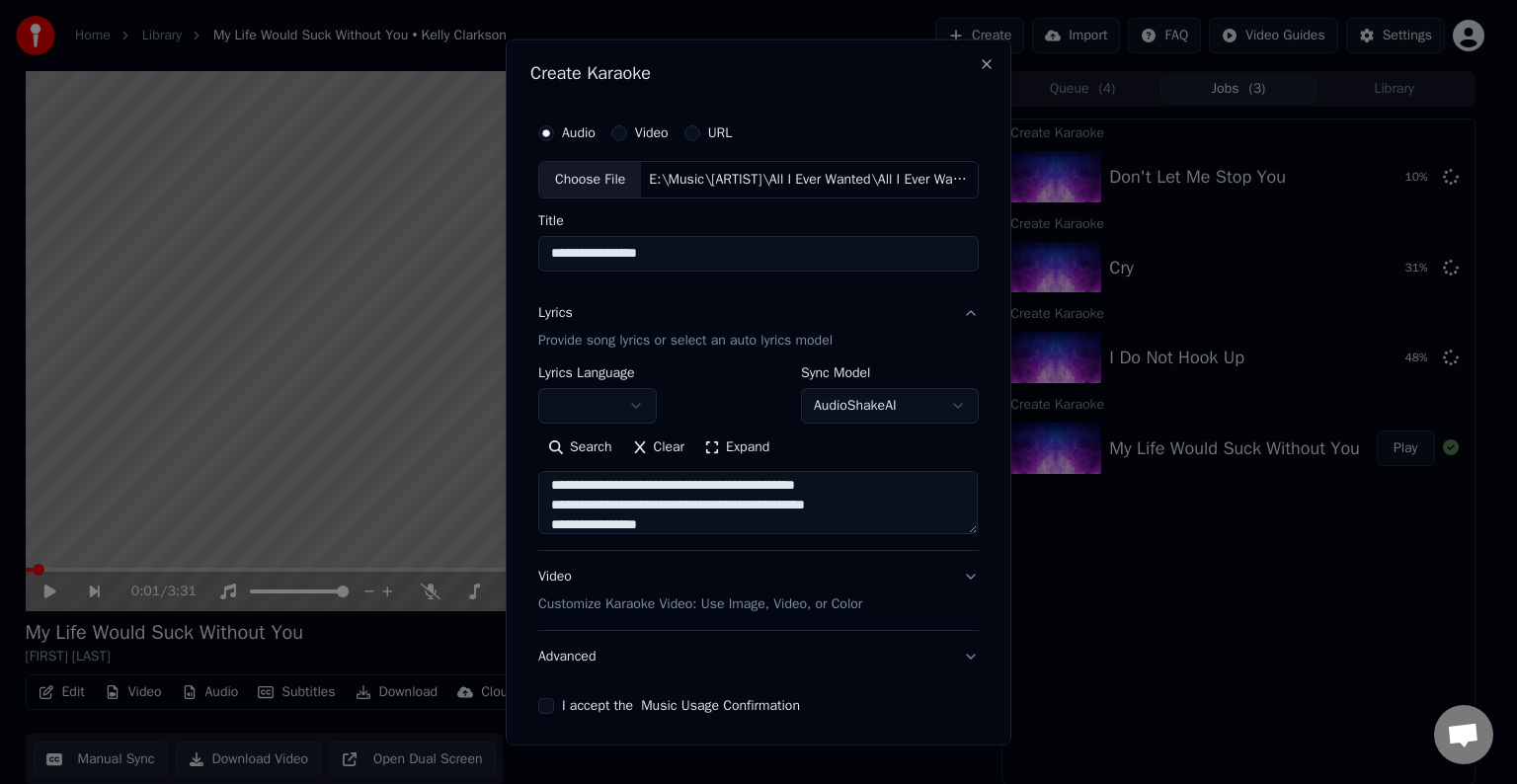 scroll, scrollTop: 675, scrollLeft: 0, axis: vertical 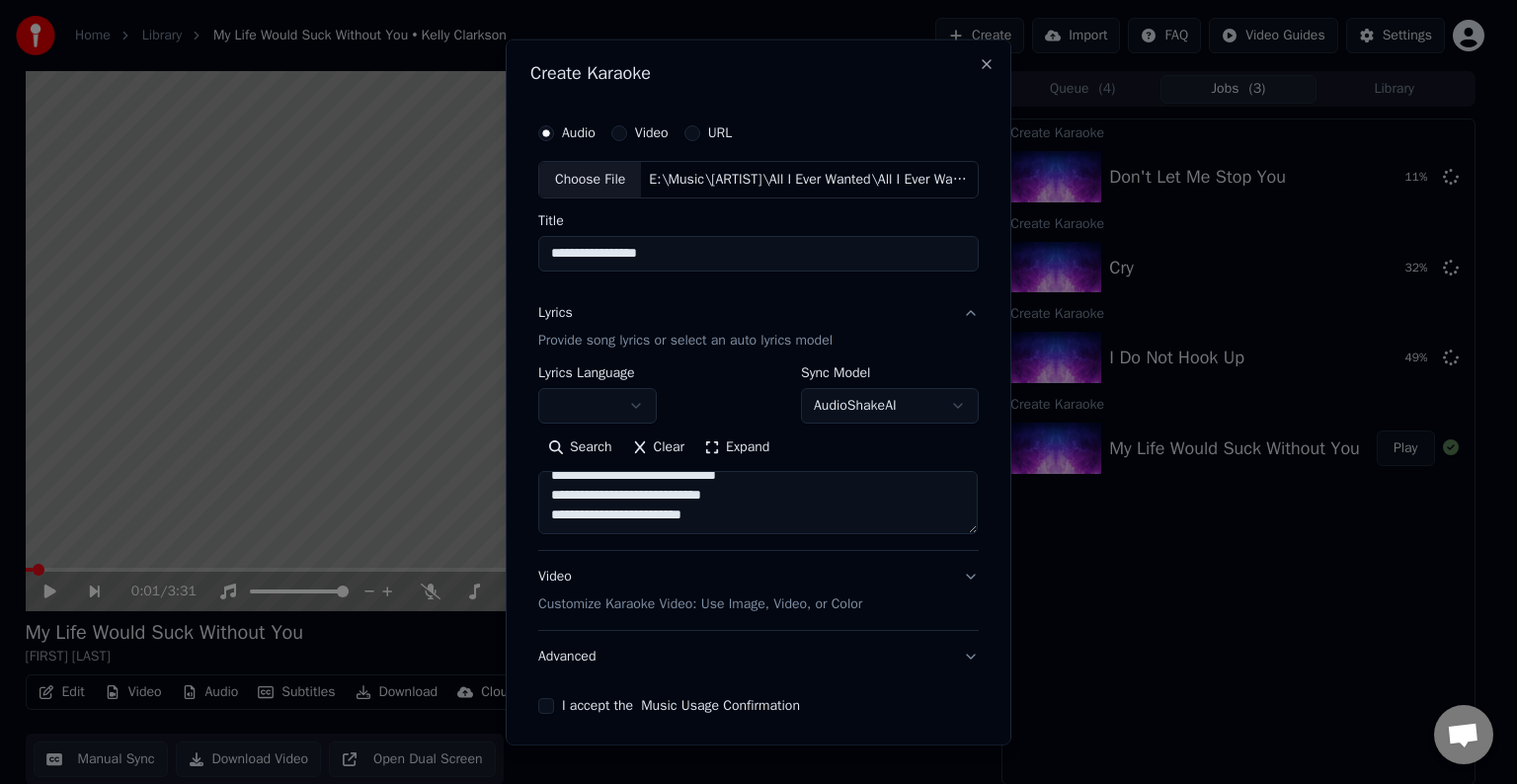 paste on "**********" 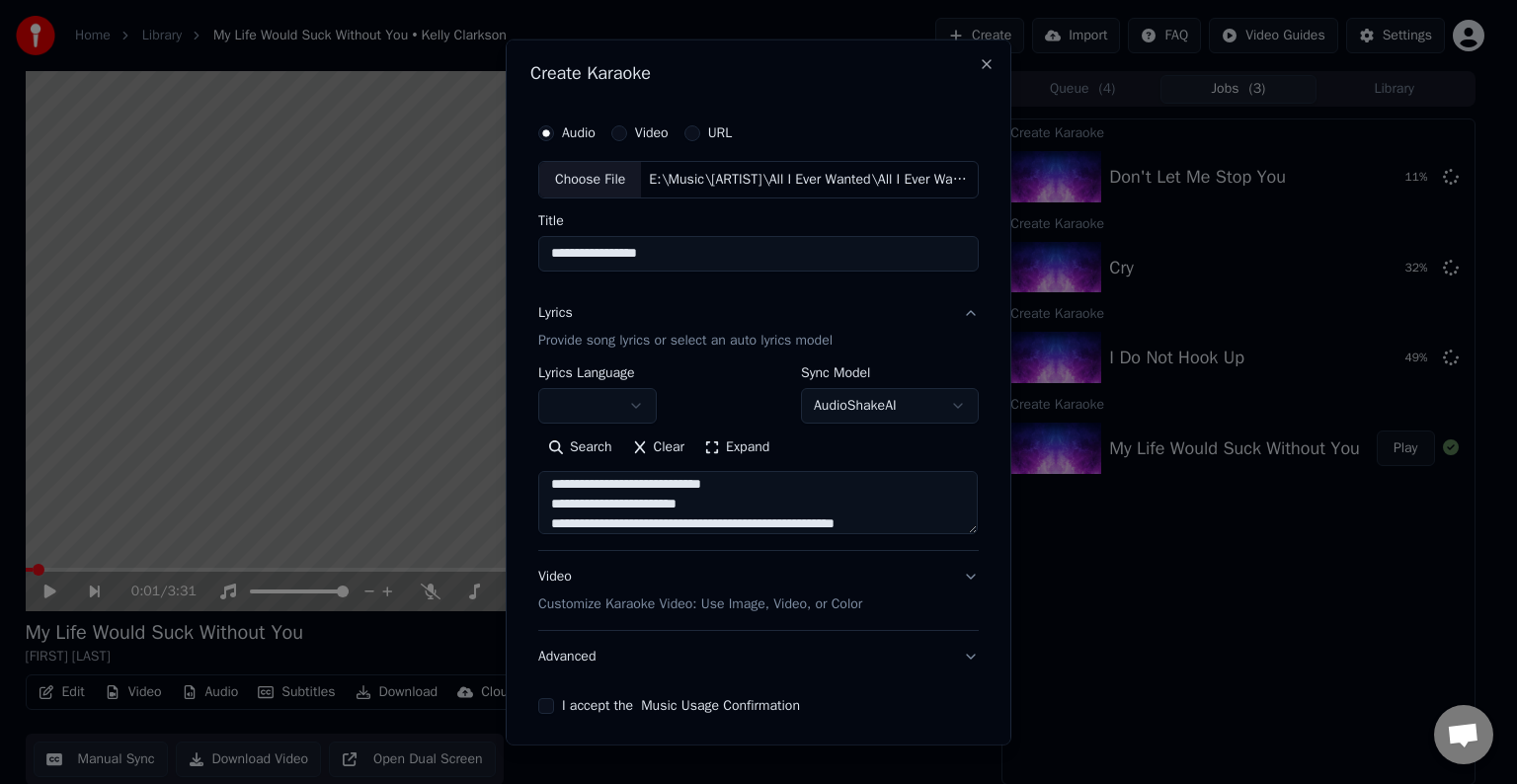 scroll, scrollTop: 754, scrollLeft: 0, axis: vertical 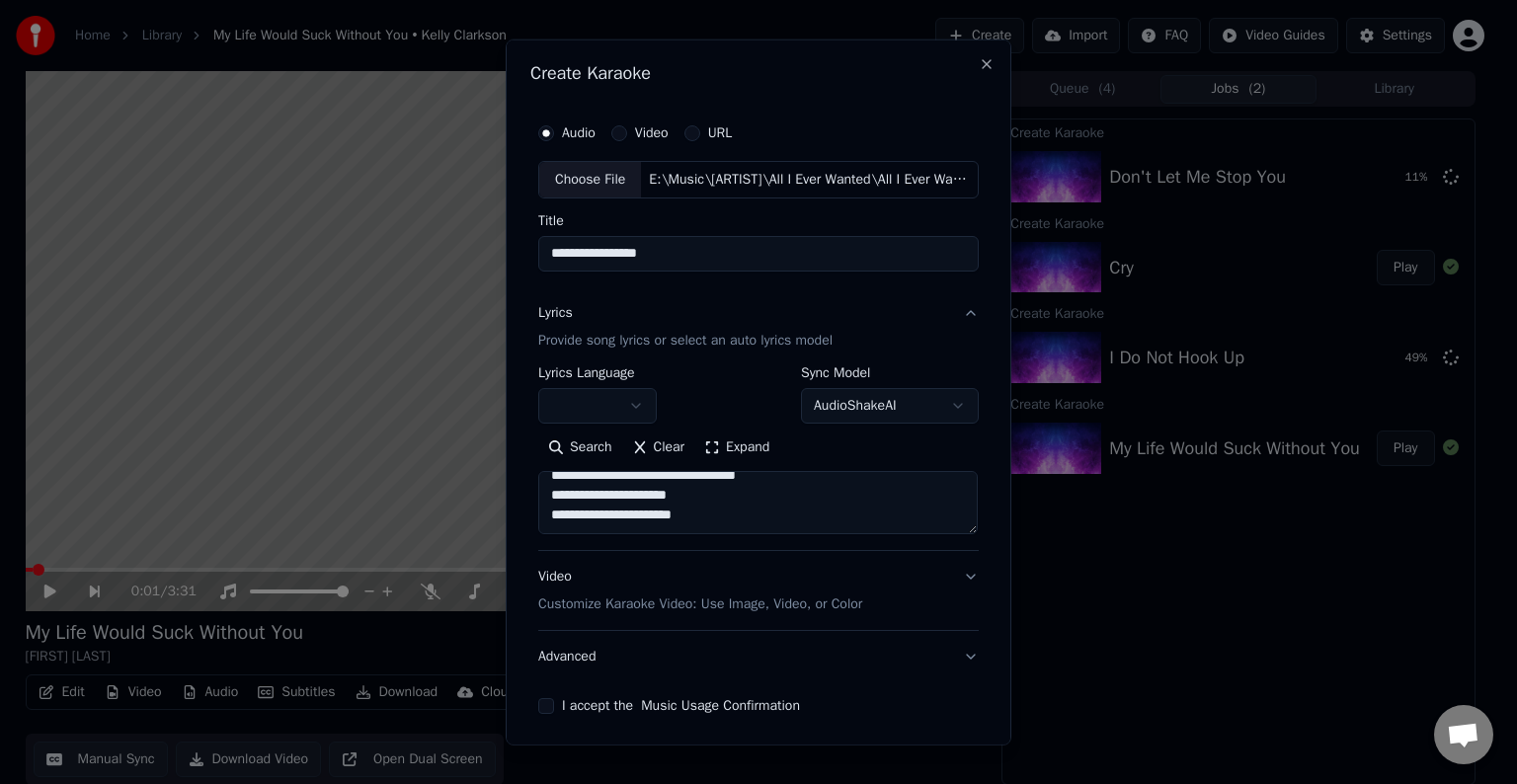 type on "**********" 